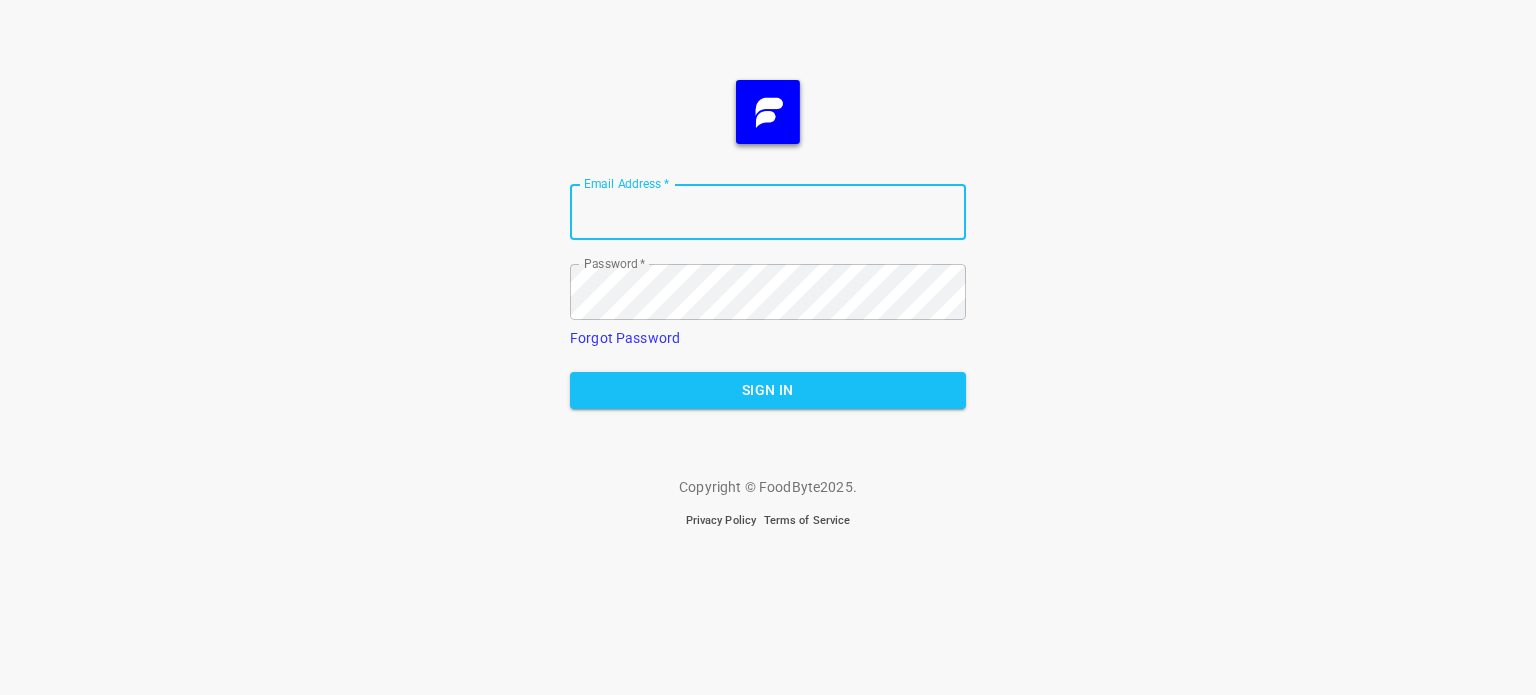 scroll, scrollTop: 0, scrollLeft: 0, axis: both 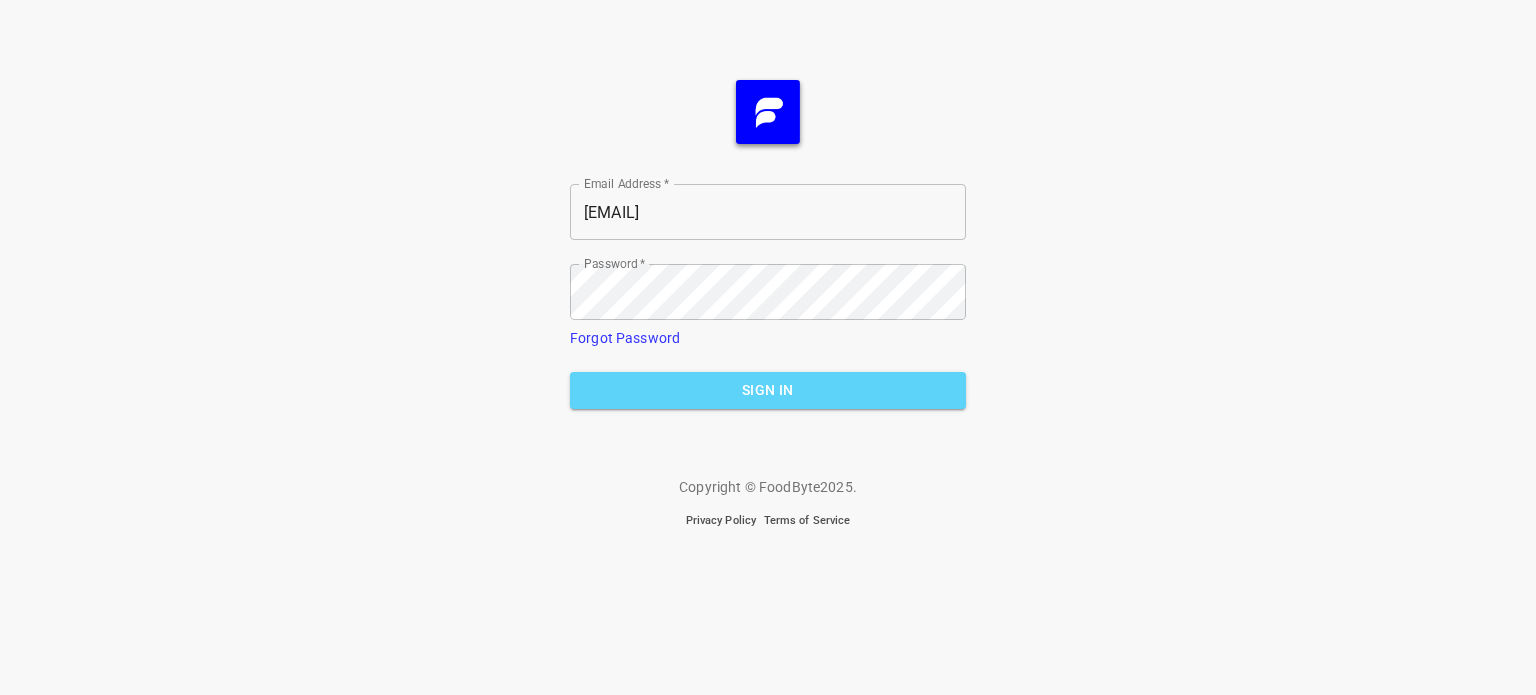 click on "Sign In" at bounding box center (768, 390) 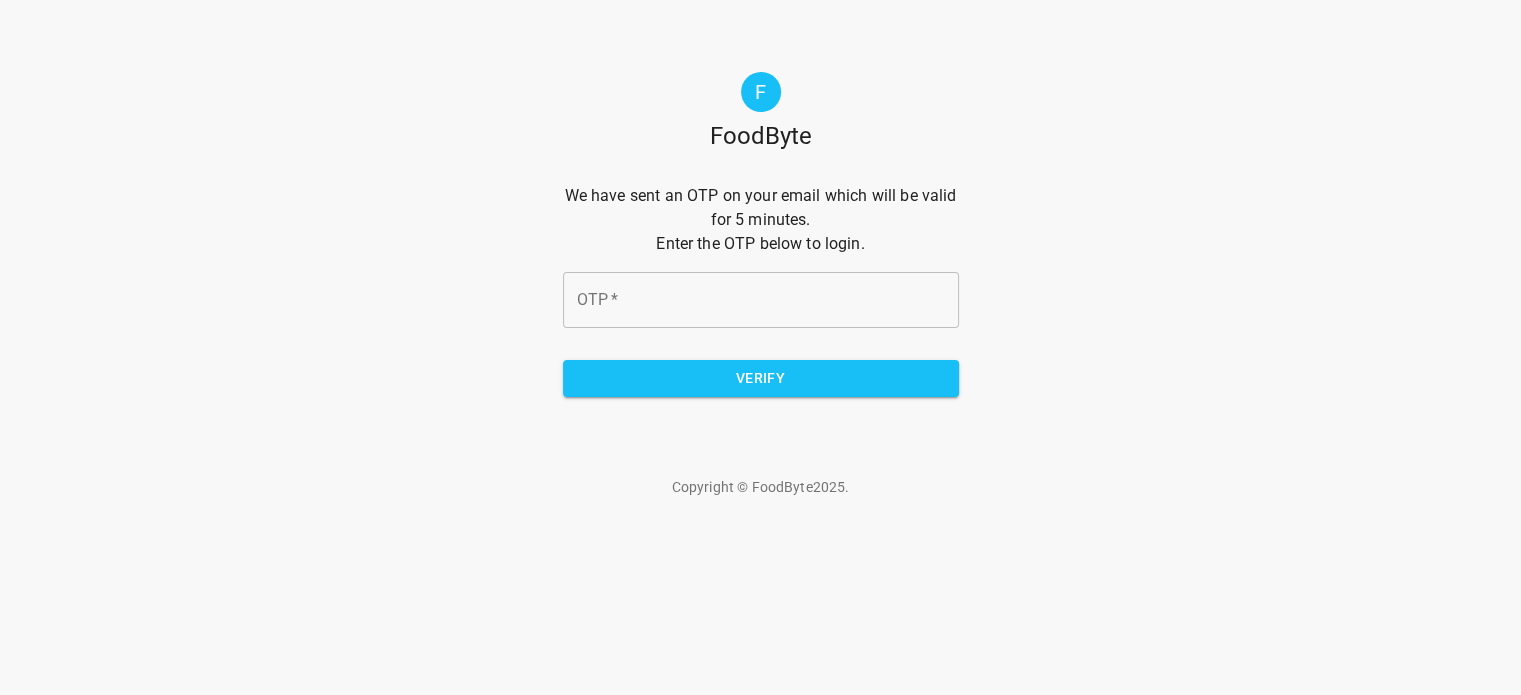 click on "OTP   *" at bounding box center (761, 300) 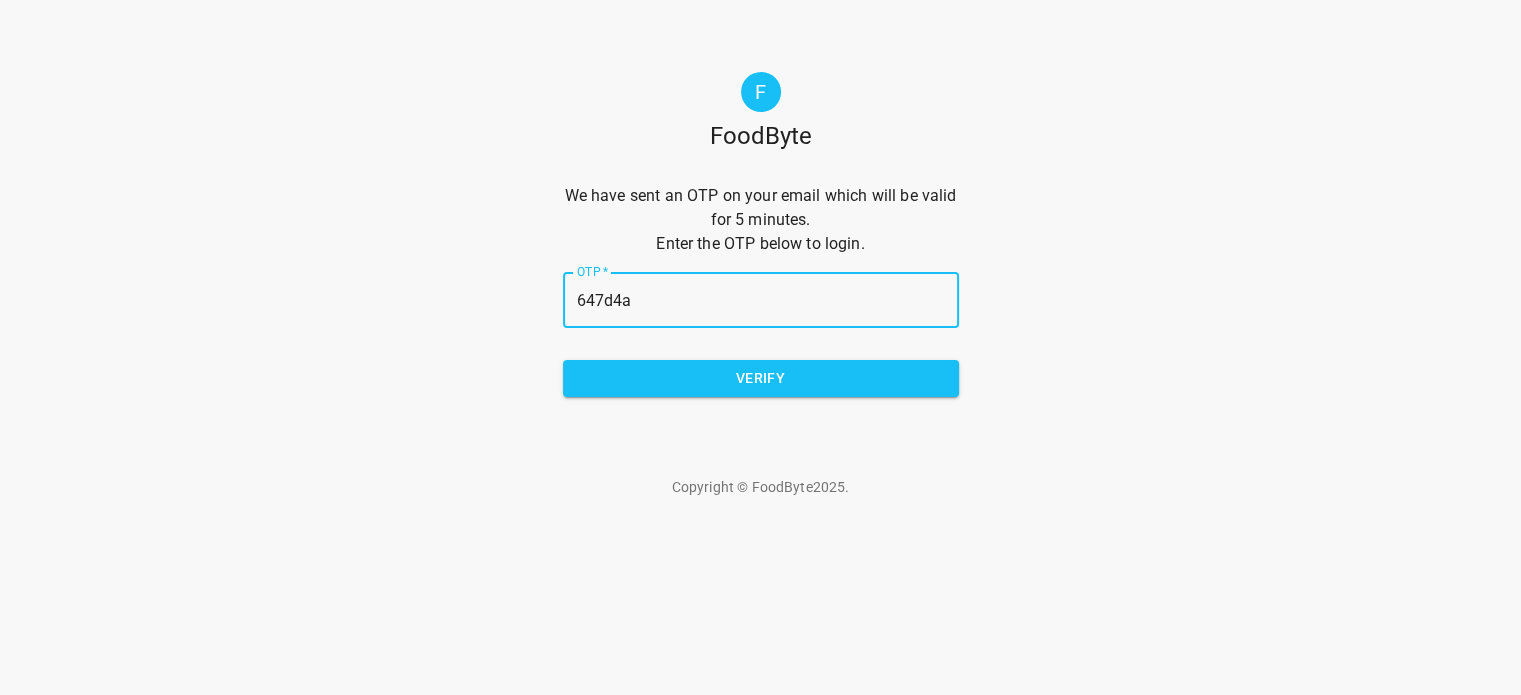 type on "647d4a" 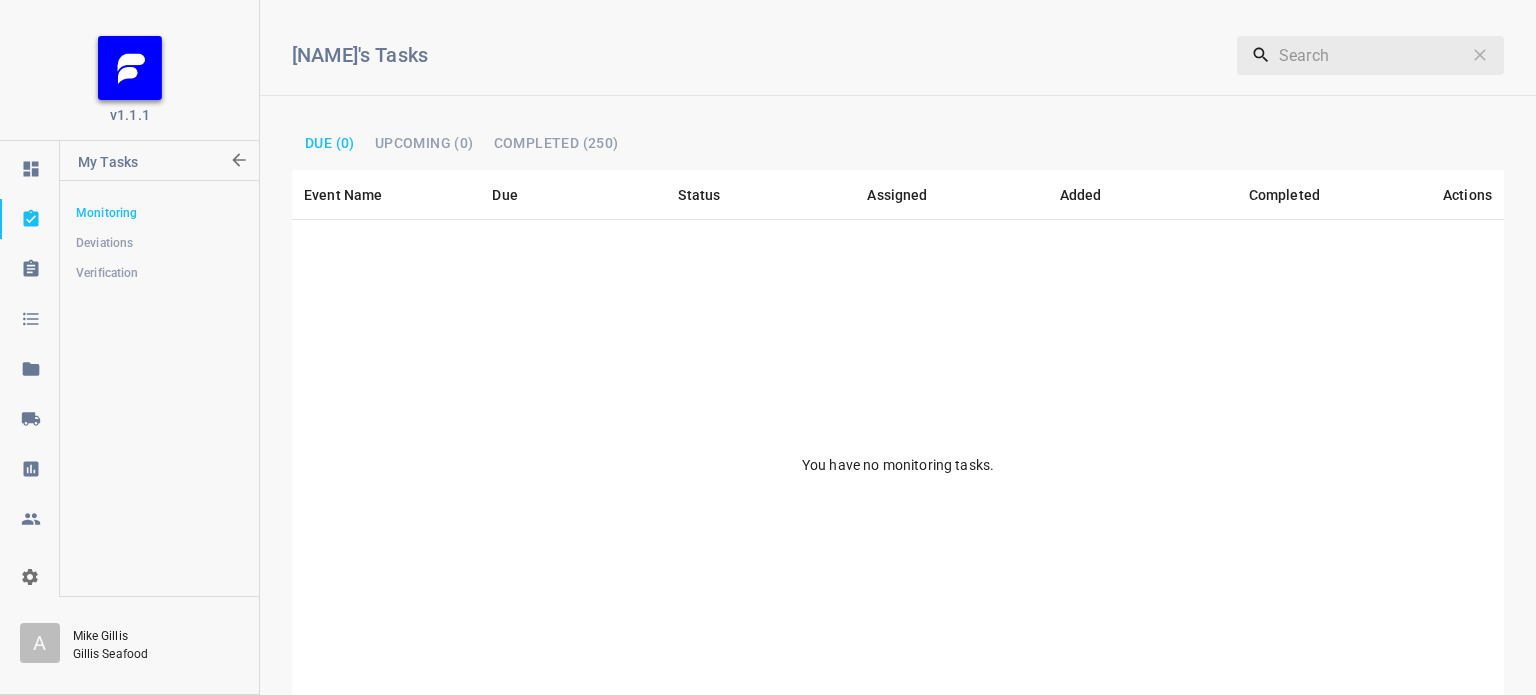 click 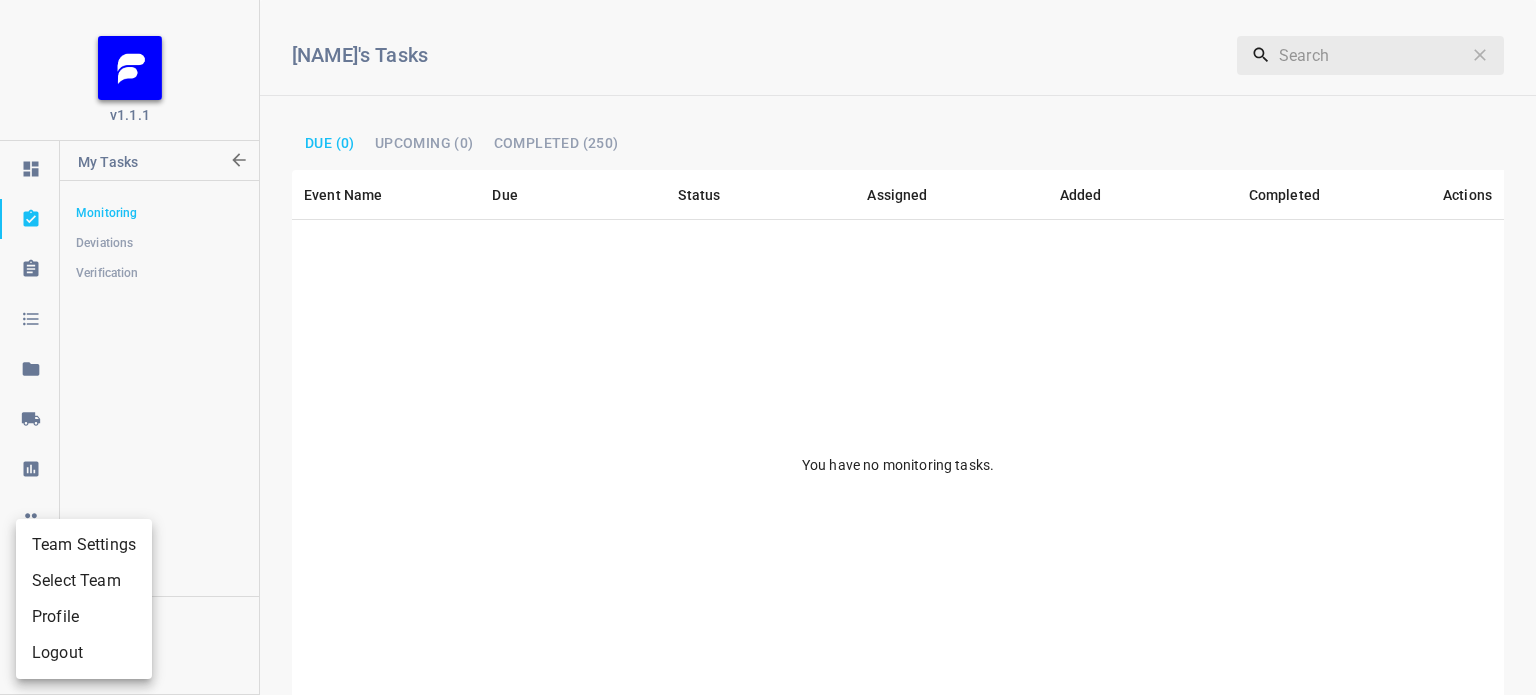 click on "Team Settings" at bounding box center [84, 545] 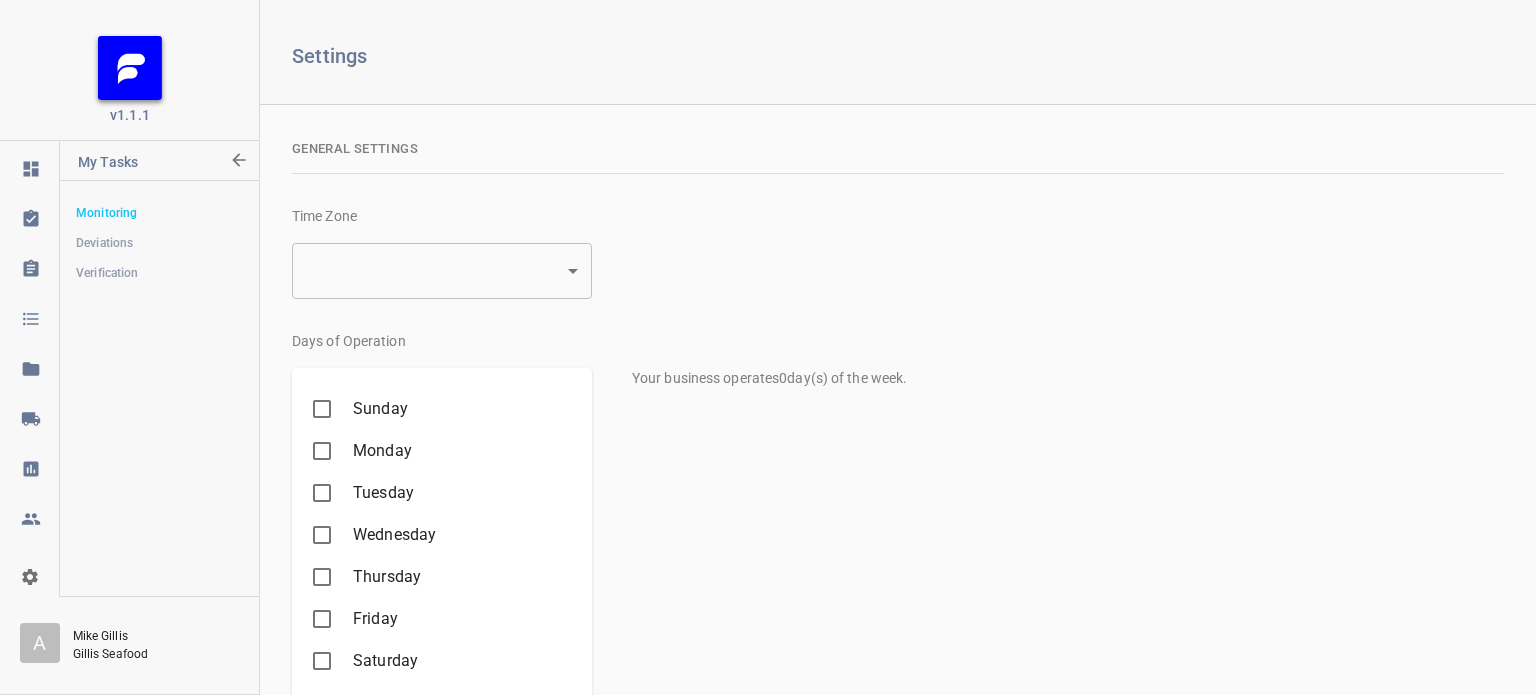 type on "2" 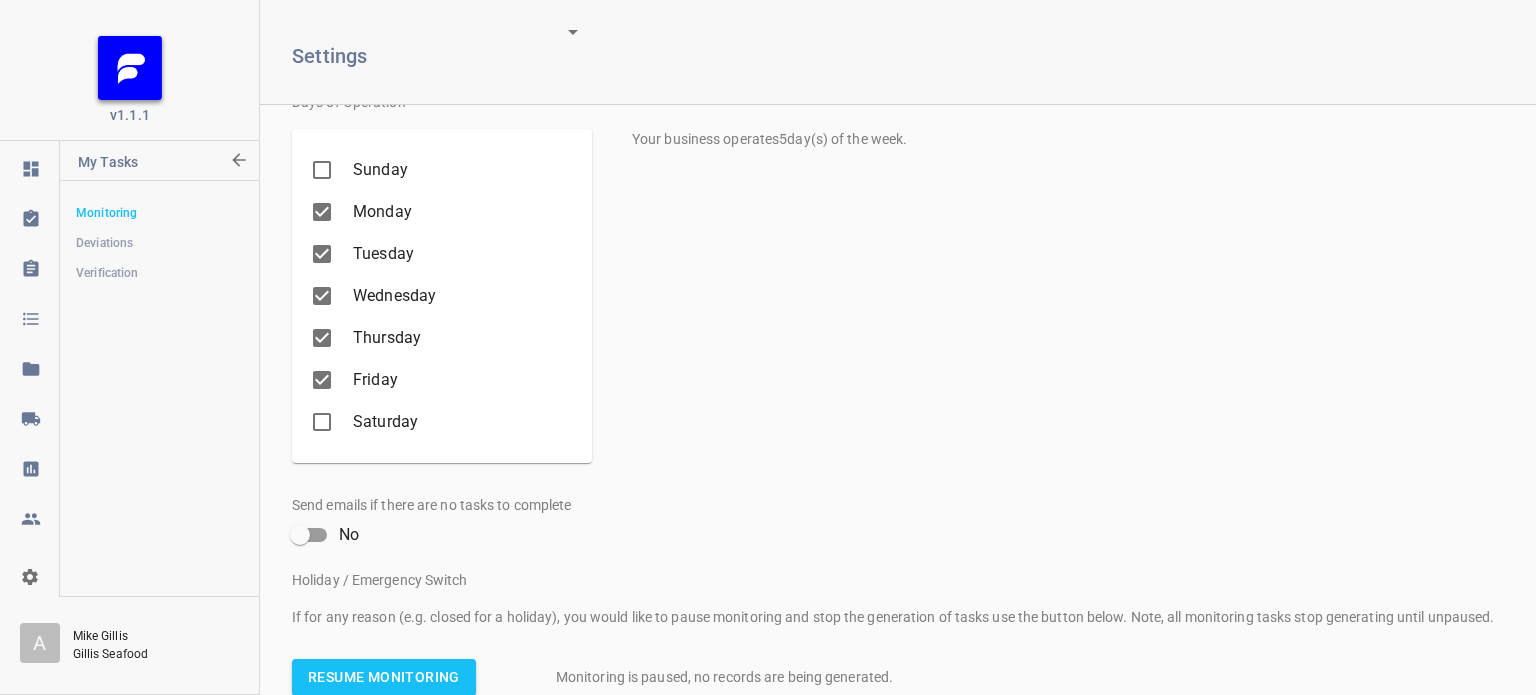 scroll, scrollTop: 383, scrollLeft: 0, axis: vertical 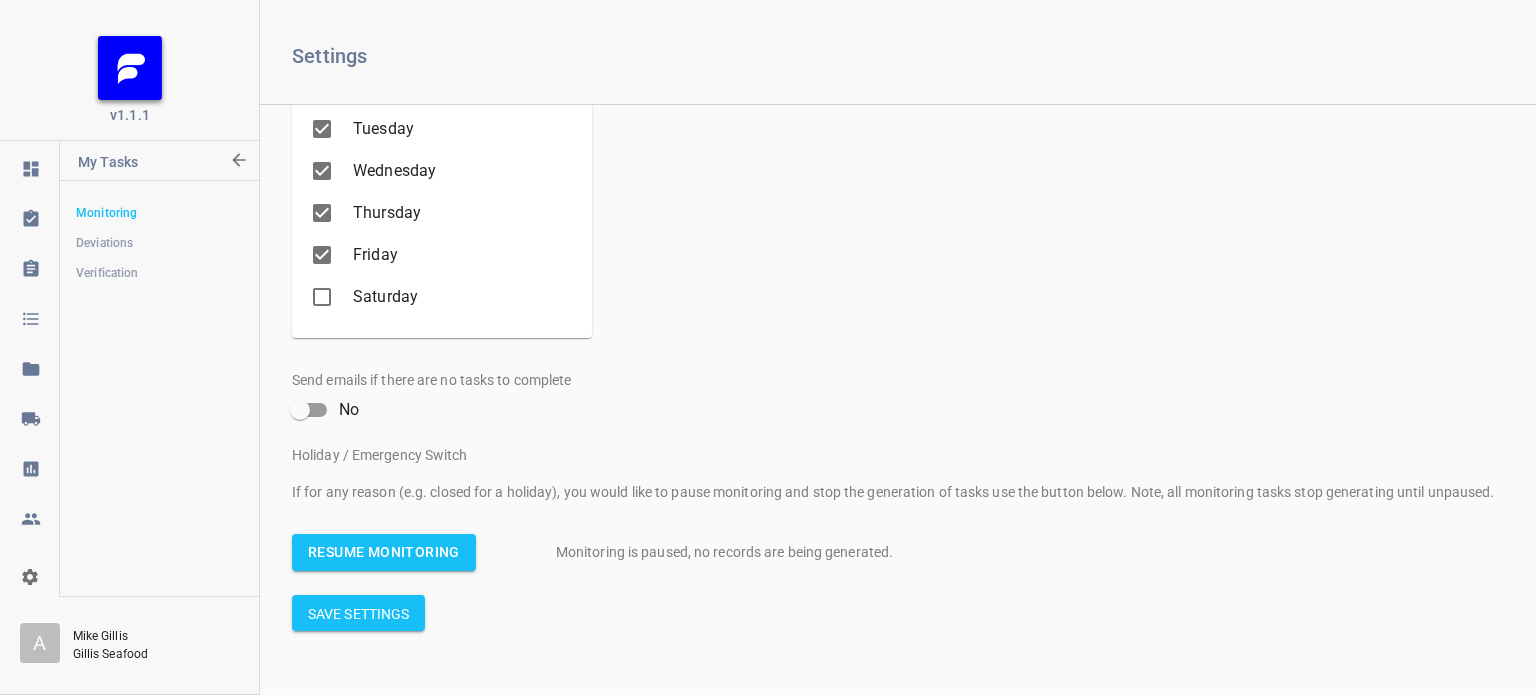 click on "Resume Monitoring" at bounding box center (384, 552) 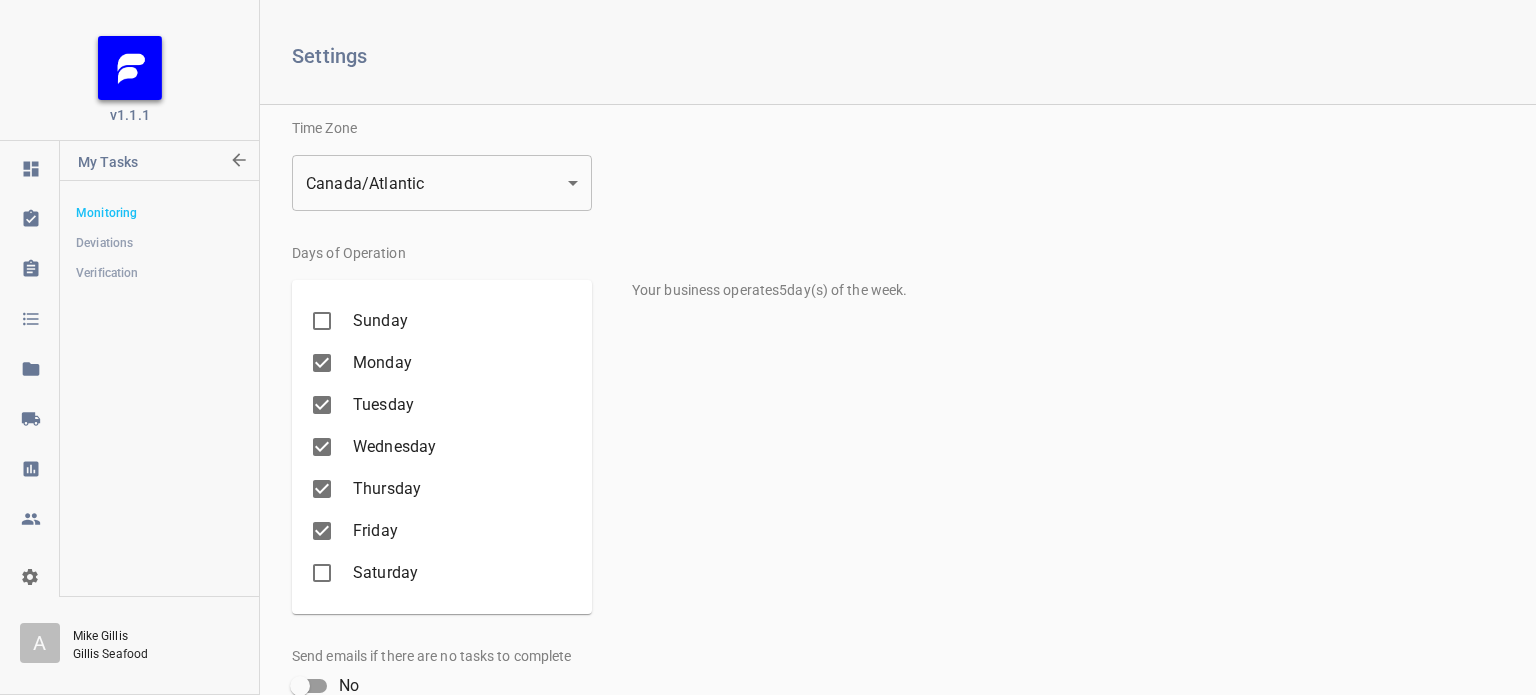 scroll, scrollTop: 0, scrollLeft: 0, axis: both 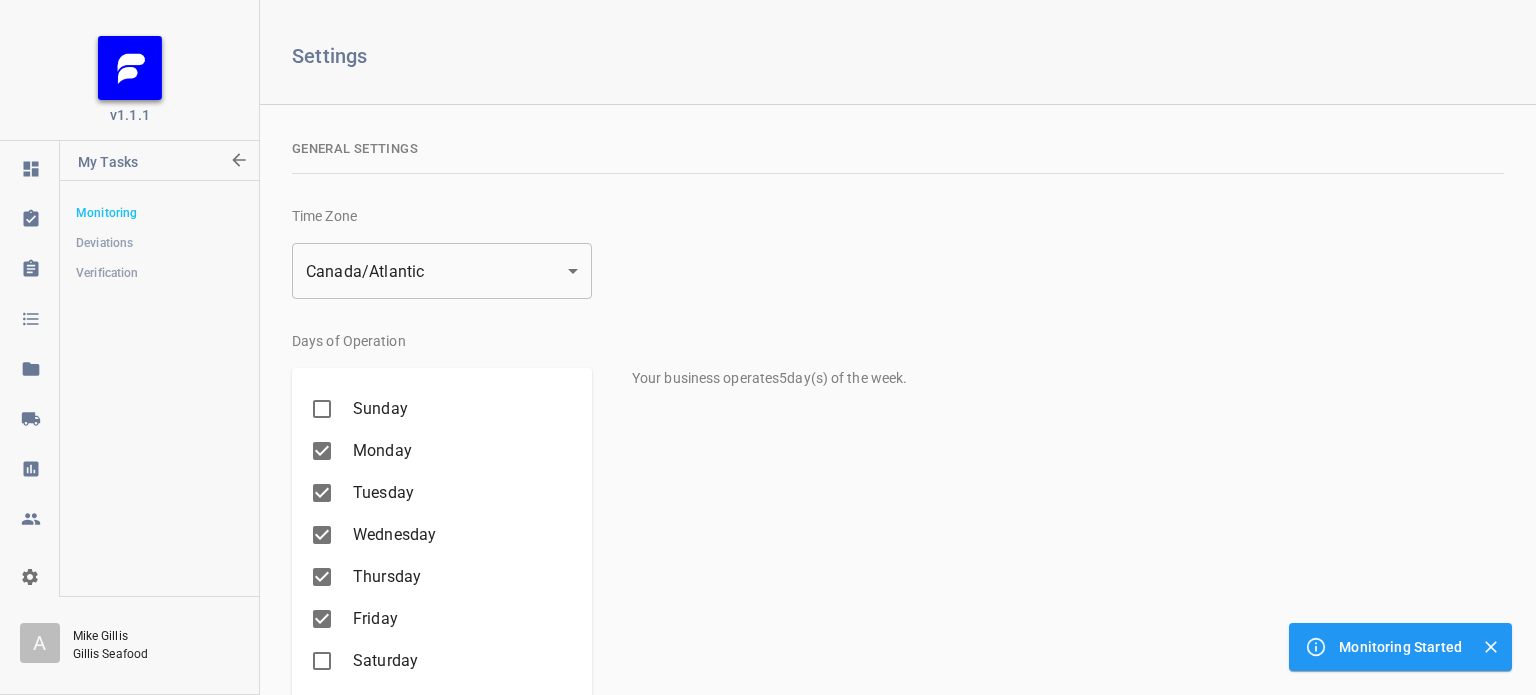 click on "Monitoring" at bounding box center [159, 213] 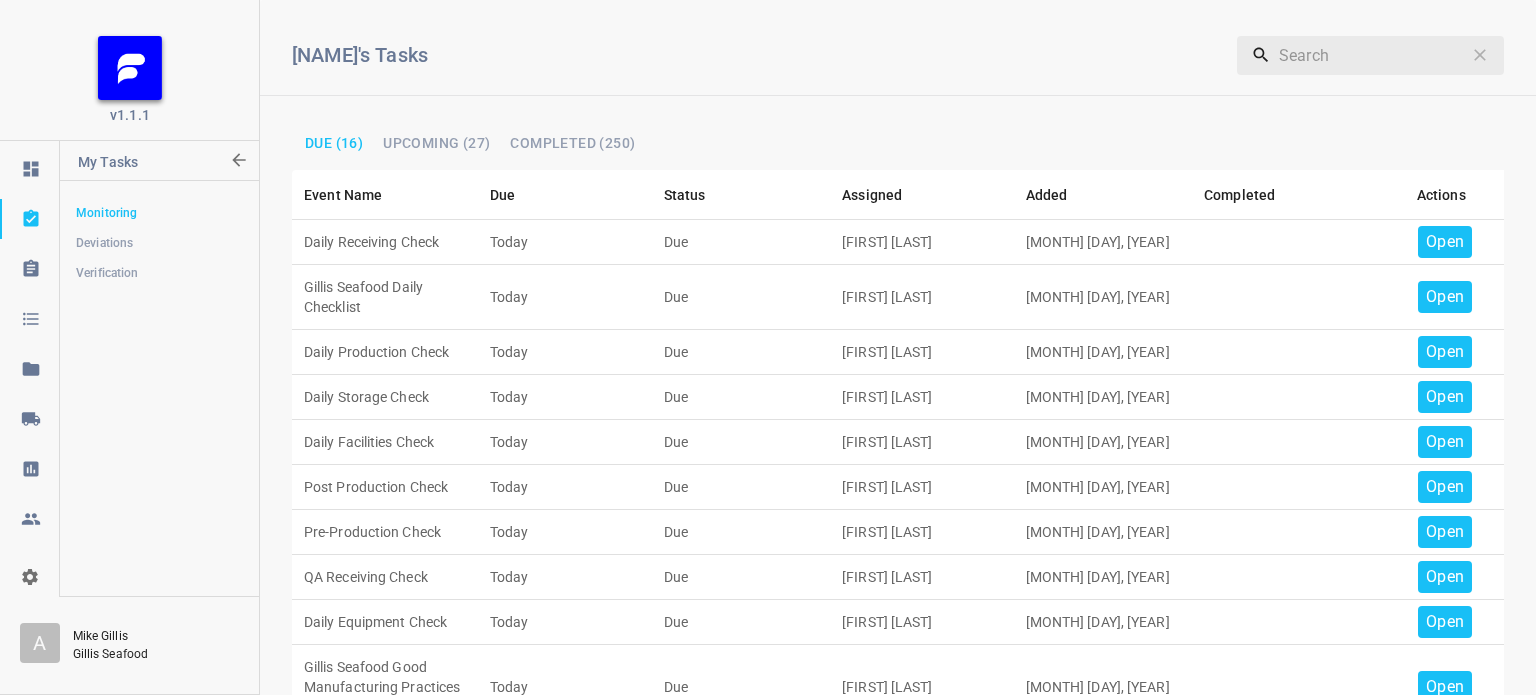 click on "Open" at bounding box center [1445, 242] 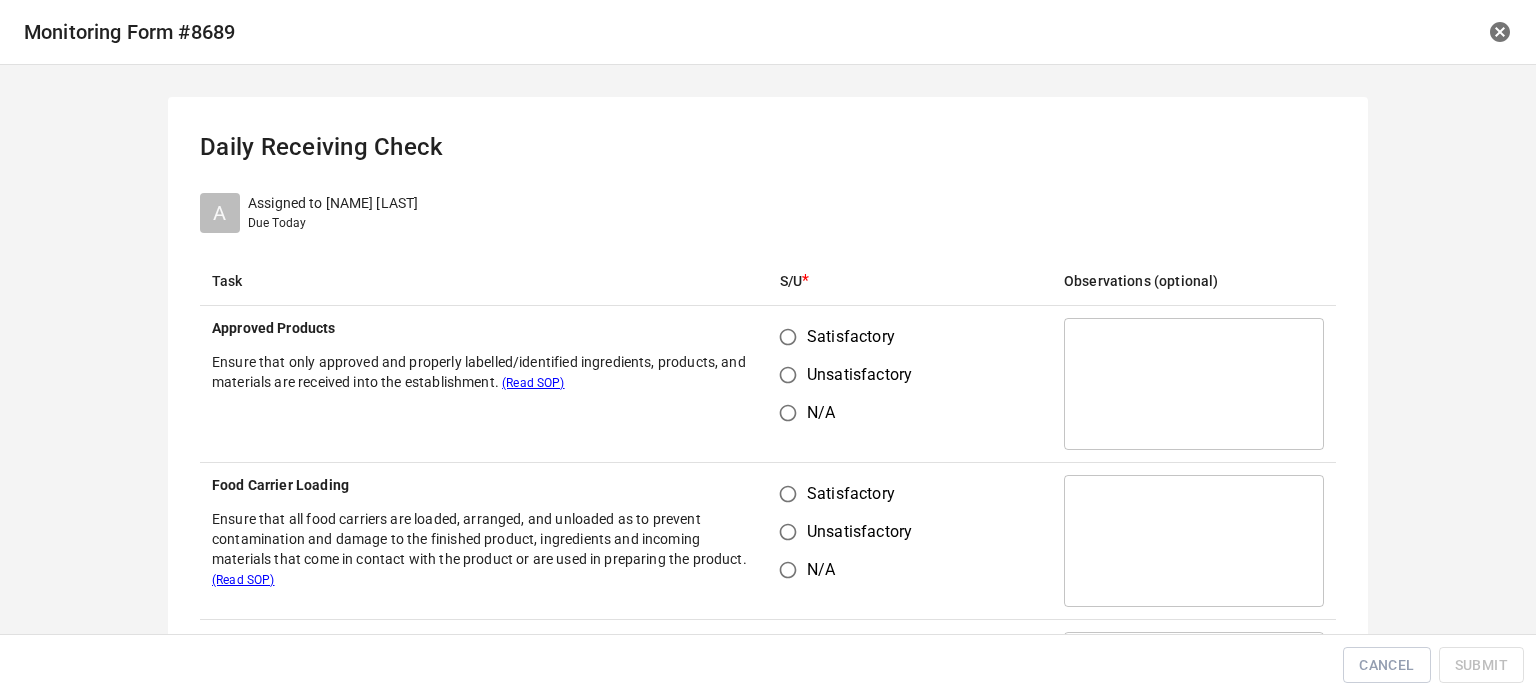 click on "Satisfactory" at bounding box center [788, 337] 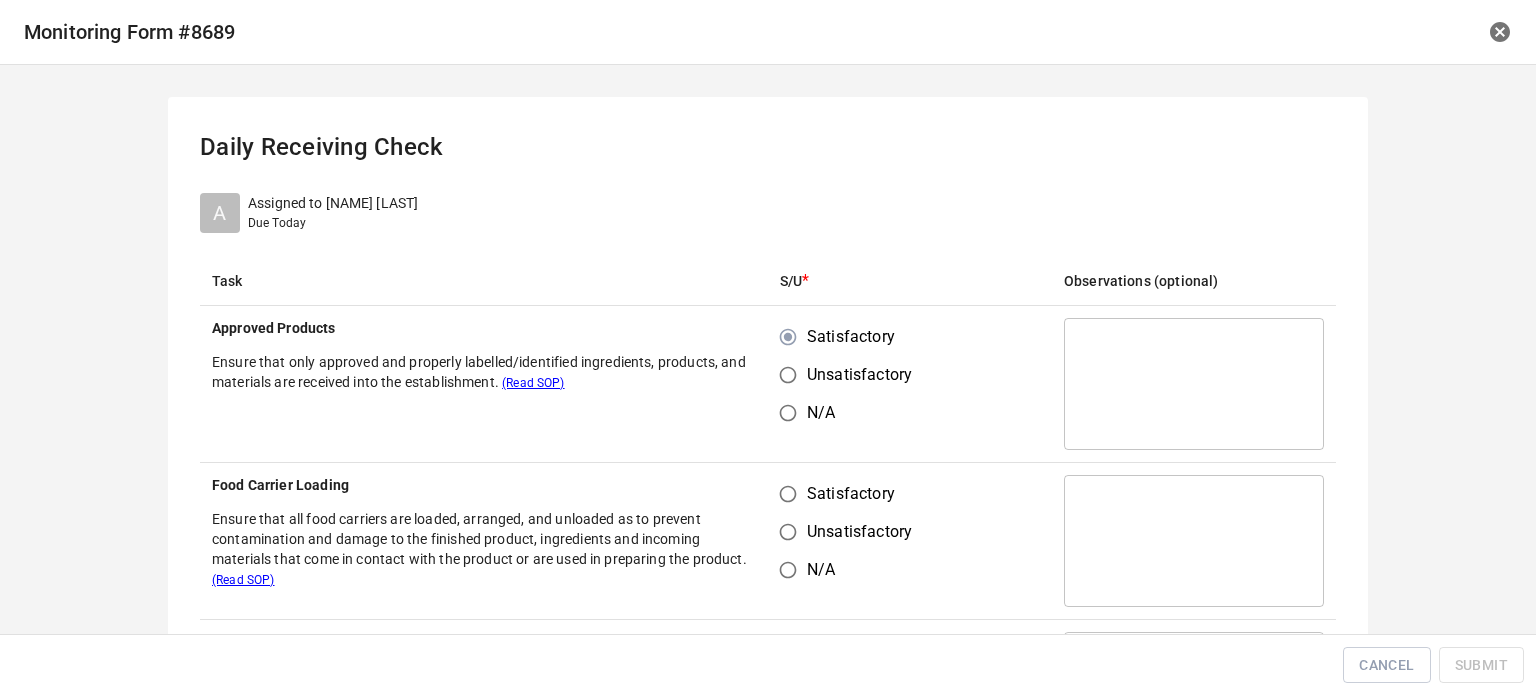 click on "Satisfactory" at bounding box center [788, 494] 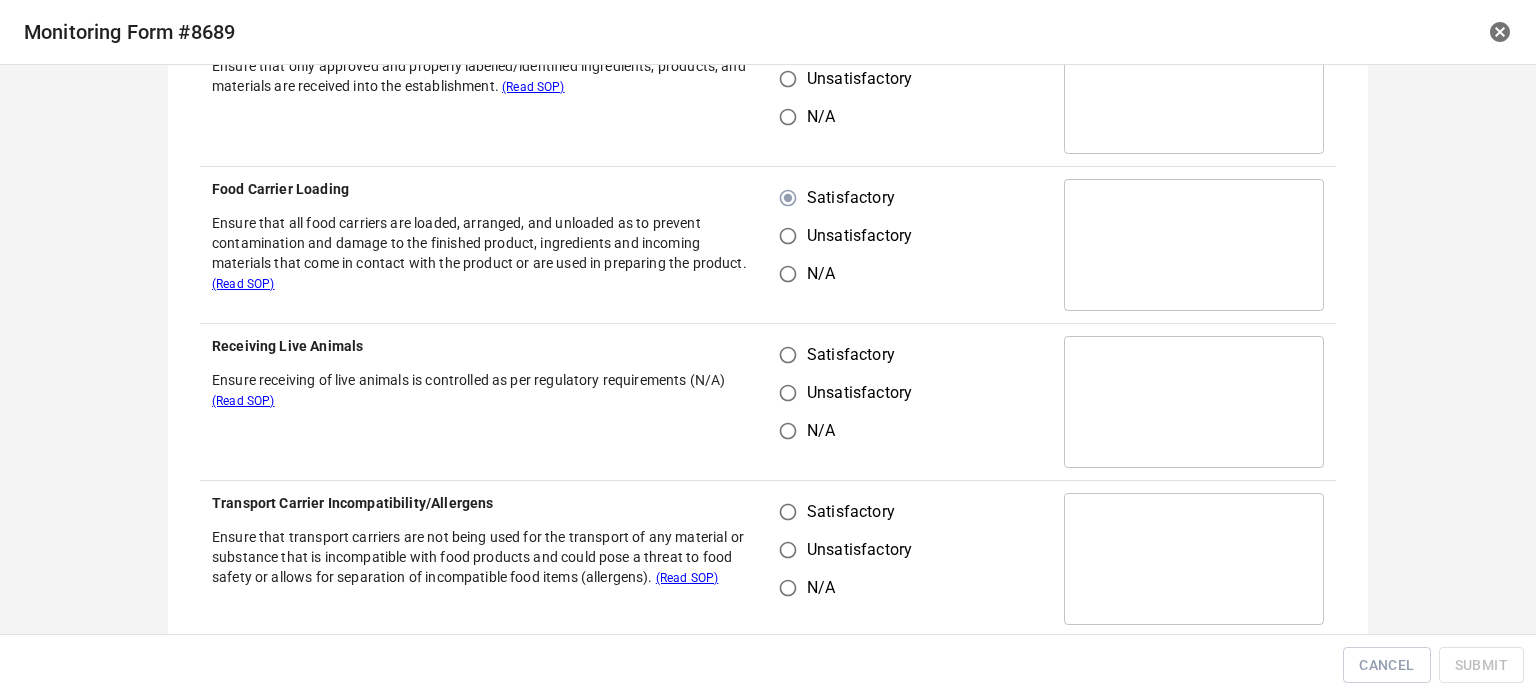 scroll, scrollTop: 300, scrollLeft: 0, axis: vertical 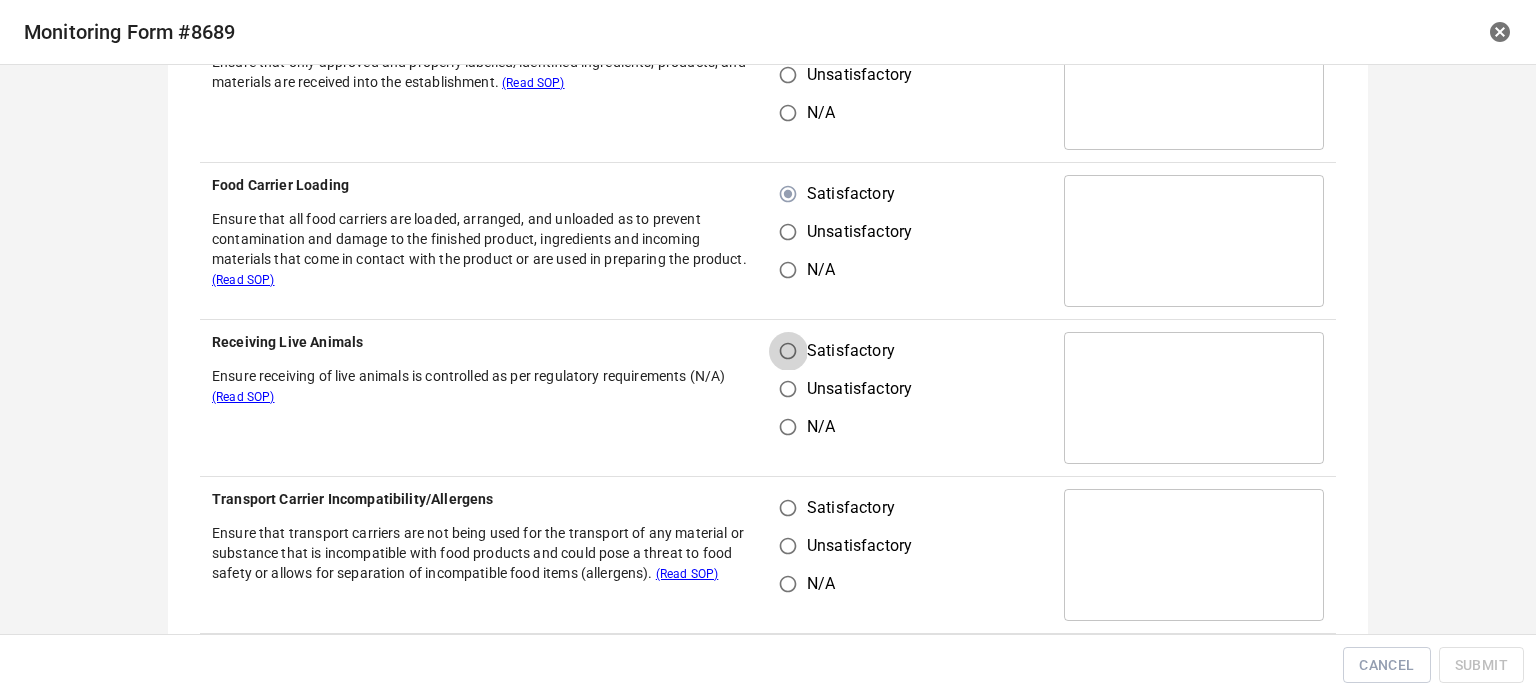 drag, startPoint x: 774, startPoint y: 342, endPoint x: 778, endPoint y: 483, distance: 141.05673 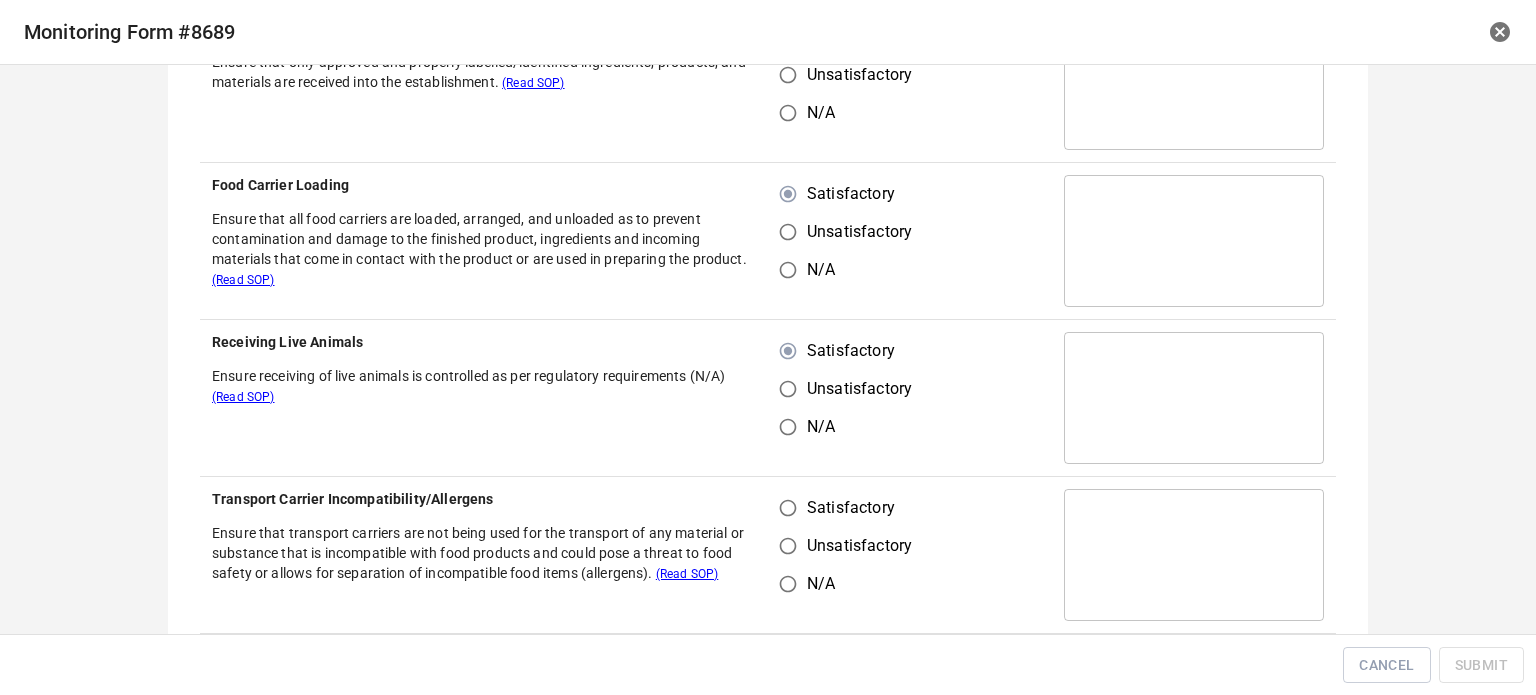 drag, startPoint x: 767, startPoint y: 502, endPoint x: 804, endPoint y: 495, distance: 37.65634 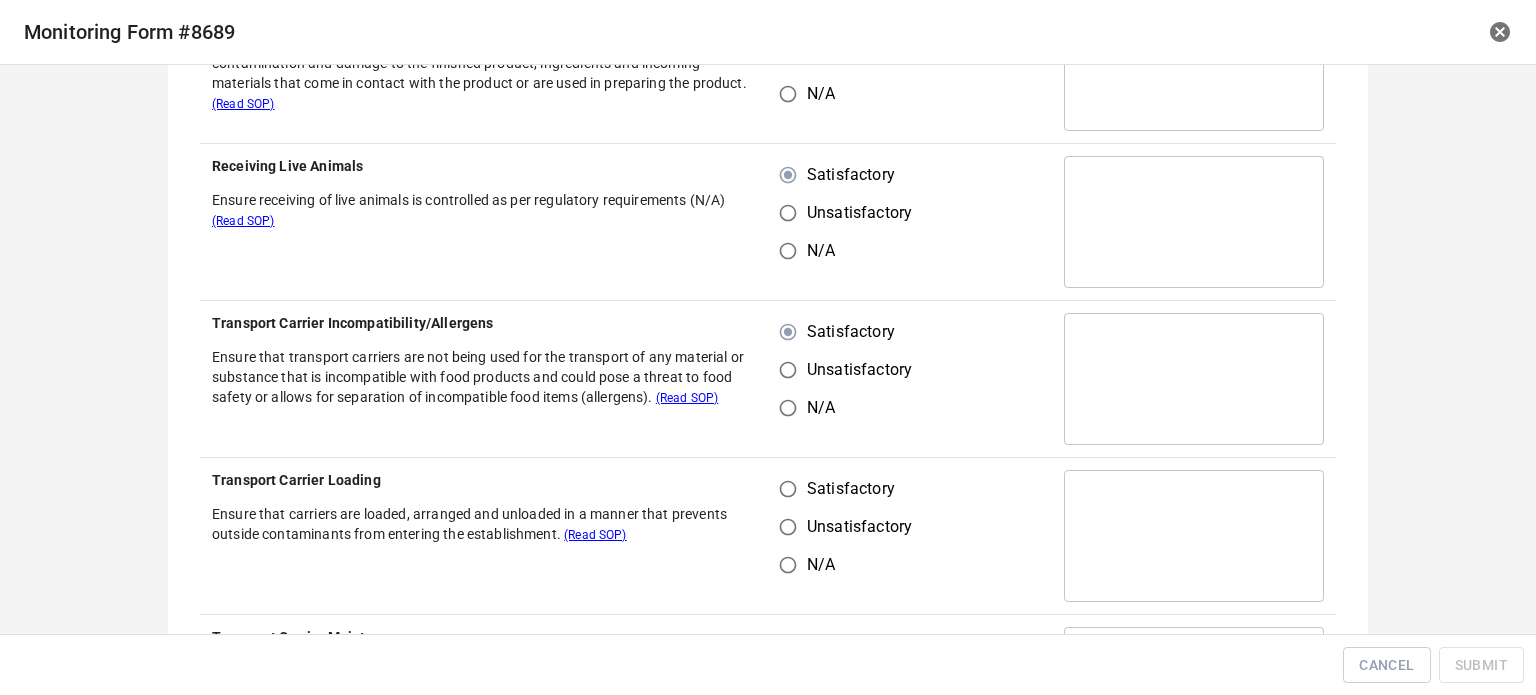 scroll, scrollTop: 700, scrollLeft: 0, axis: vertical 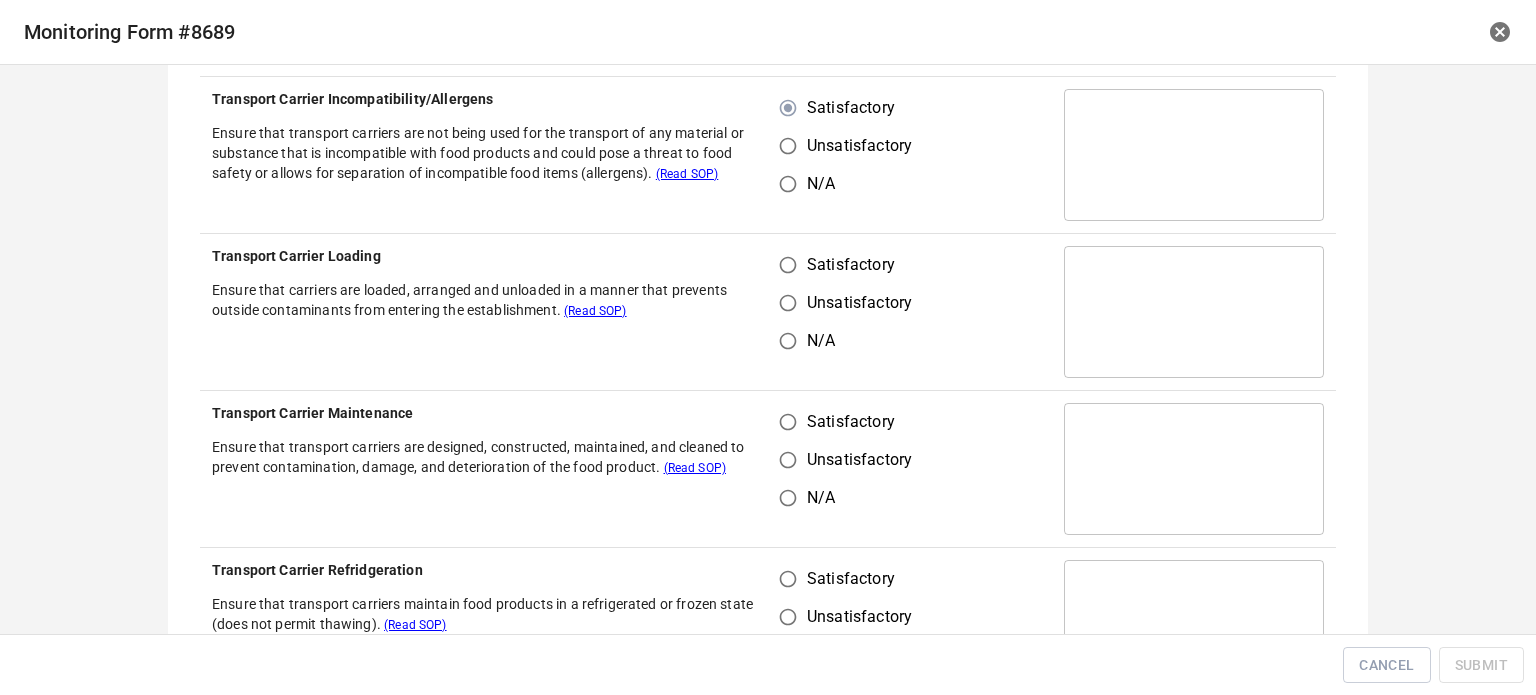 click on "Satisfactory Unsatisfactory N/A" at bounding box center [910, 312] 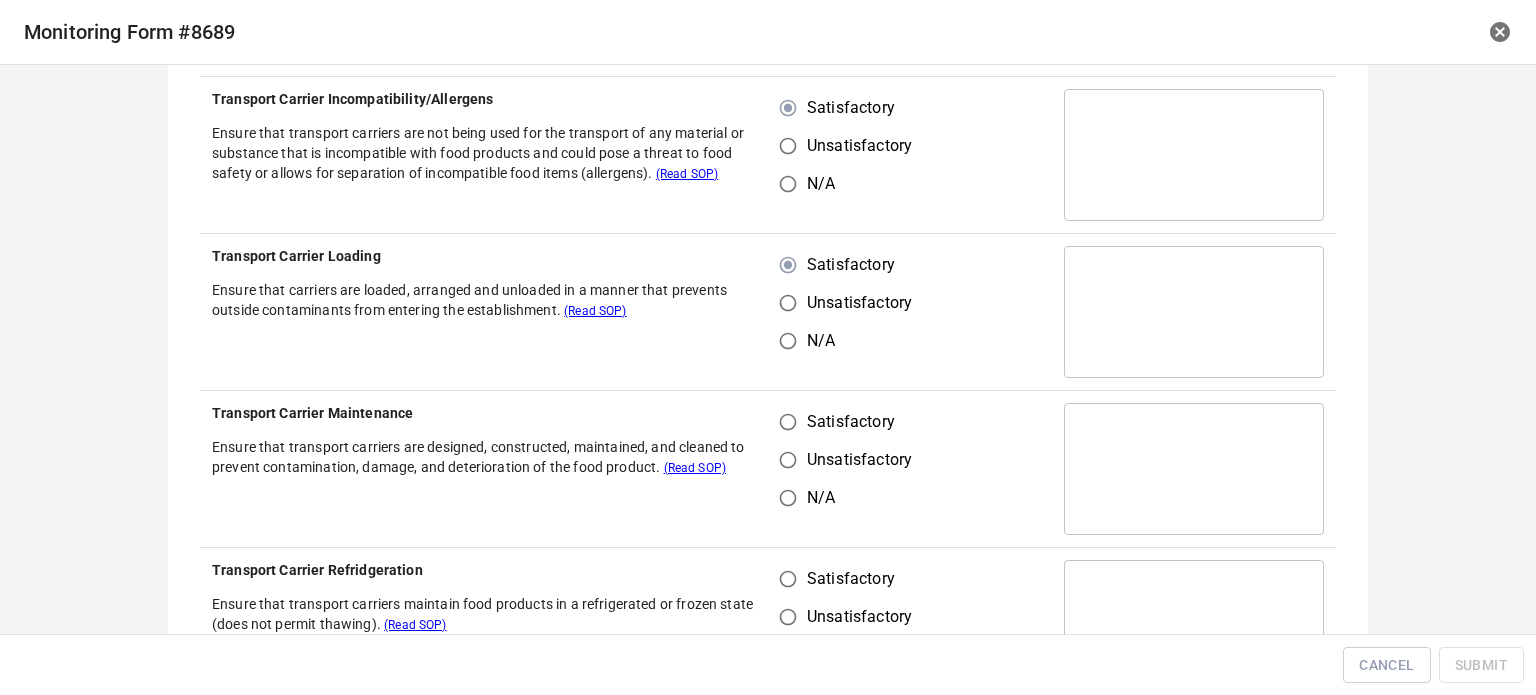 click on "Satisfactory" at bounding box center (788, 422) 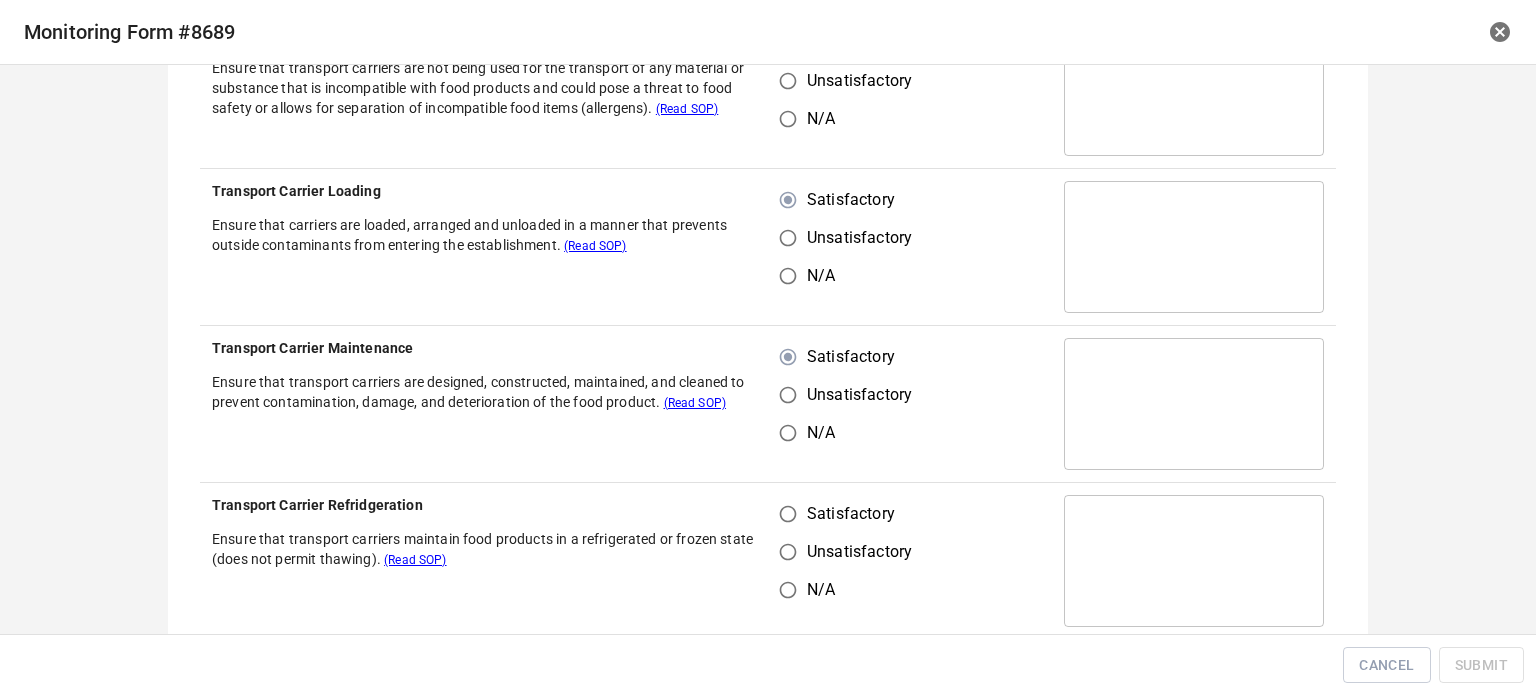scroll, scrollTop: 900, scrollLeft: 0, axis: vertical 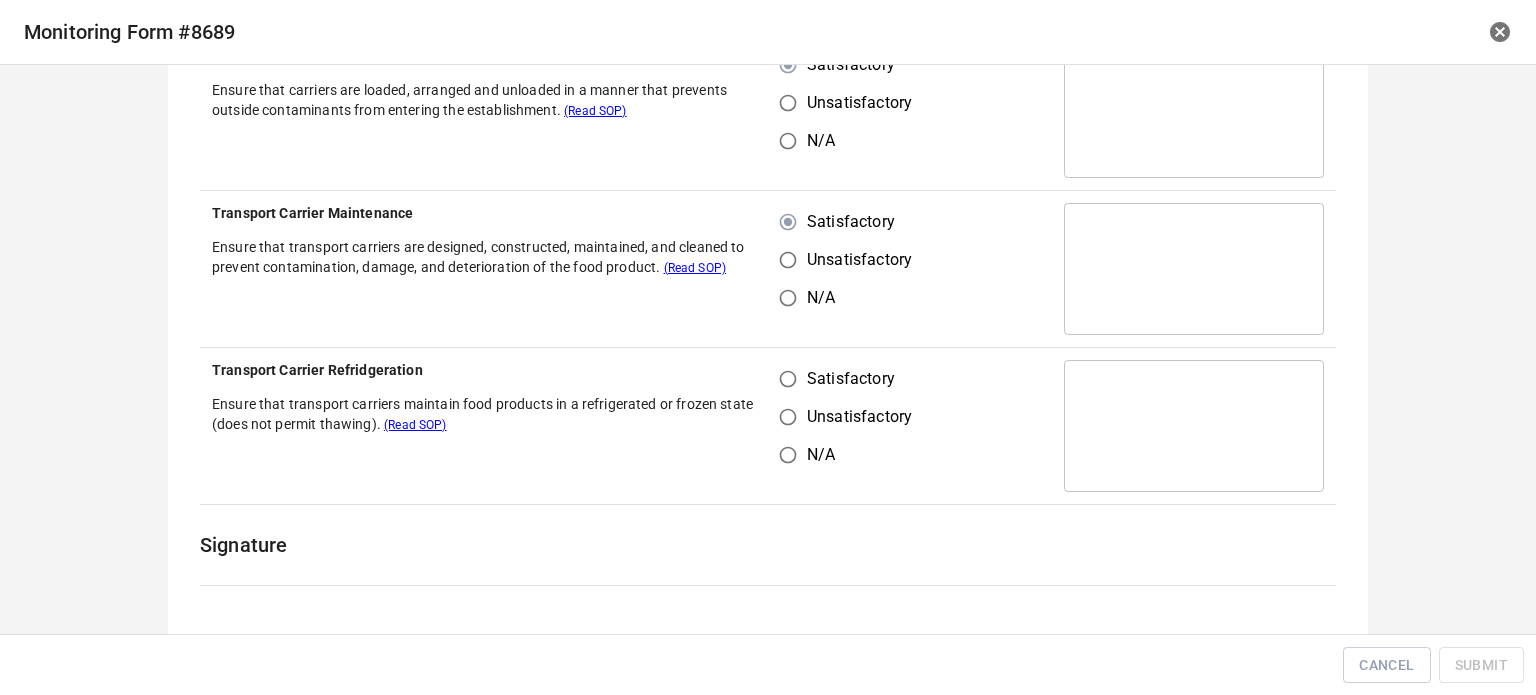 click on "Satisfactory" at bounding box center [788, 379] 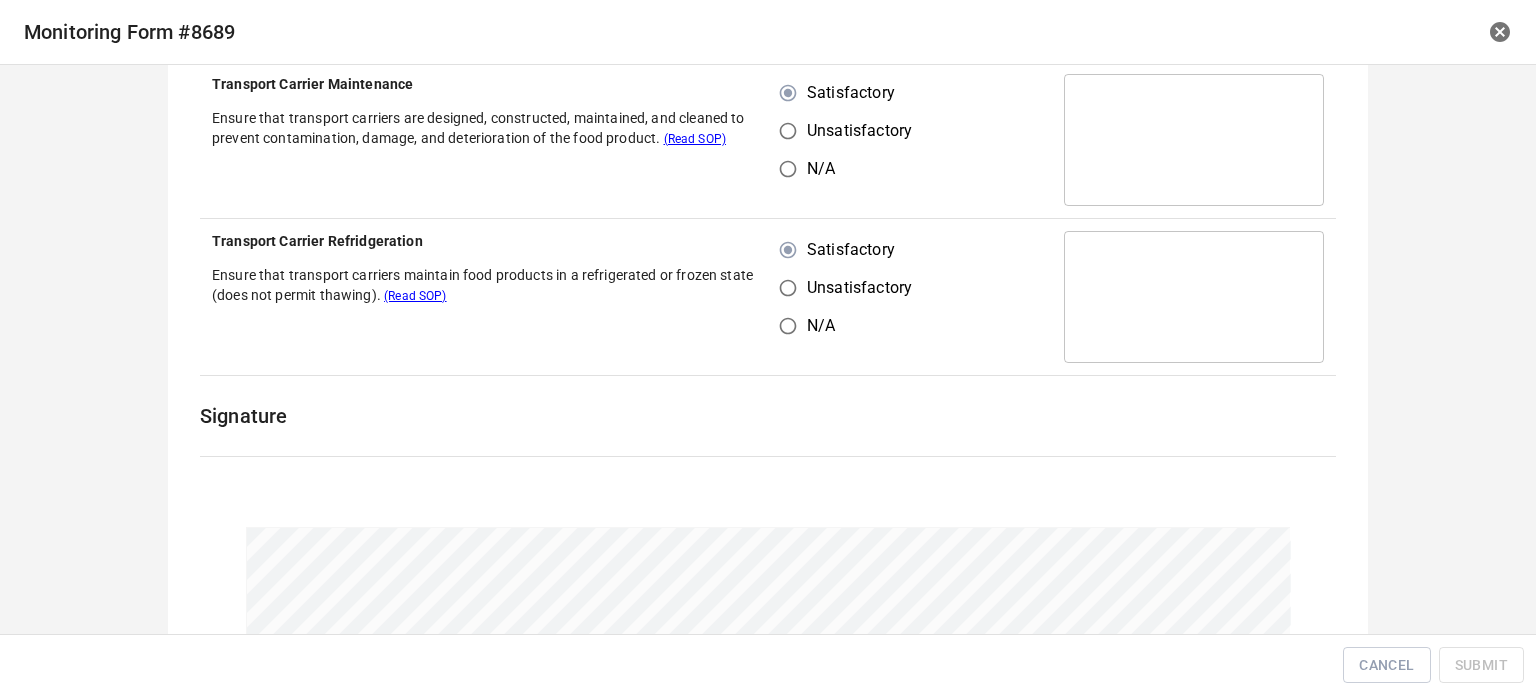 scroll, scrollTop: 1200, scrollLeft: 0, axis: vertical 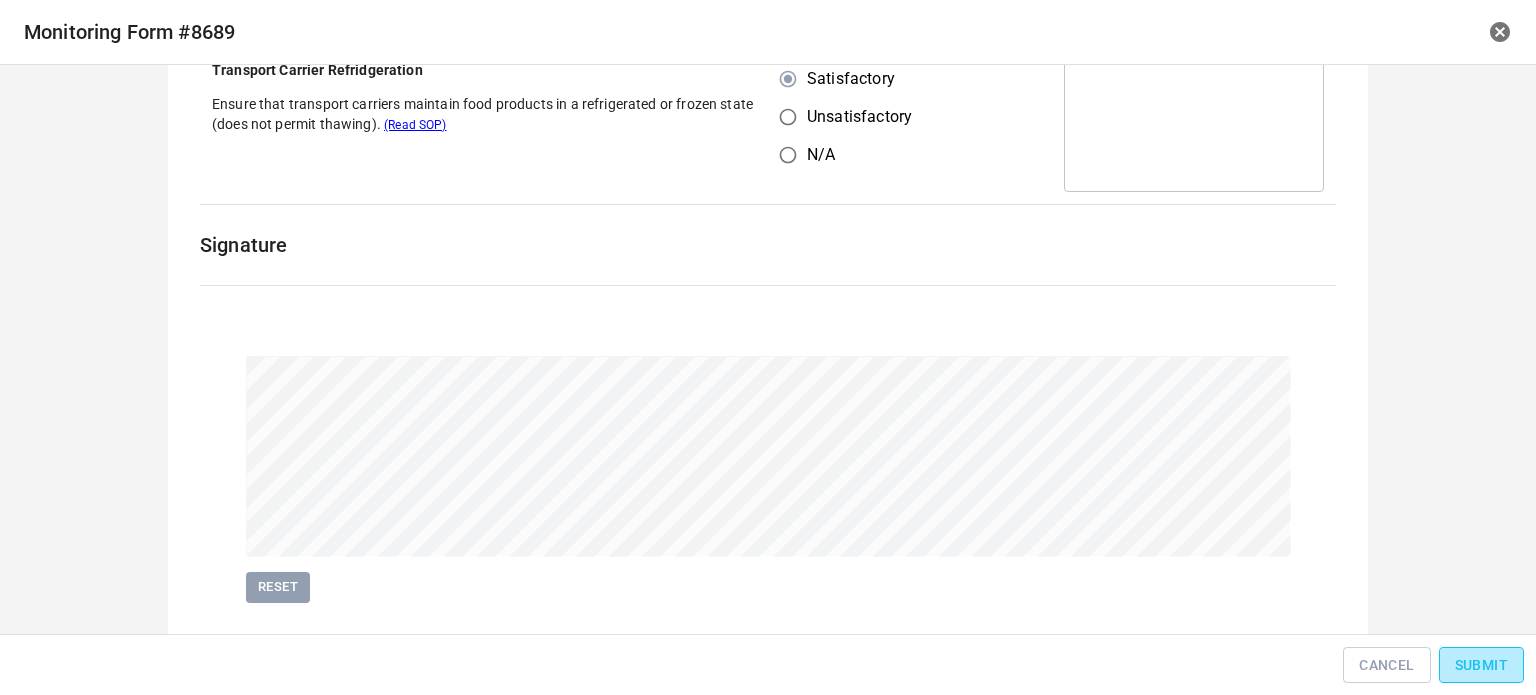 click on "Submit" at bounding box center (1481, 665) 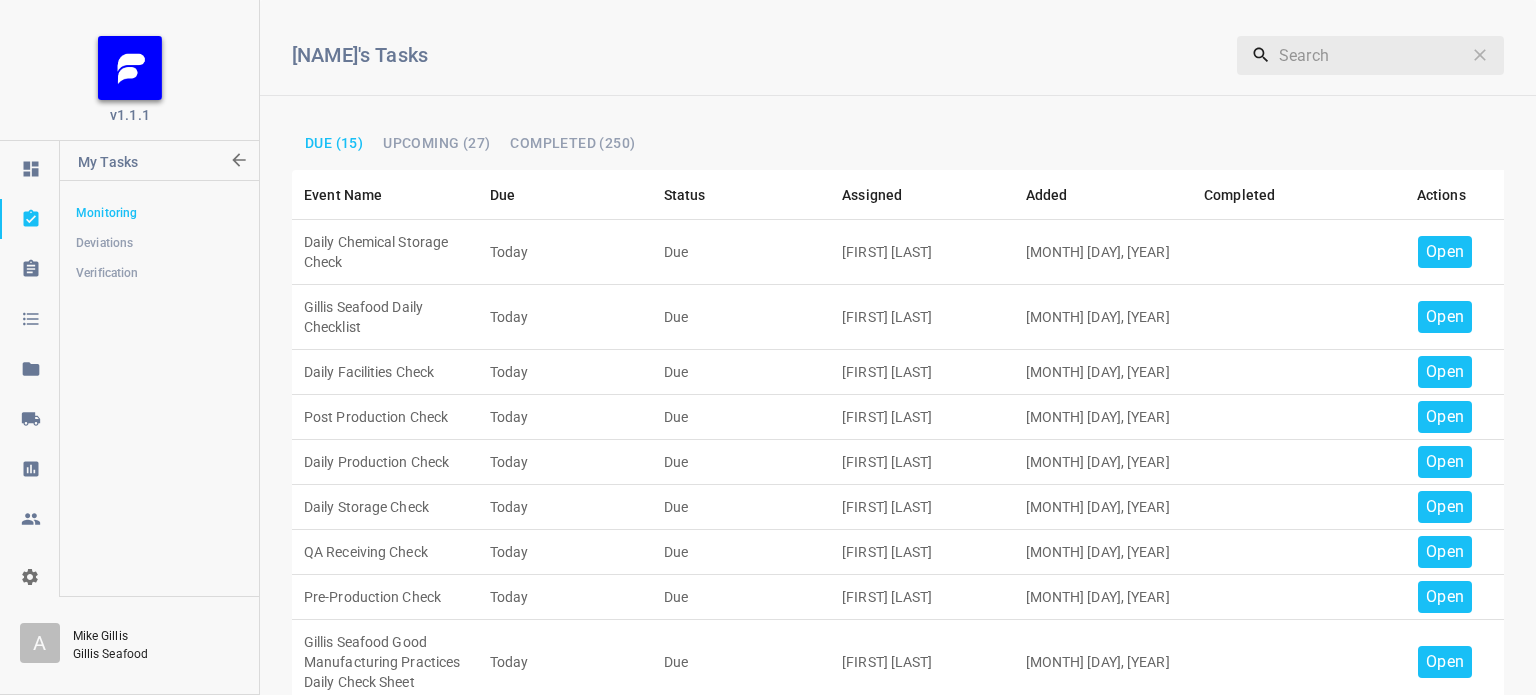 click on "Open" at bounding box center (1445, 252) 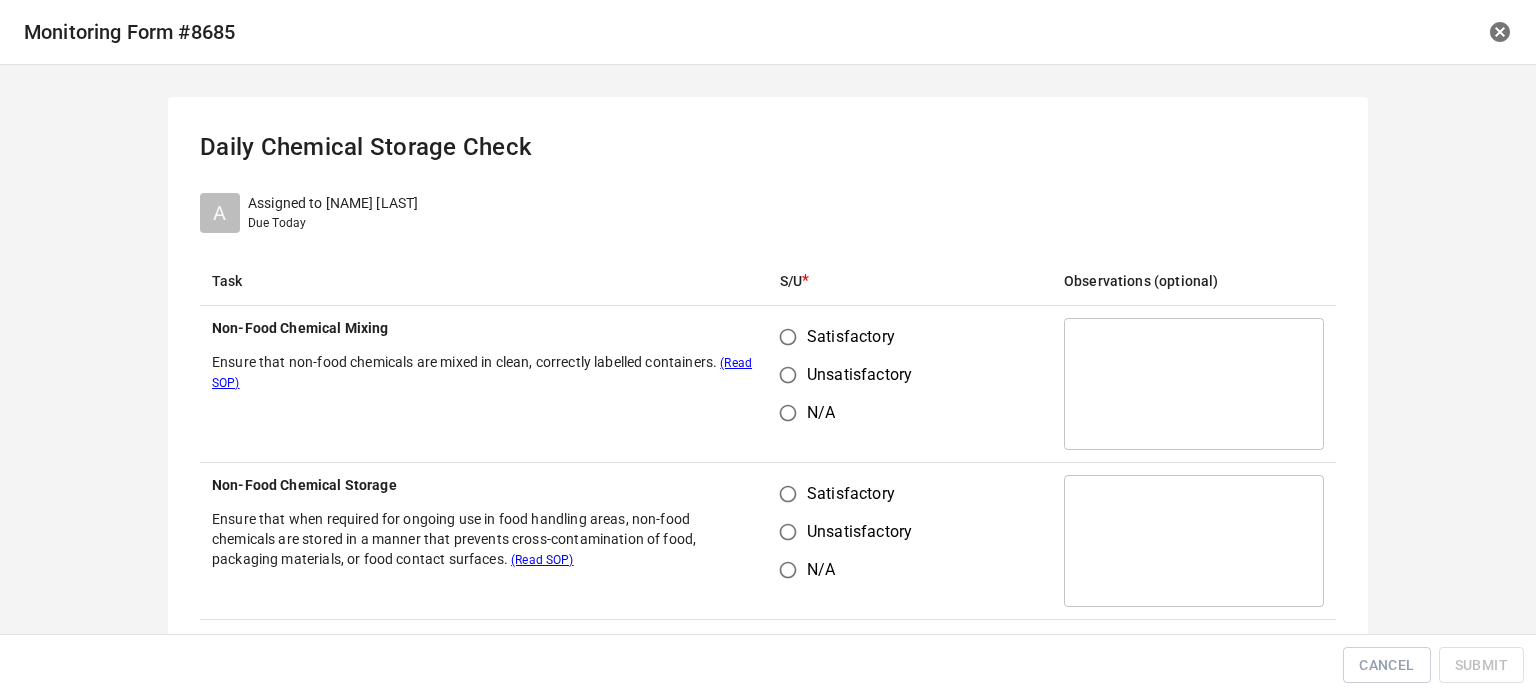 click on "Satisfactory" at bounding box center [788, 337] 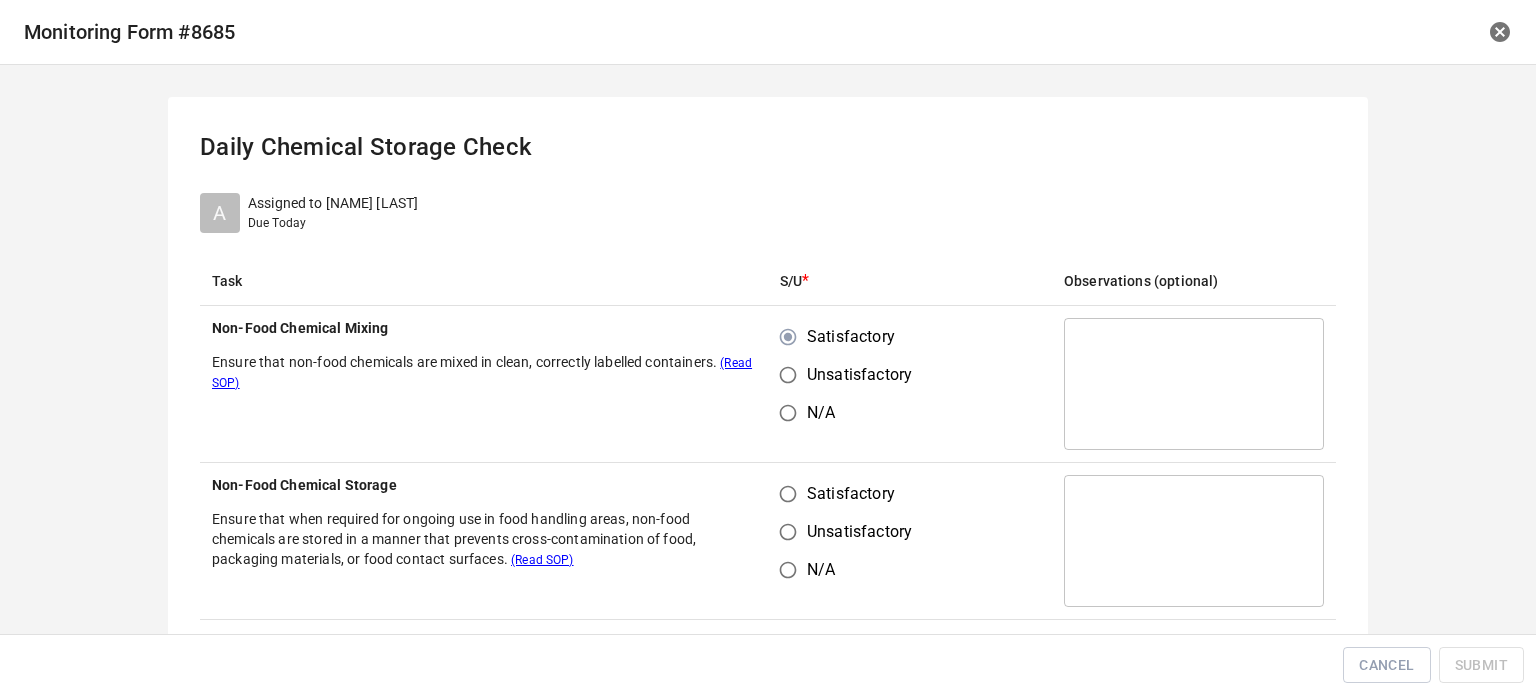 drag, startPoint x: 805, startPoint y: 488, endPoint x: 877, endPoint y: 399, distance: 114.47707 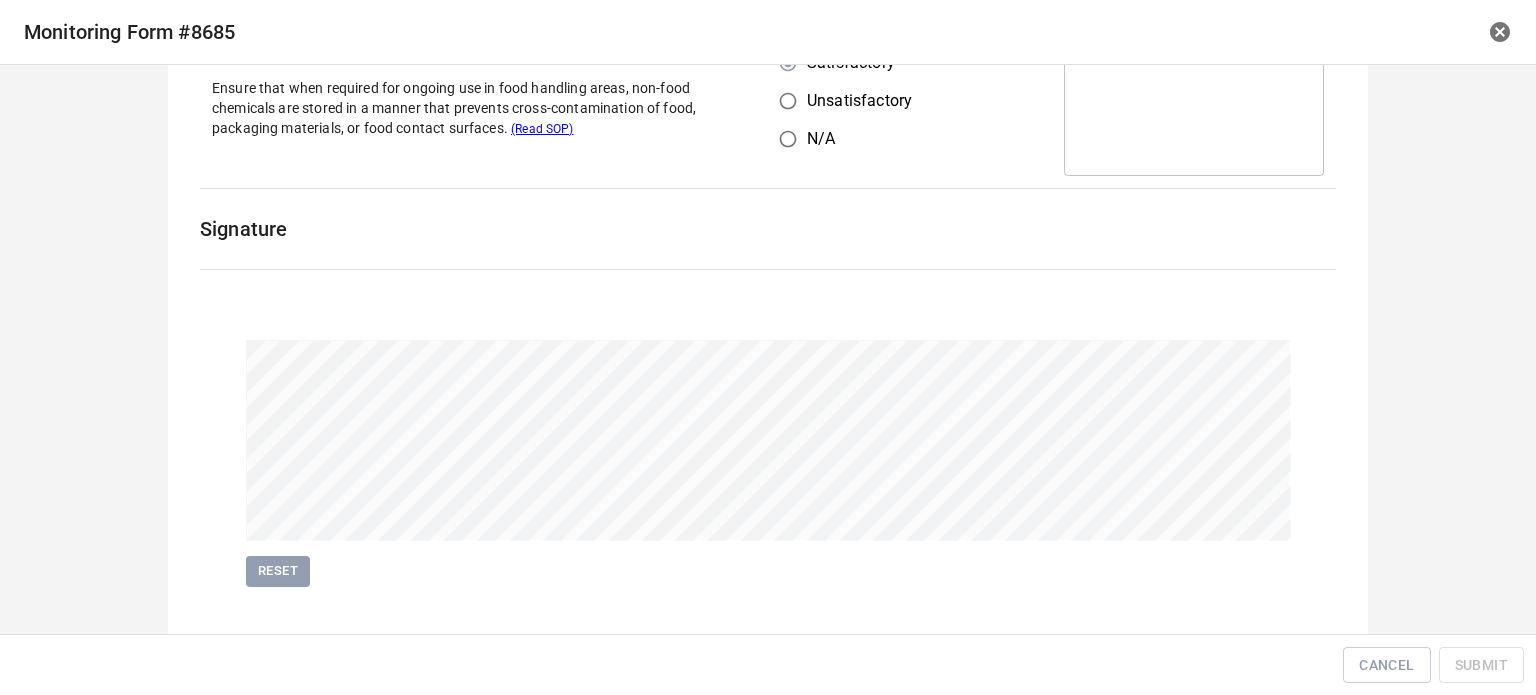 scroll, scrollTop: 461, scrollLeft: 0, axis: vertical 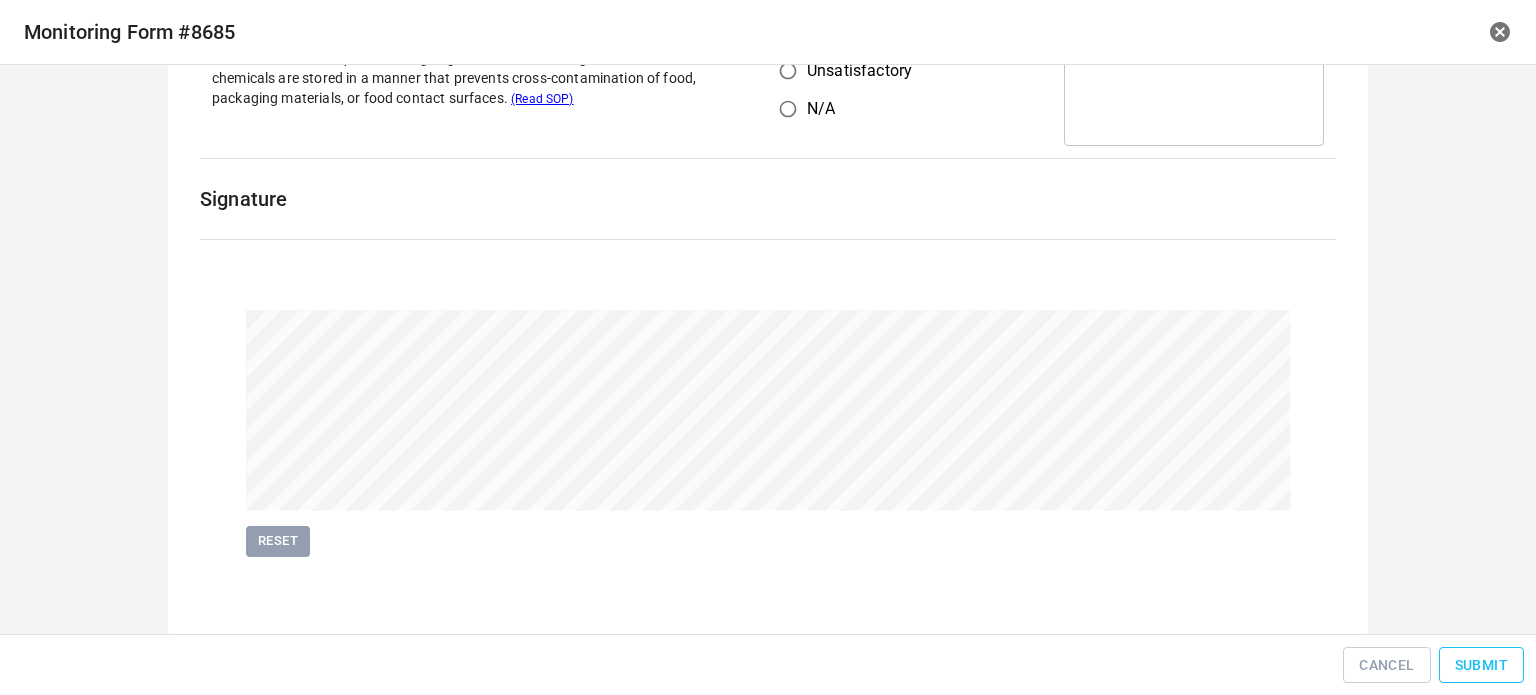 click on "Submit" at bounding box center (1481, 665) 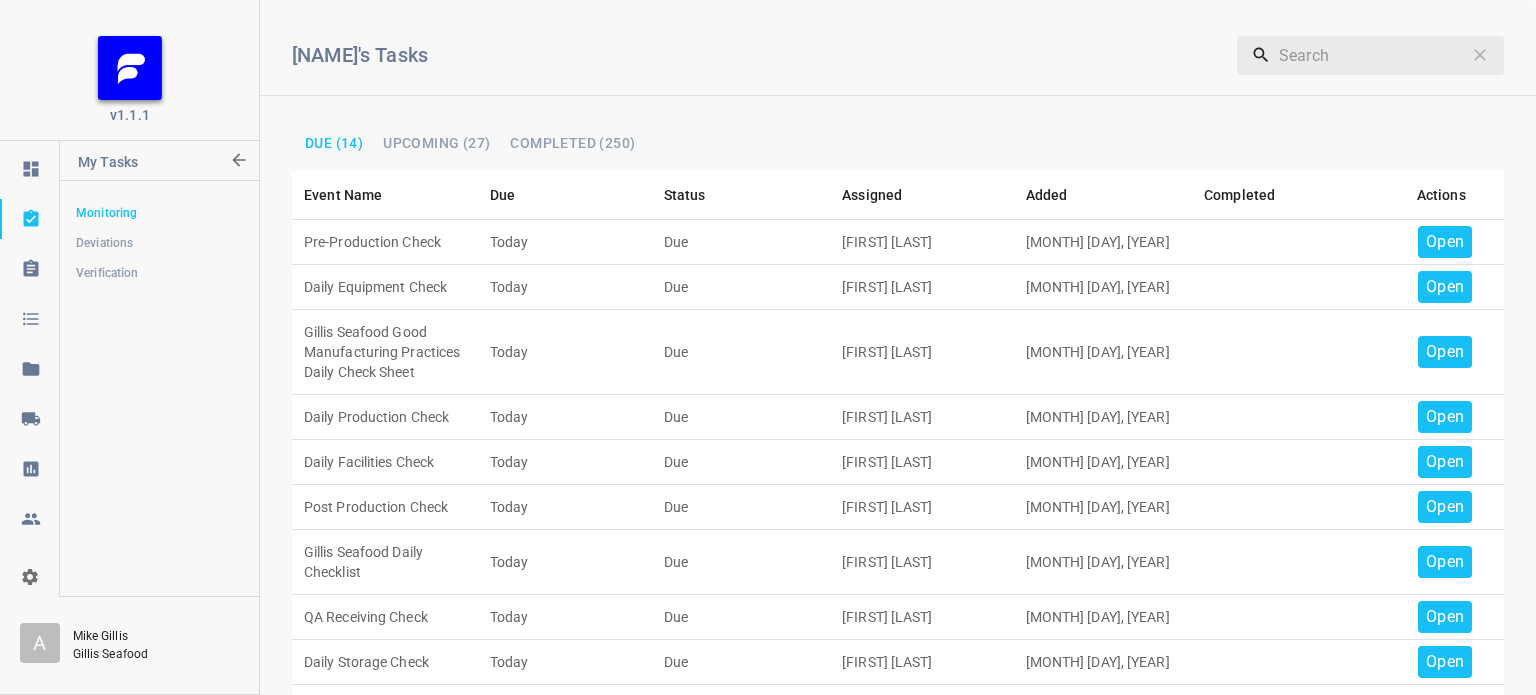 click on "Open" at bounding box center [1445, 242] 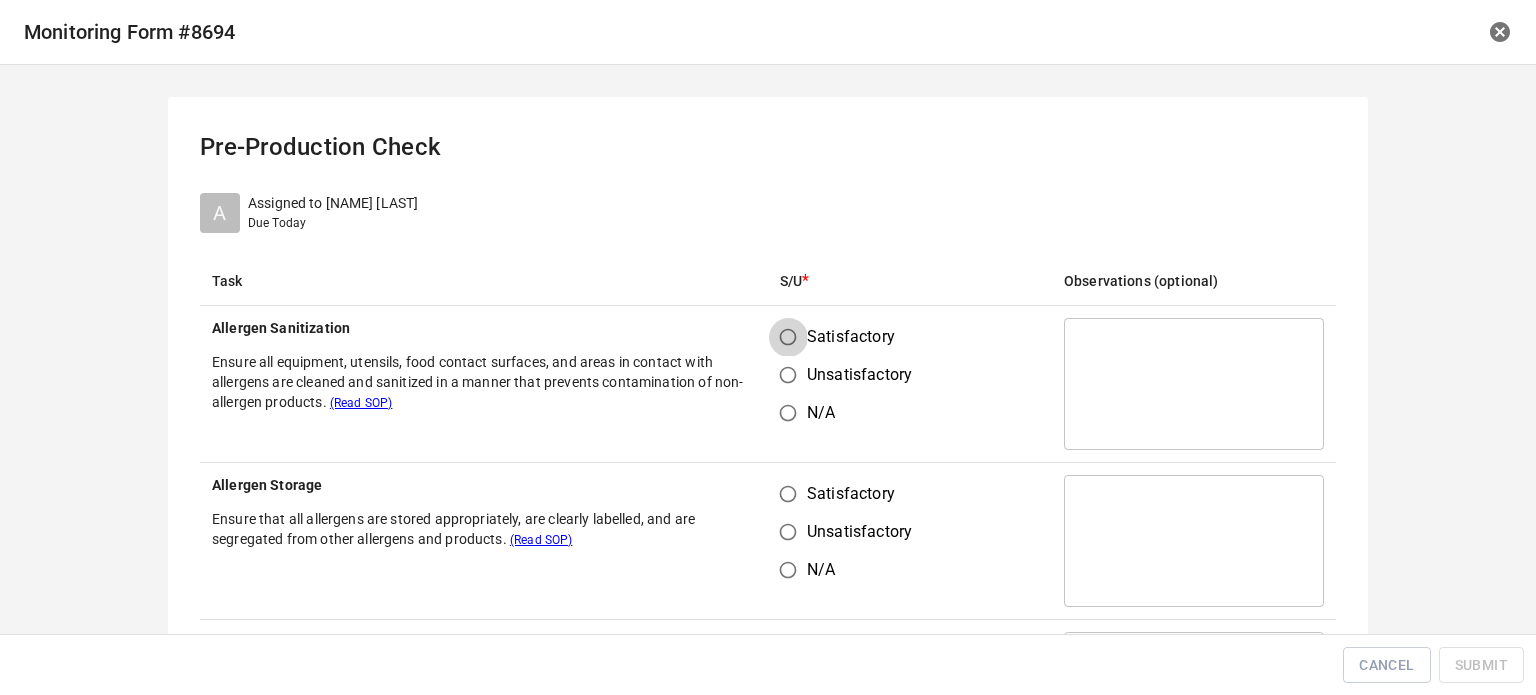 click on "Satisfactory" at bounding box center [788, 337] 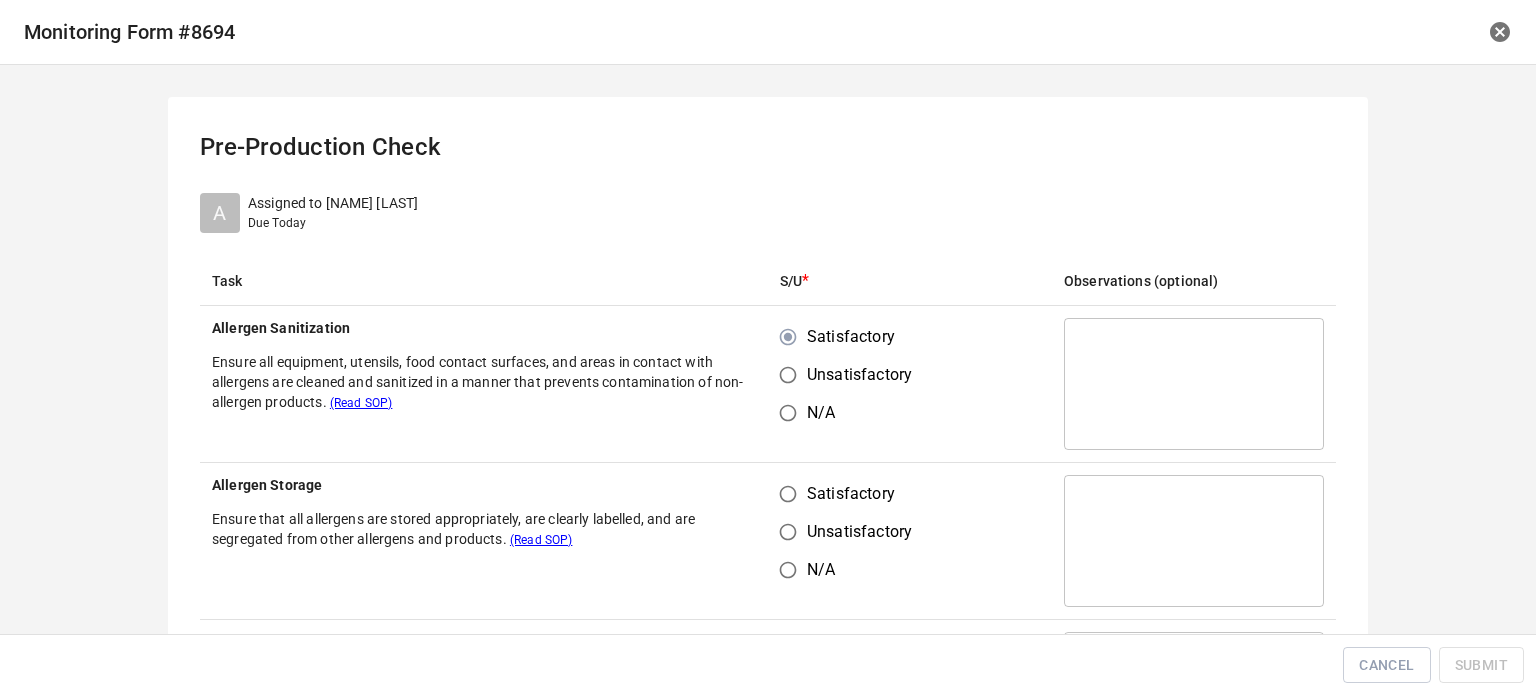 drag, startPoint x: 771, startPoint y: 514, endPoint x: 779, endPoint y: 500, distance: 16.124516 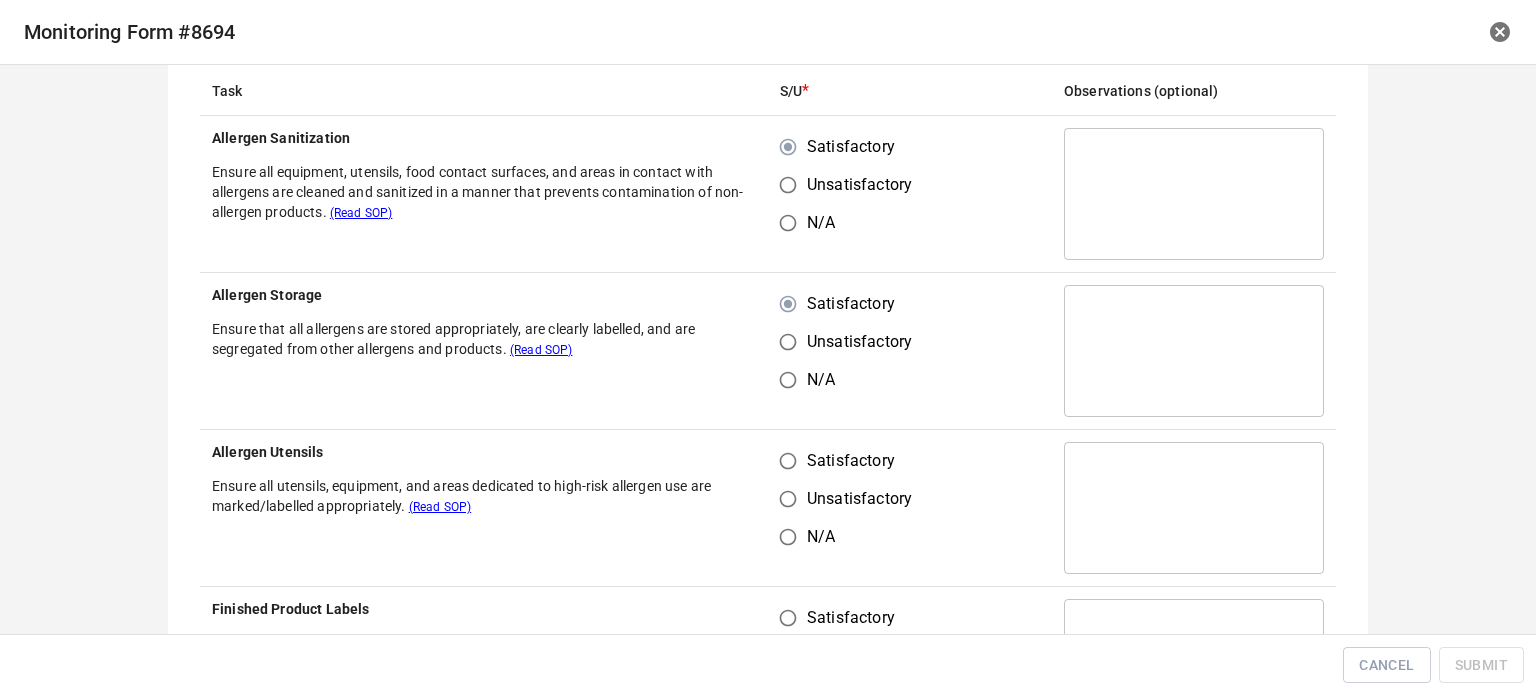 scroll, scrollTop: 400, scrollLeft: 0, axis: vertical 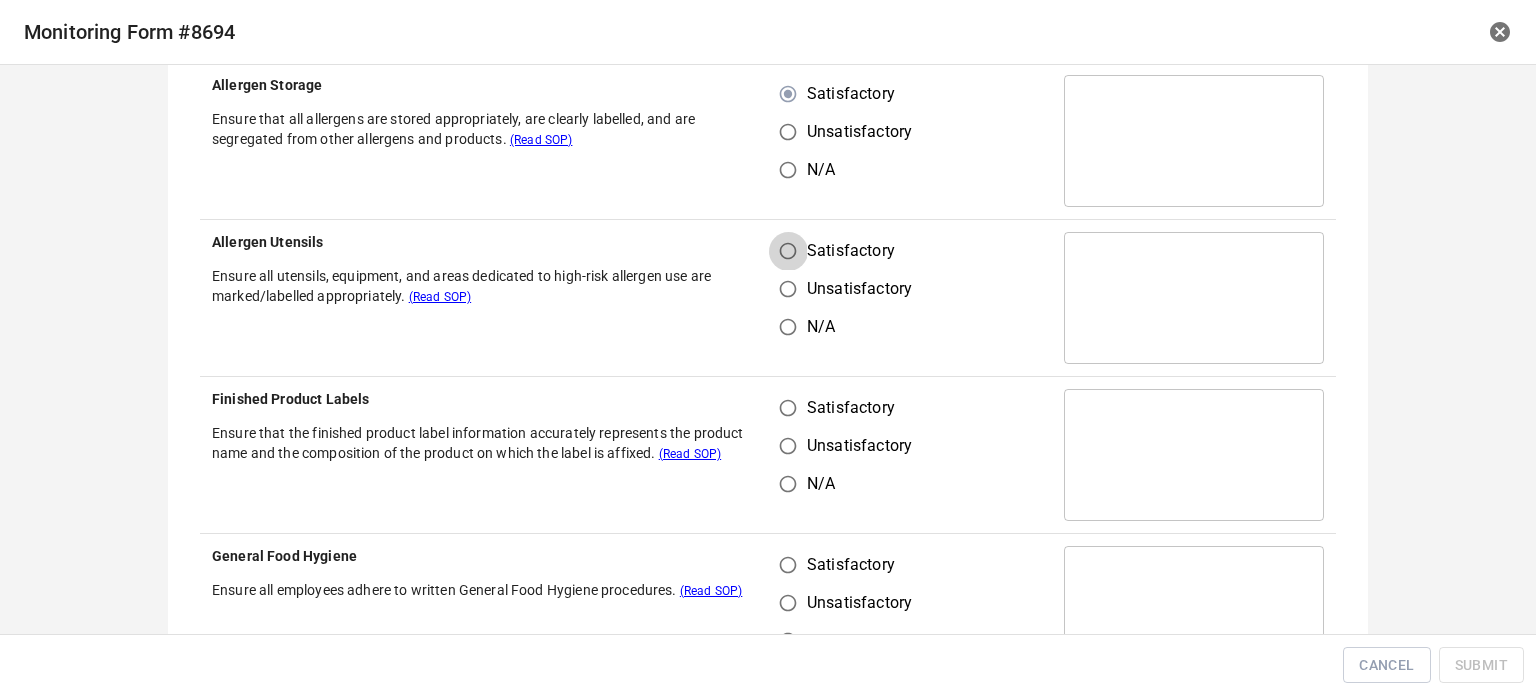 click on "Satisfactory" at bounding box center [788, 251] 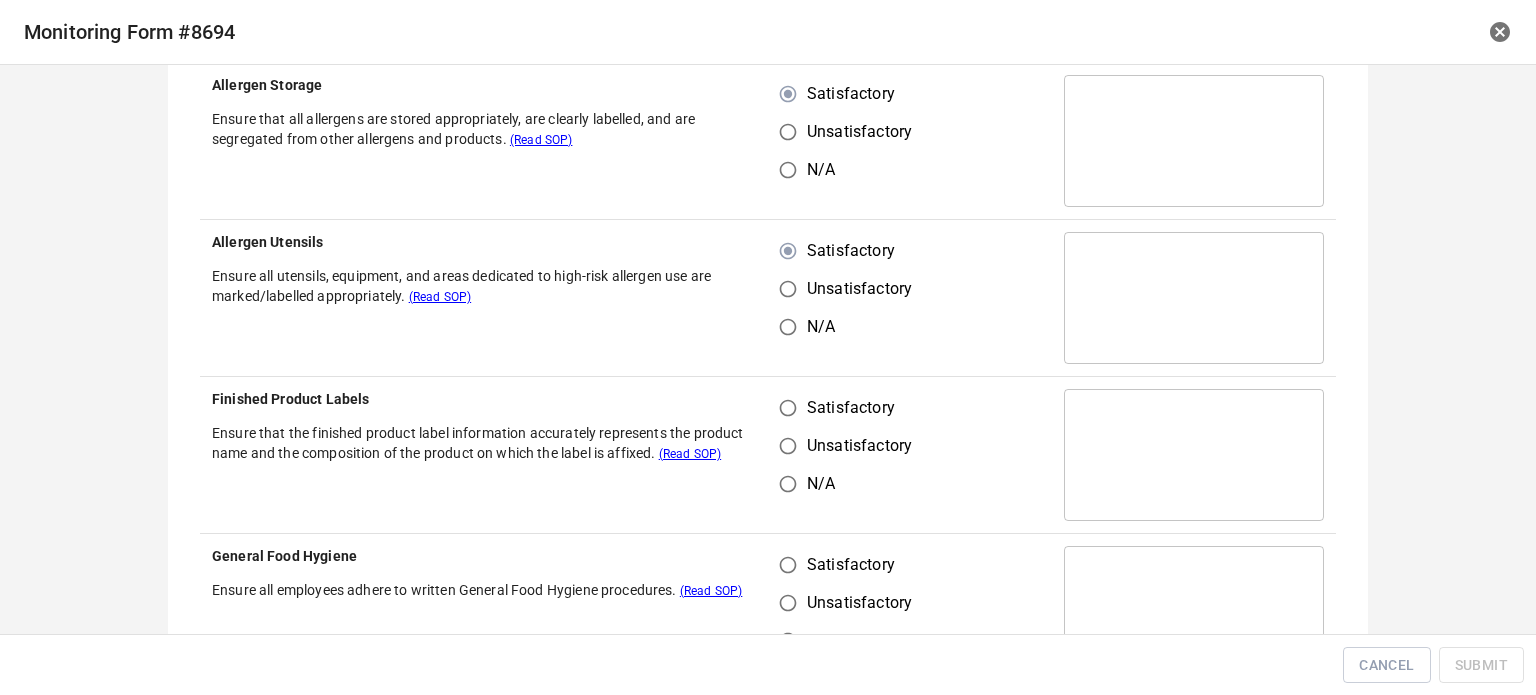 drag, startPoint x: 783, startPoint y: 428, endPoint x: 788, endPoint y: 486, distance: 58.21512 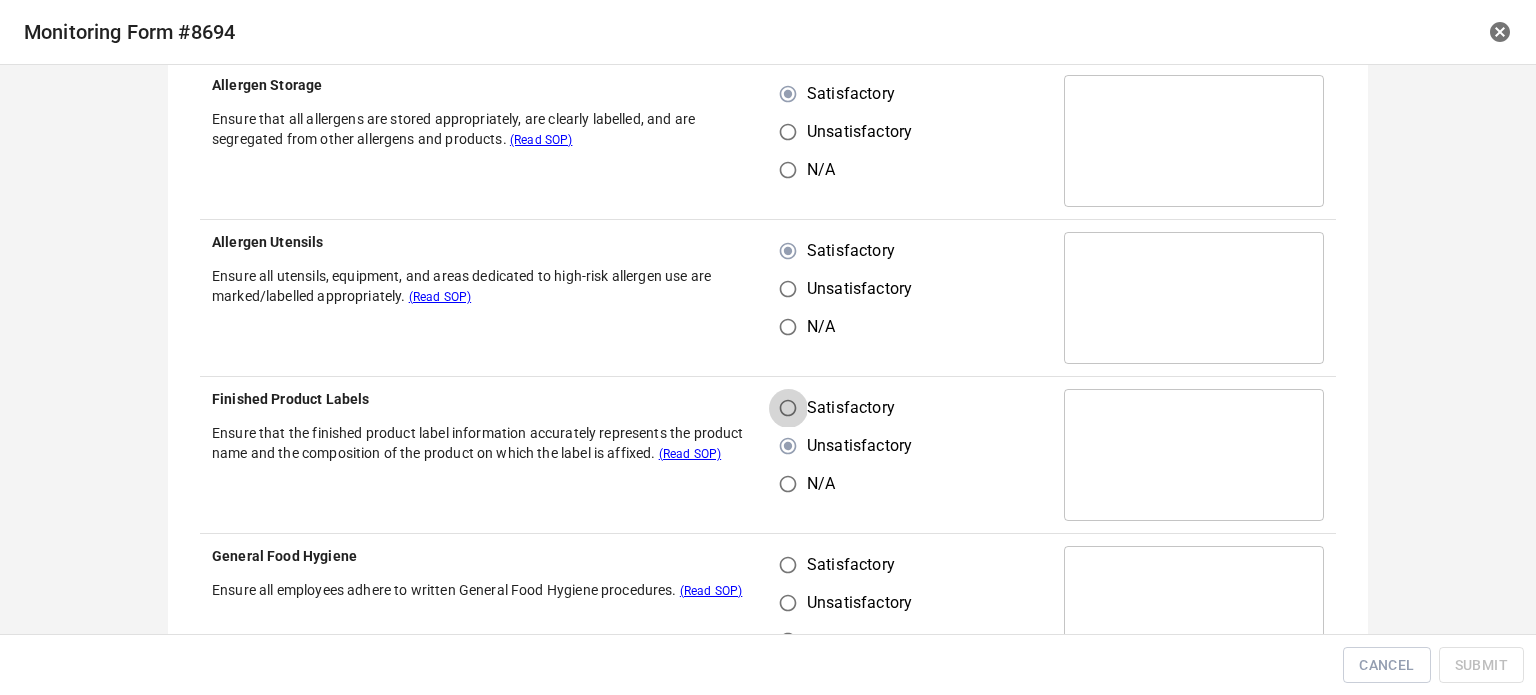 drag, startPoint x: 779, startPoint y: 395, endPoint x: 784, endPoint y: 412, distance: 17.720045 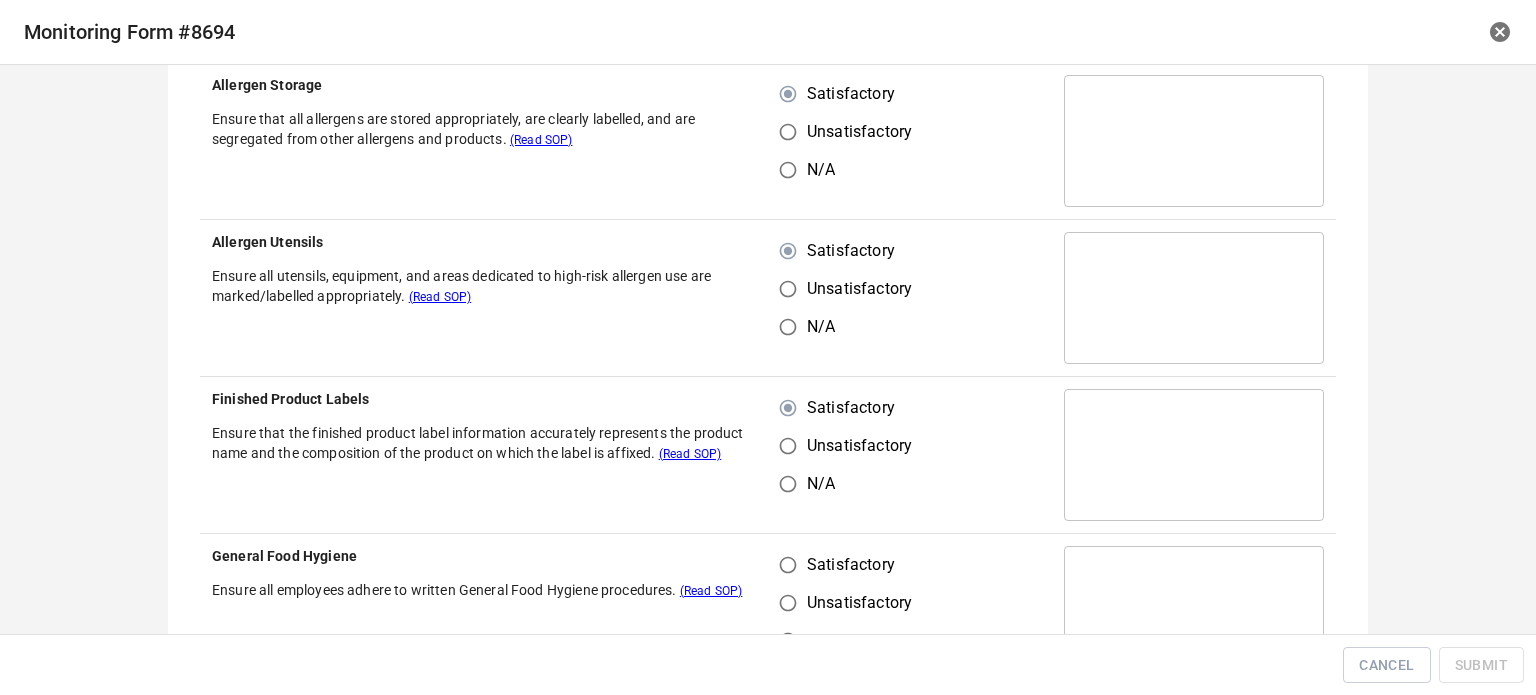 click on "Satisfactory" at bounding box center [788, 565] 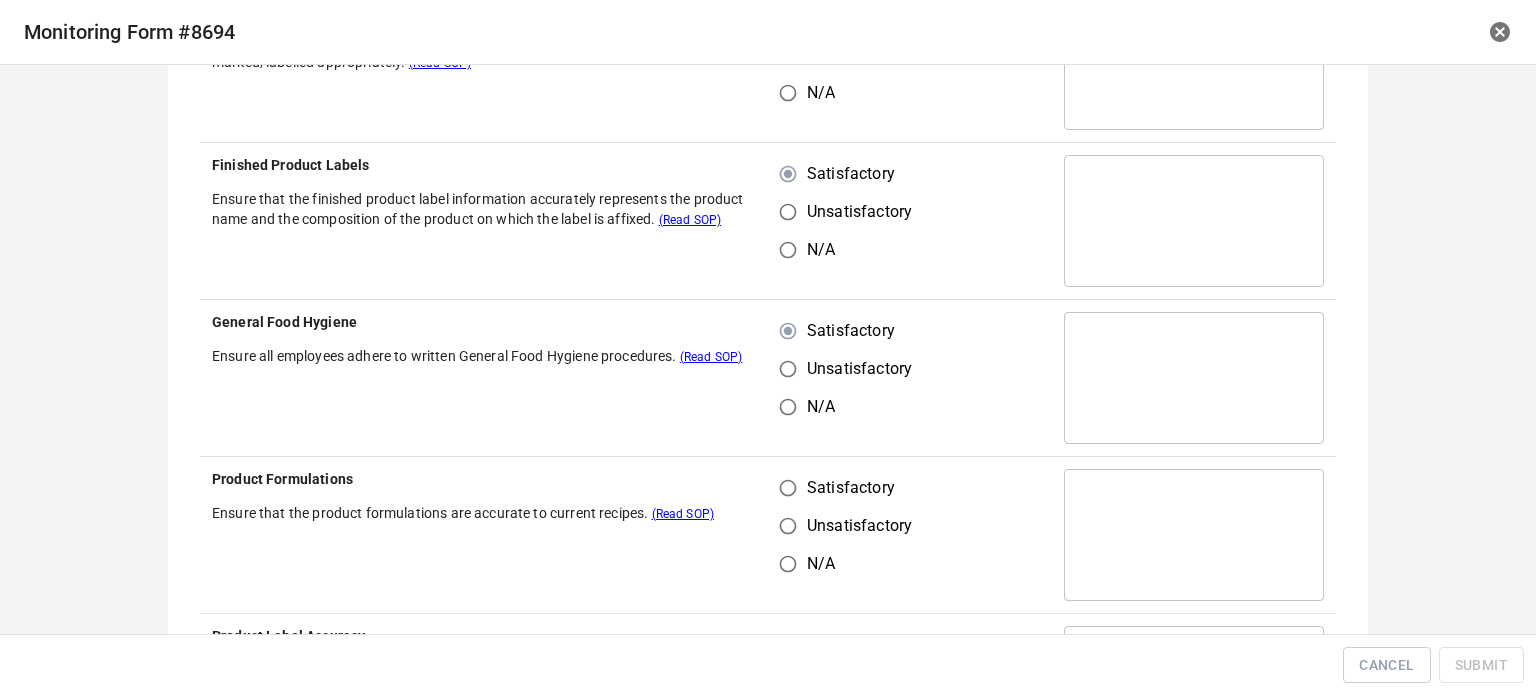 scroll, scrollTop: 800, scrollLeft: 0, axis: vertical 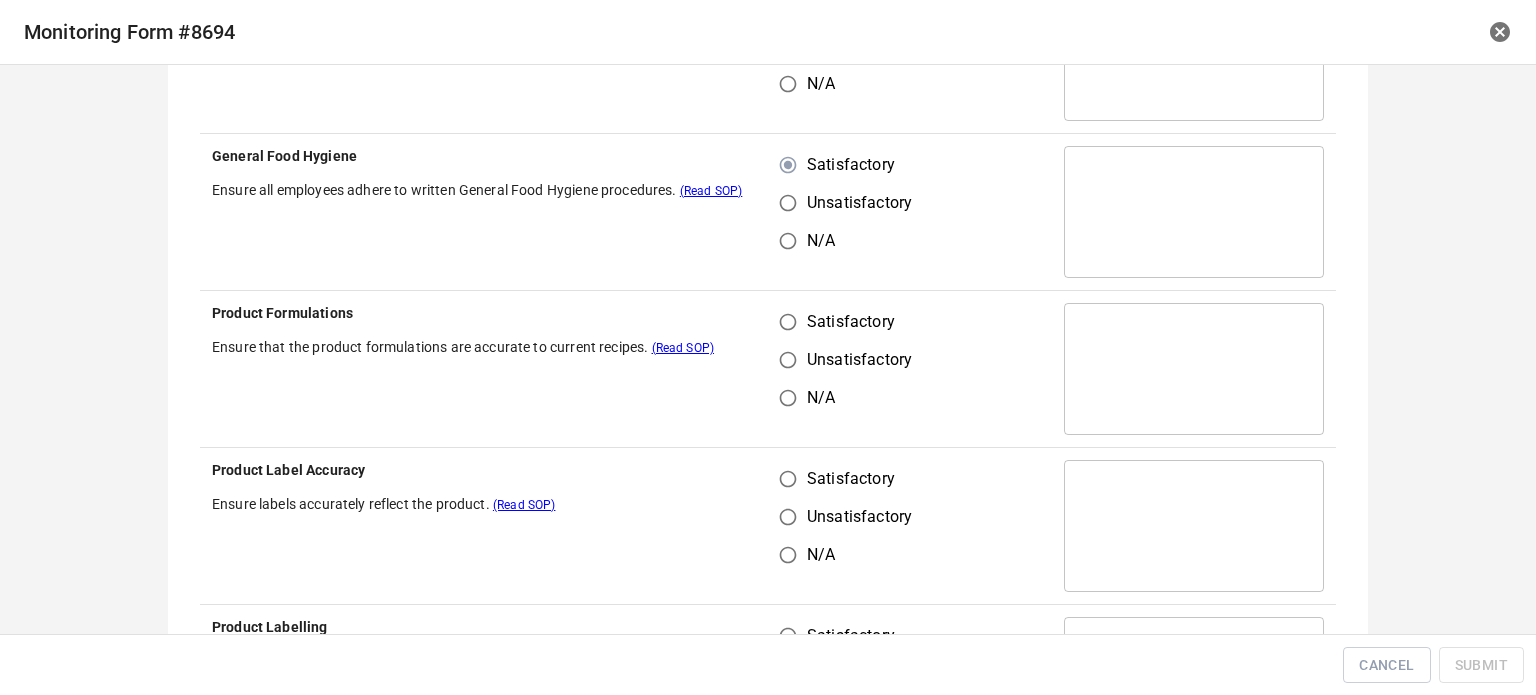 click on "Satisfactory" at bounding box center (788, 322) 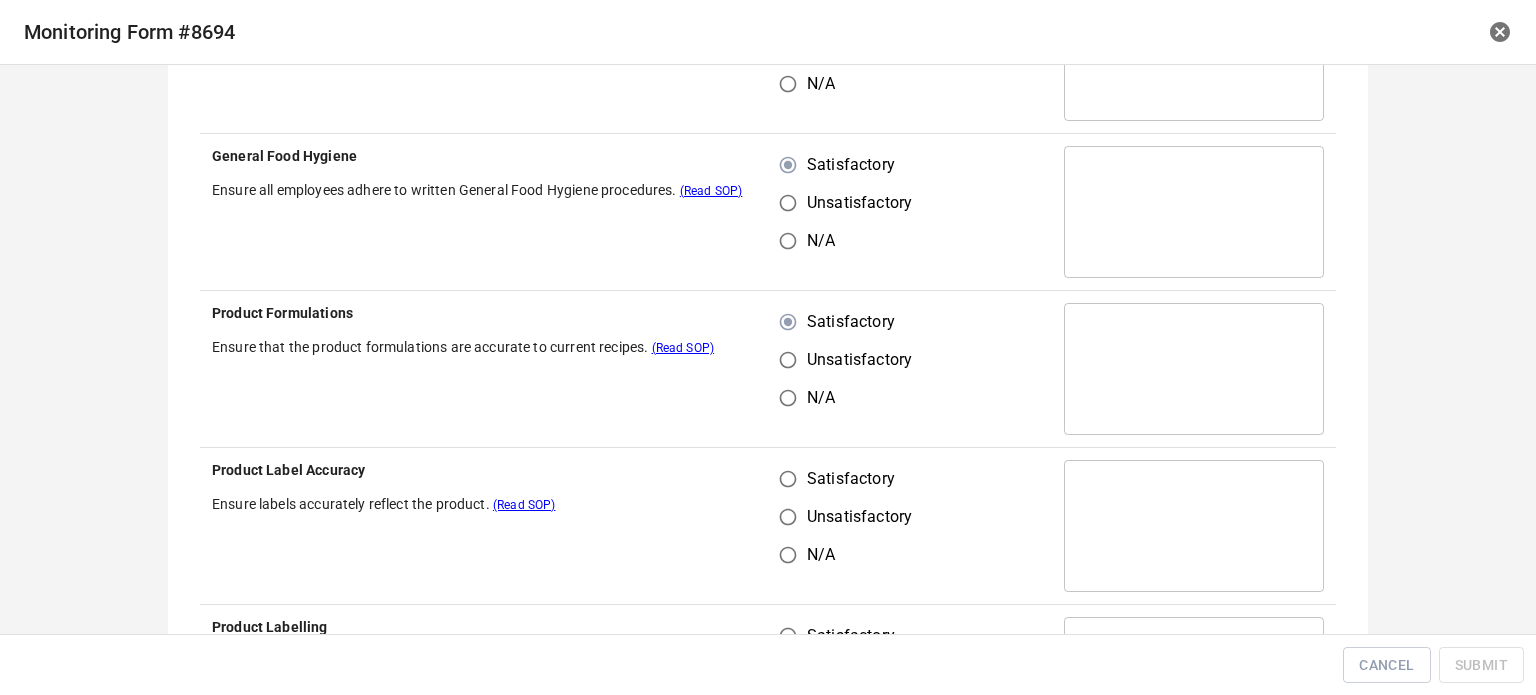 click on "Satisfactory" at bounding box center [788, 479] 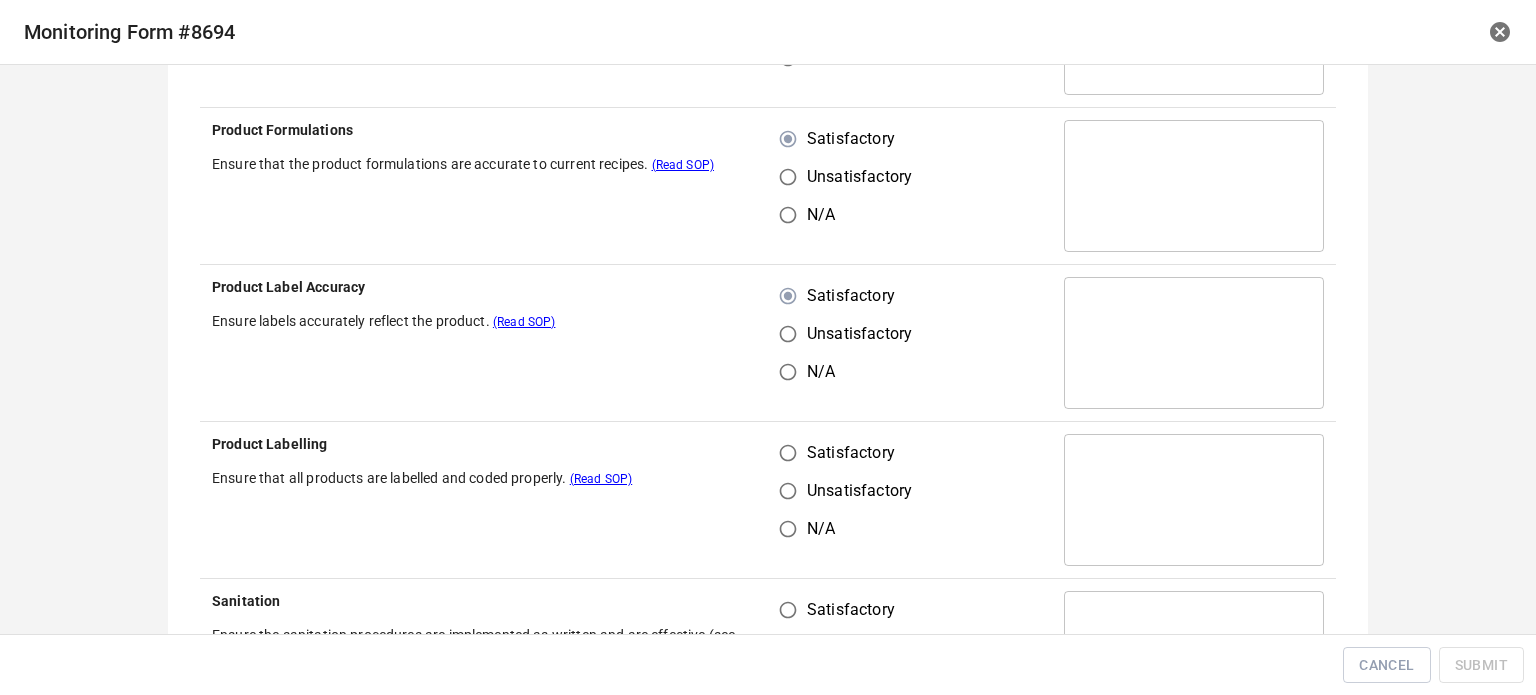 scroll, scrollTop: 1200, scrollLeft: 0, axis: vertical 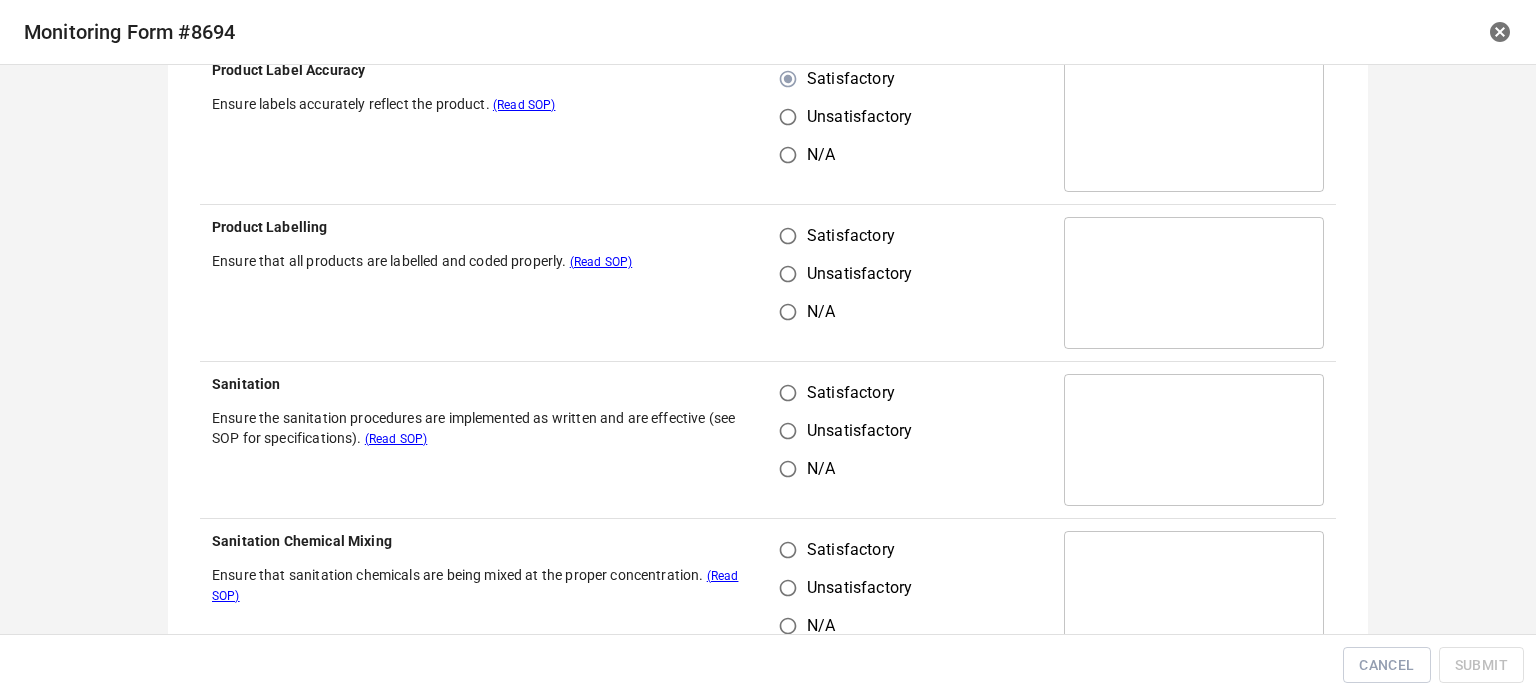 click on "Satisfactory" at bounding box center (788, 236) 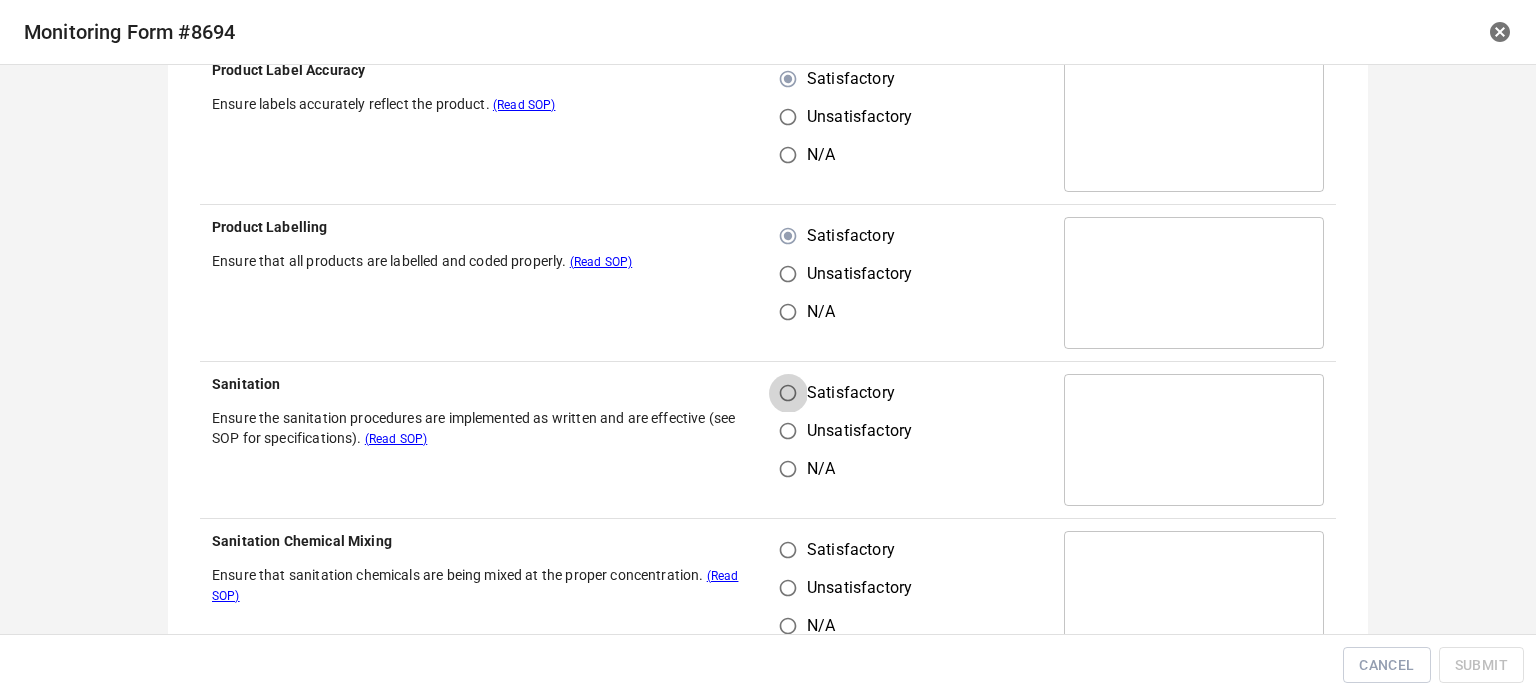drag, startPoint x: 783, startPoint y: 388, endPoint x: 805, endPoint y: 470, distance: 84.89994 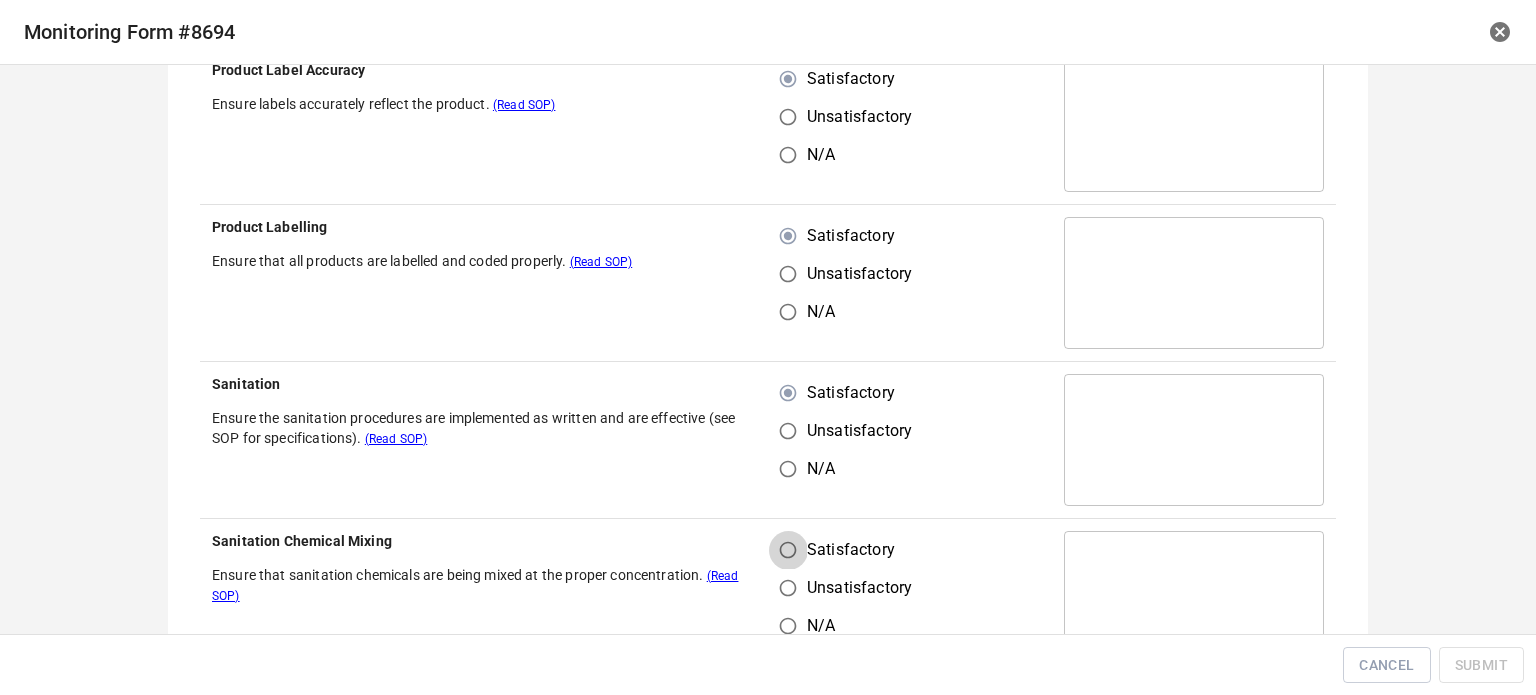 click on "Satisfactory" at bounding box center [788, 550] 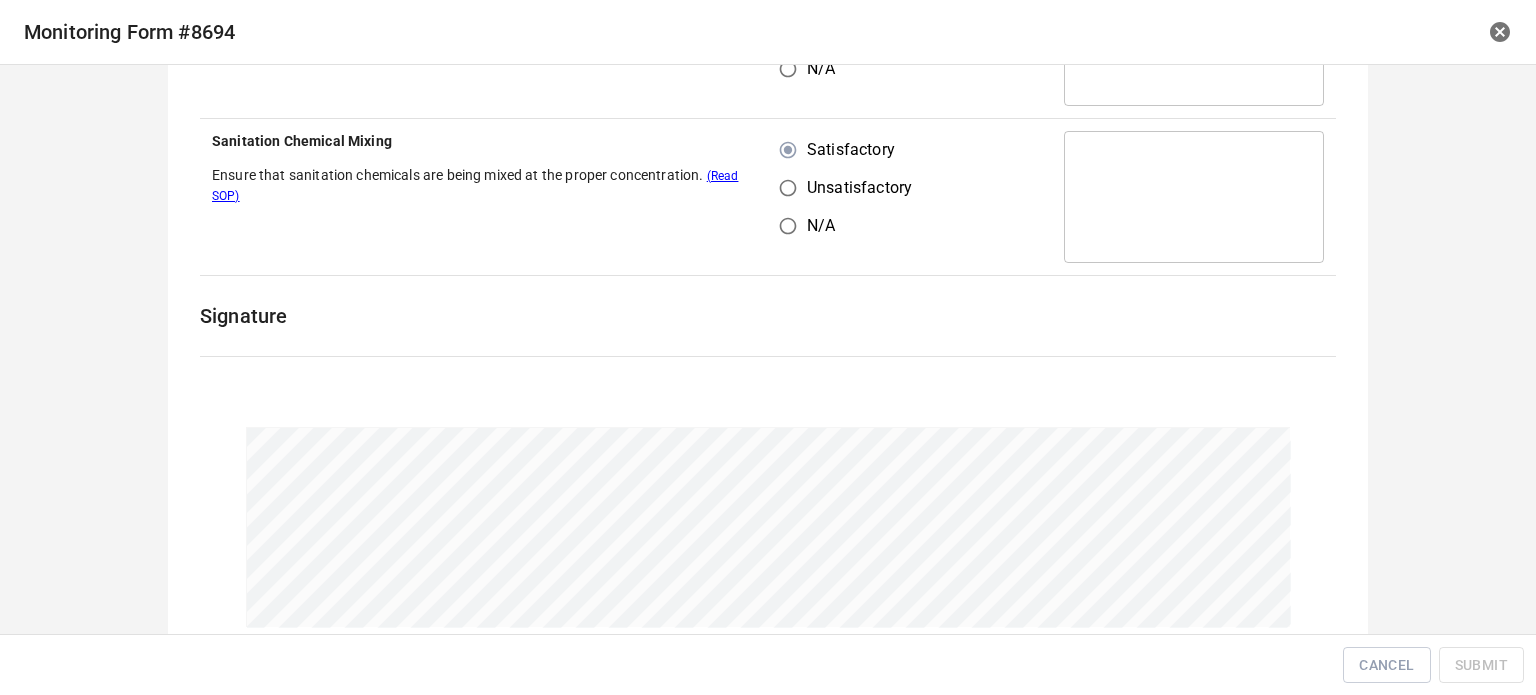 scroll, scrollTop: 1716, scrollLeft: 0, axis: vertical 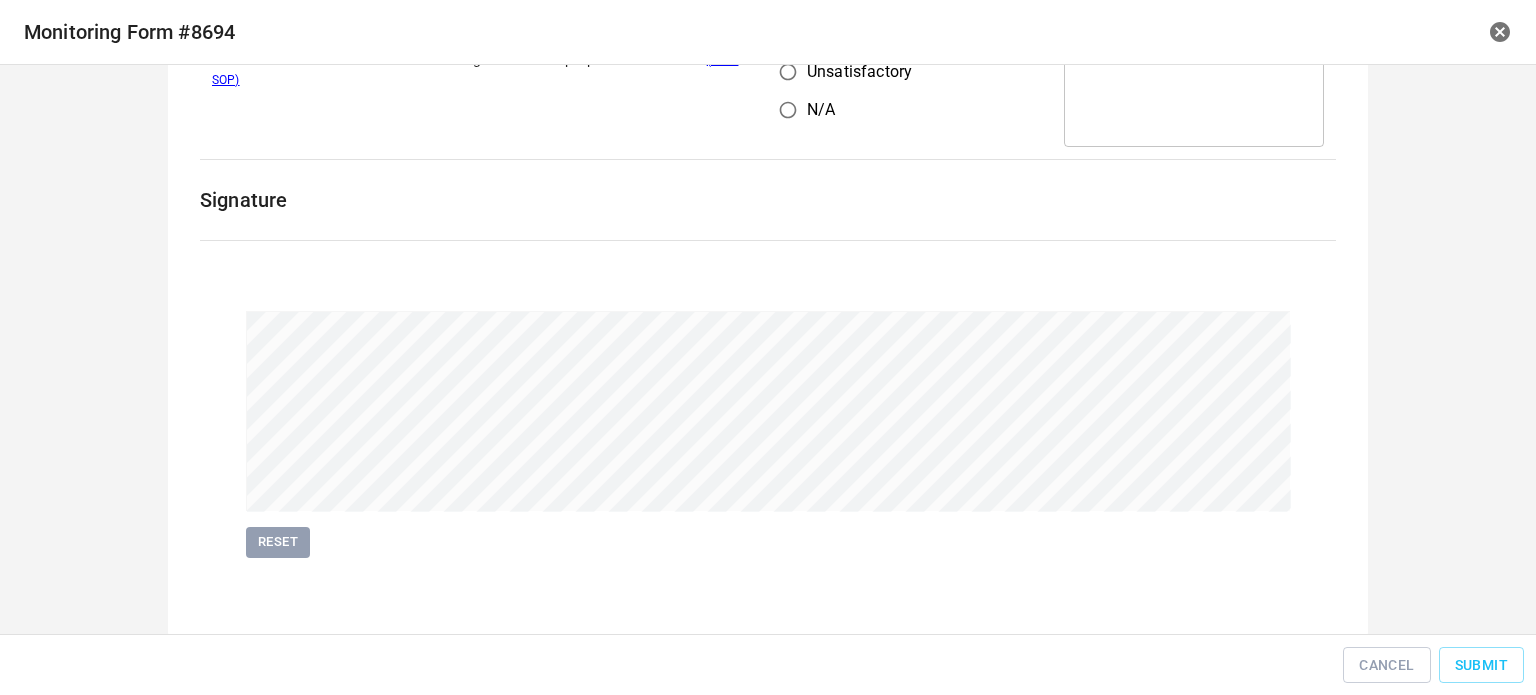 click on "Cancel Submit" at bounding box center [768, 665] 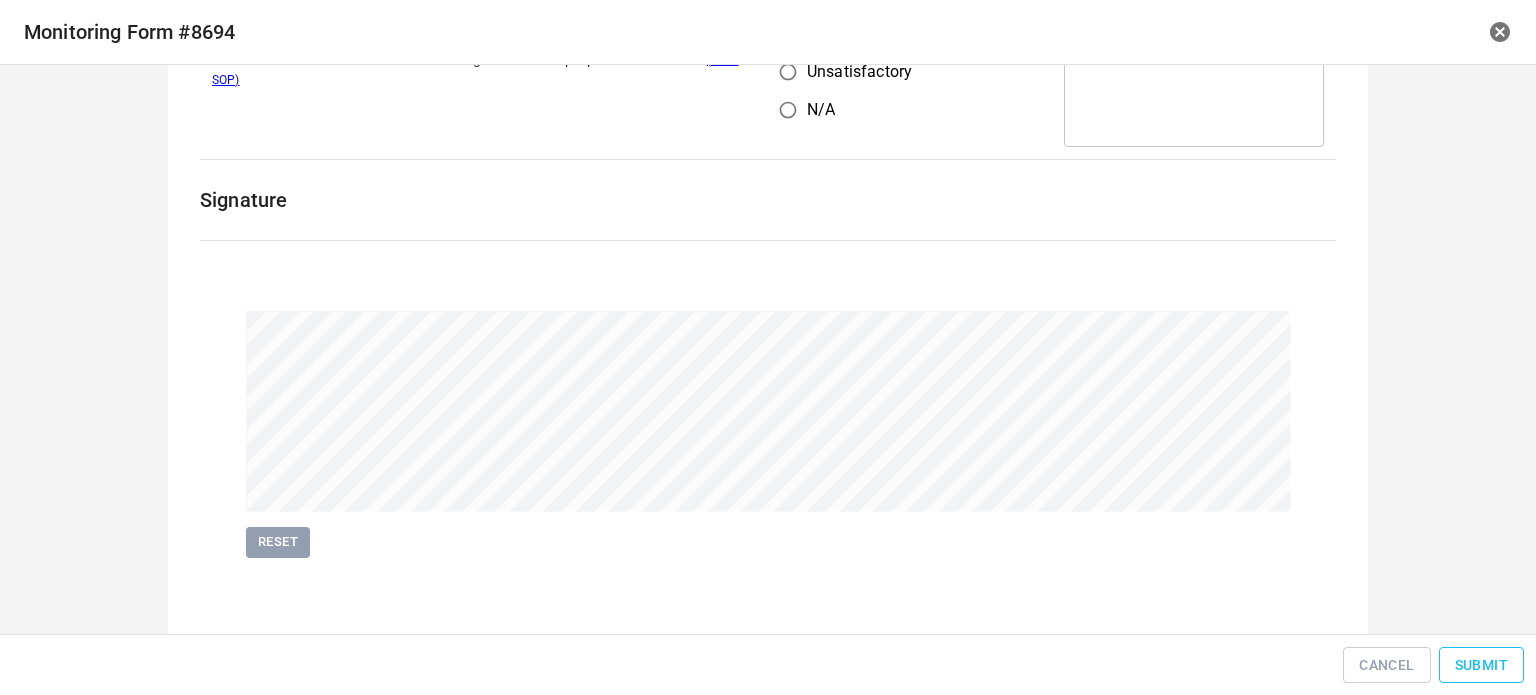 click on "Submit" at bounding box center (1481, 665) 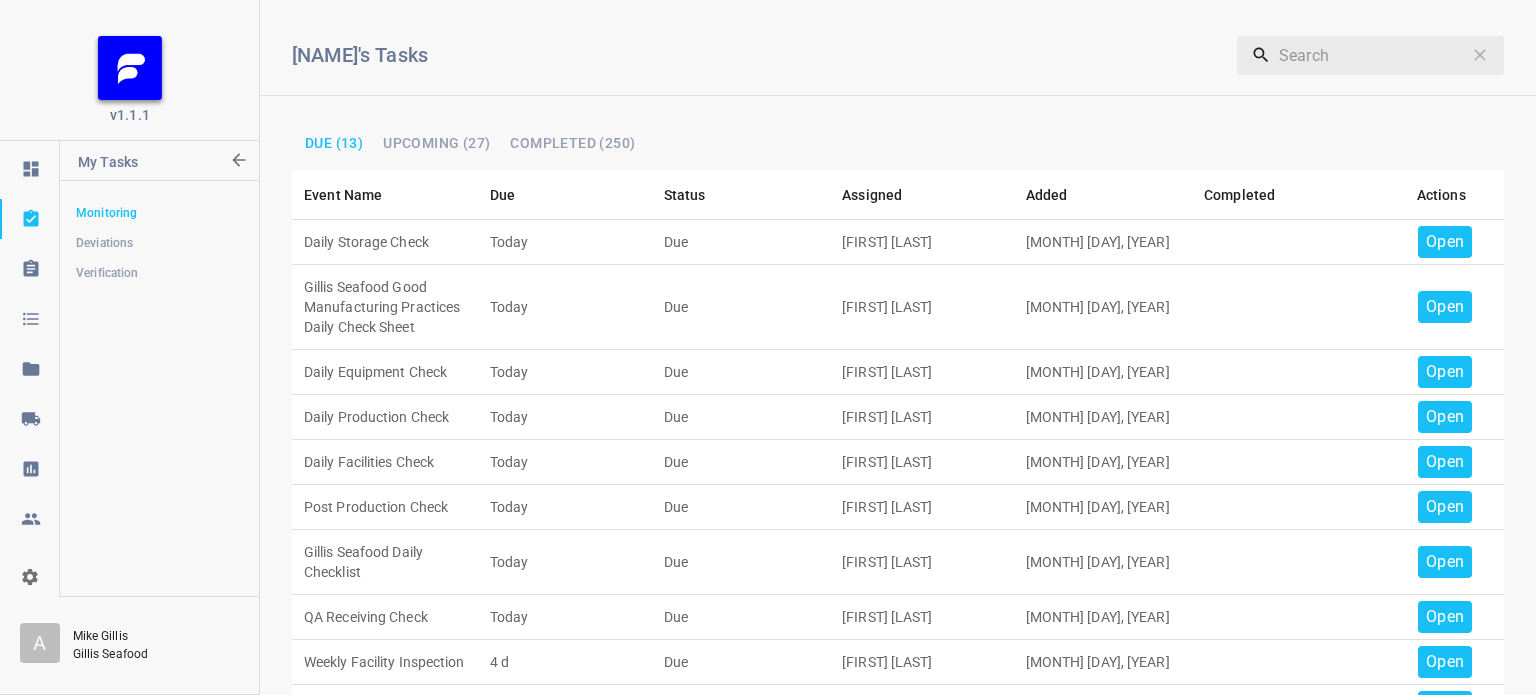 click on "Open" at bounding box center [1445, 242] 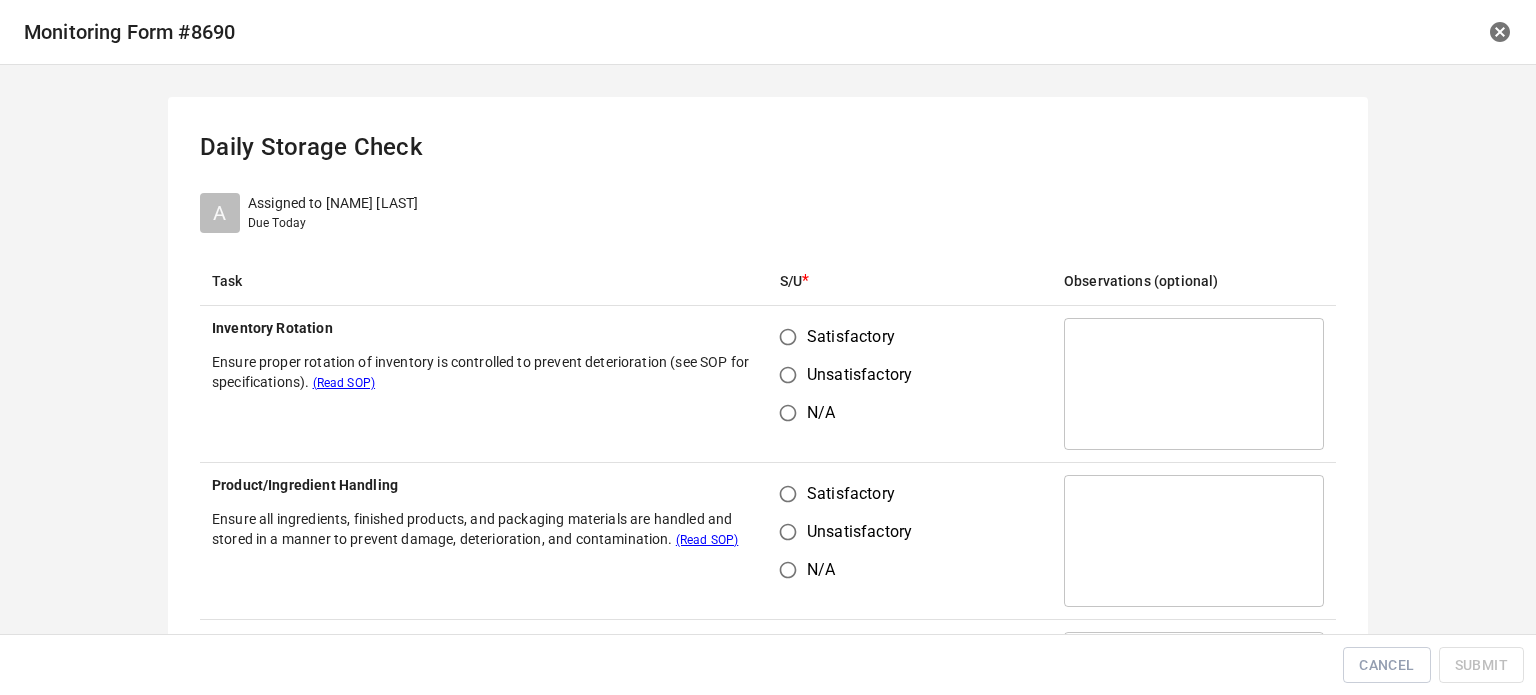 drag, startPoint x: 776, startPoint y: 329, endPoint x: 804, endPoint y: 409, distance: 84.758484 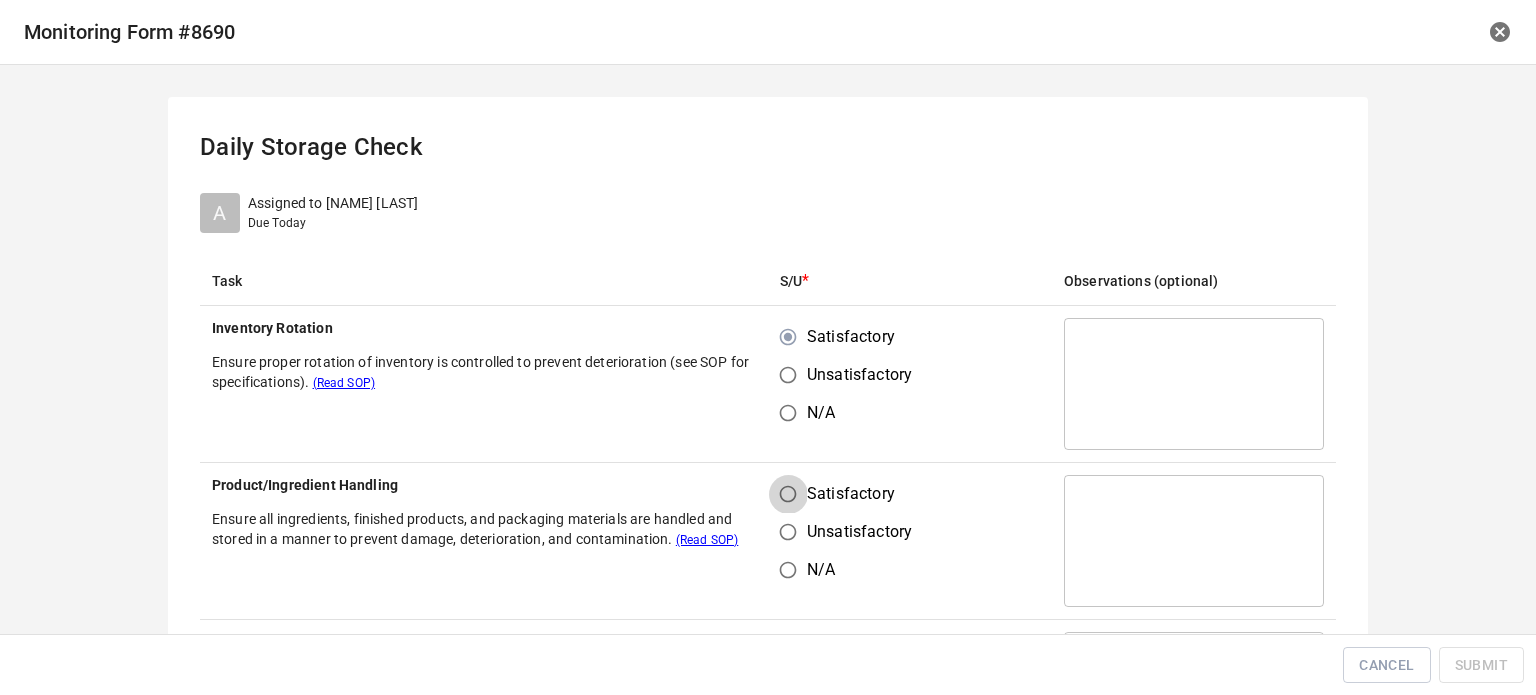 drag, startPoint x: 776, startPoint y: 494, endPoint x: 881, endPoint y: 372, distance: 160.96272 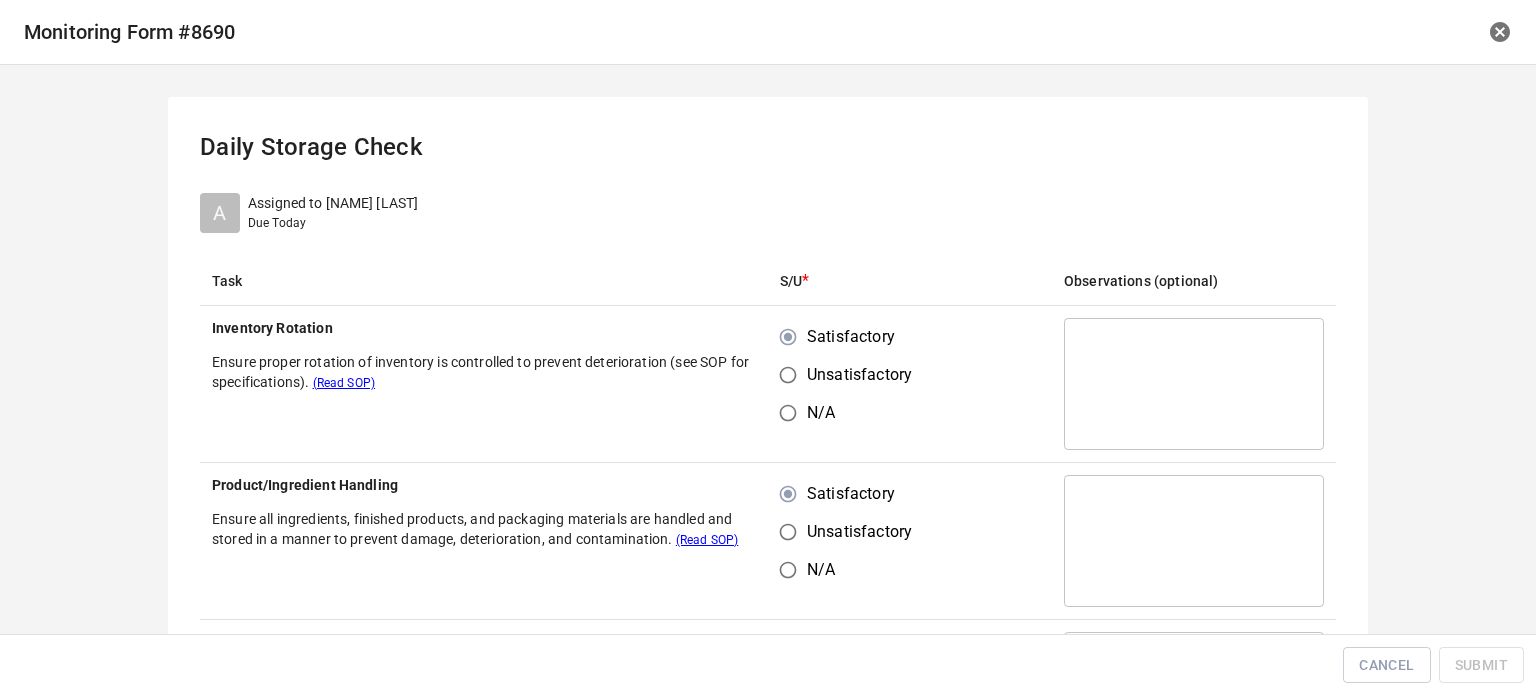 scroll, scrollTop: 300, scrollLeft: 0, axis: vertical 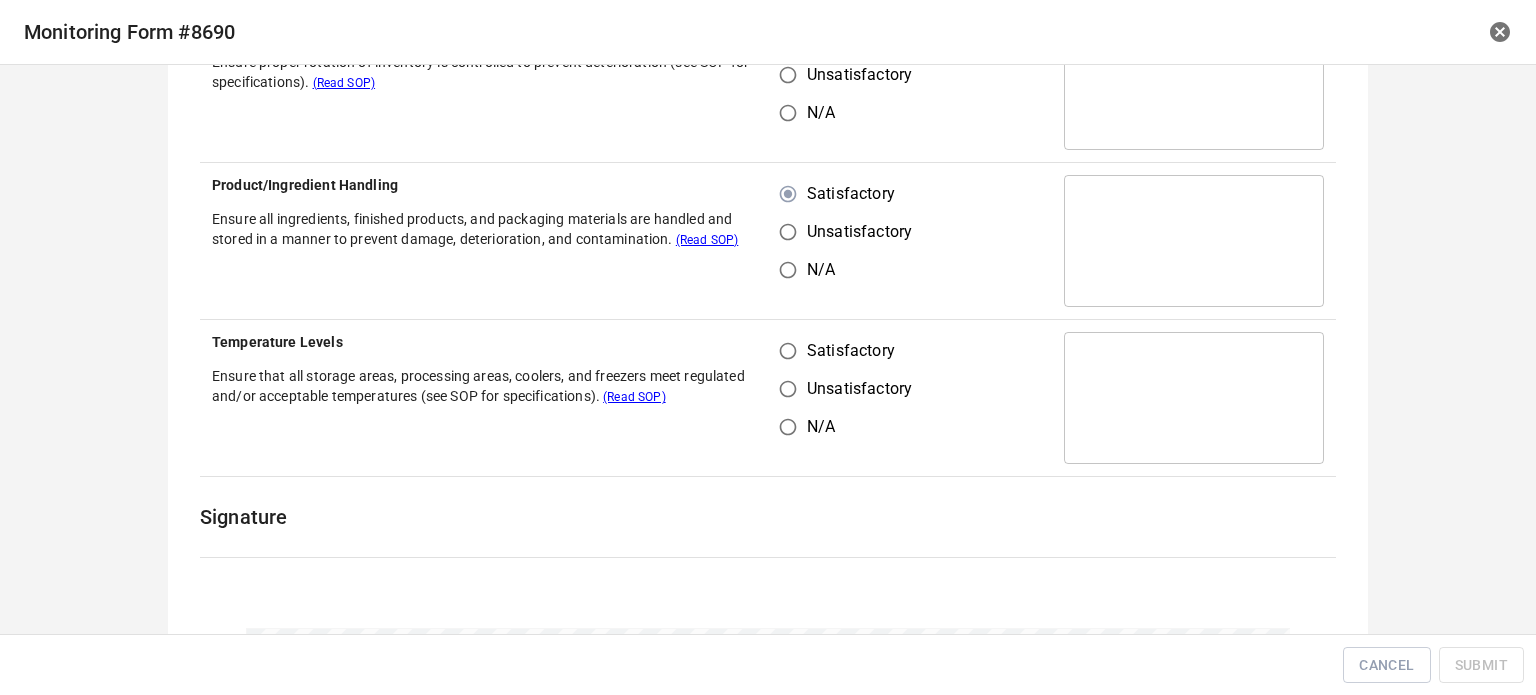 click on "Unsatisfactory" at bounding box center (788, 389) 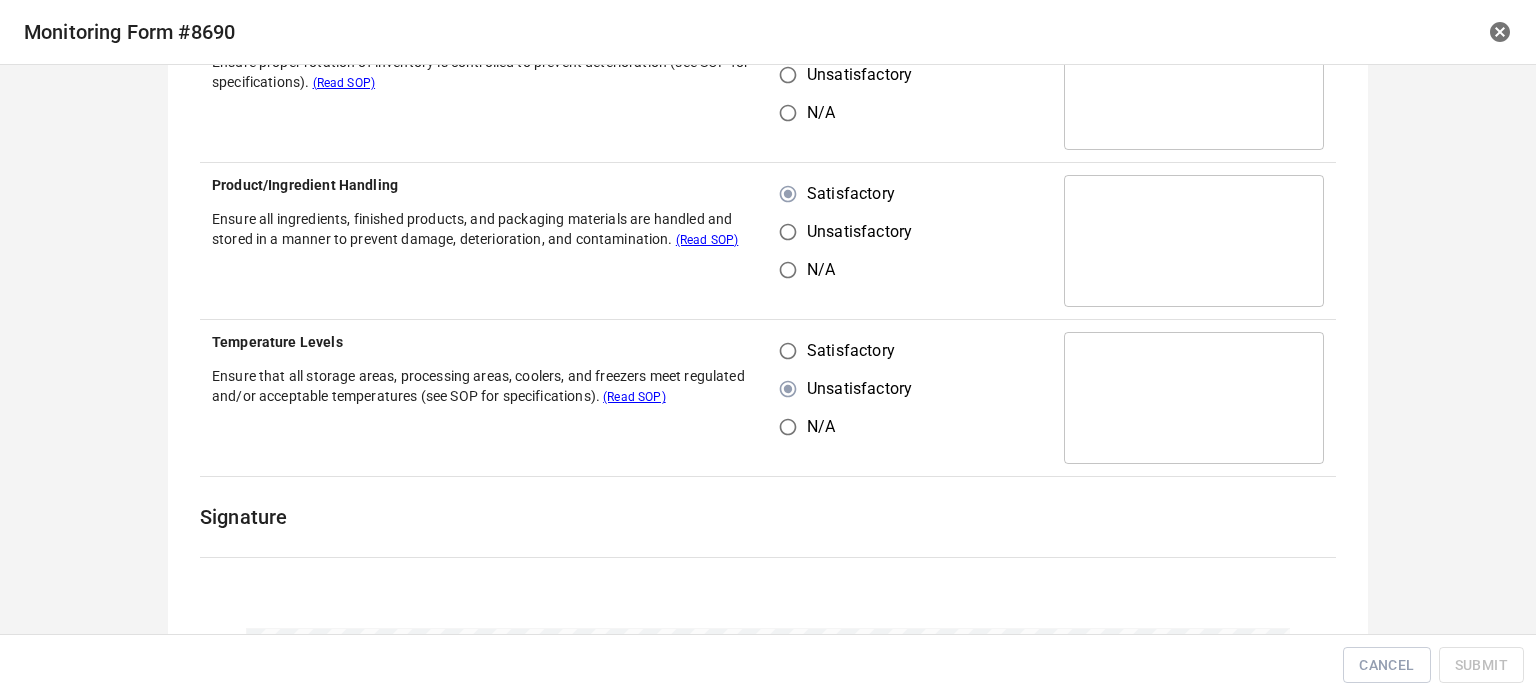 click on "Satisfactory" at bounding box center (788, 351) 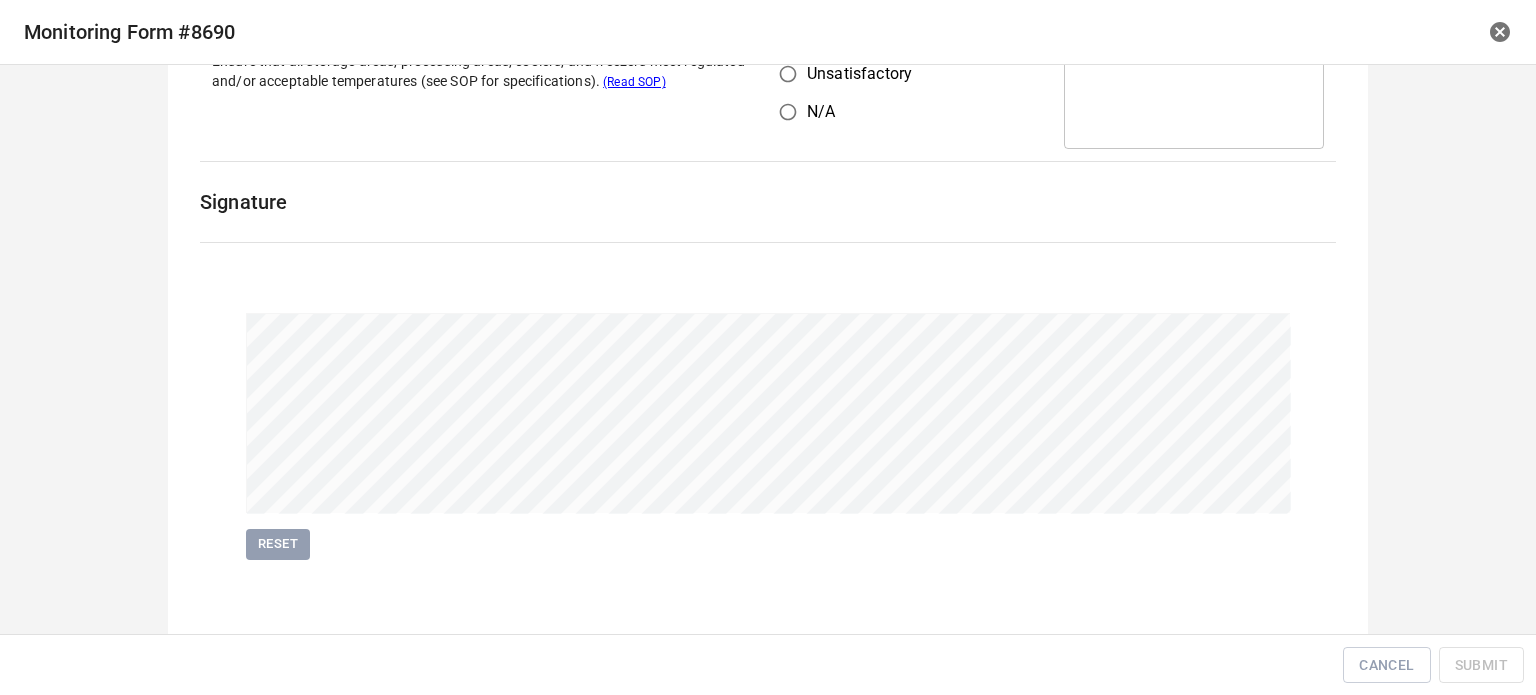 scroll, scrollTop: 618, scrollLeft: 0, axis: vertical 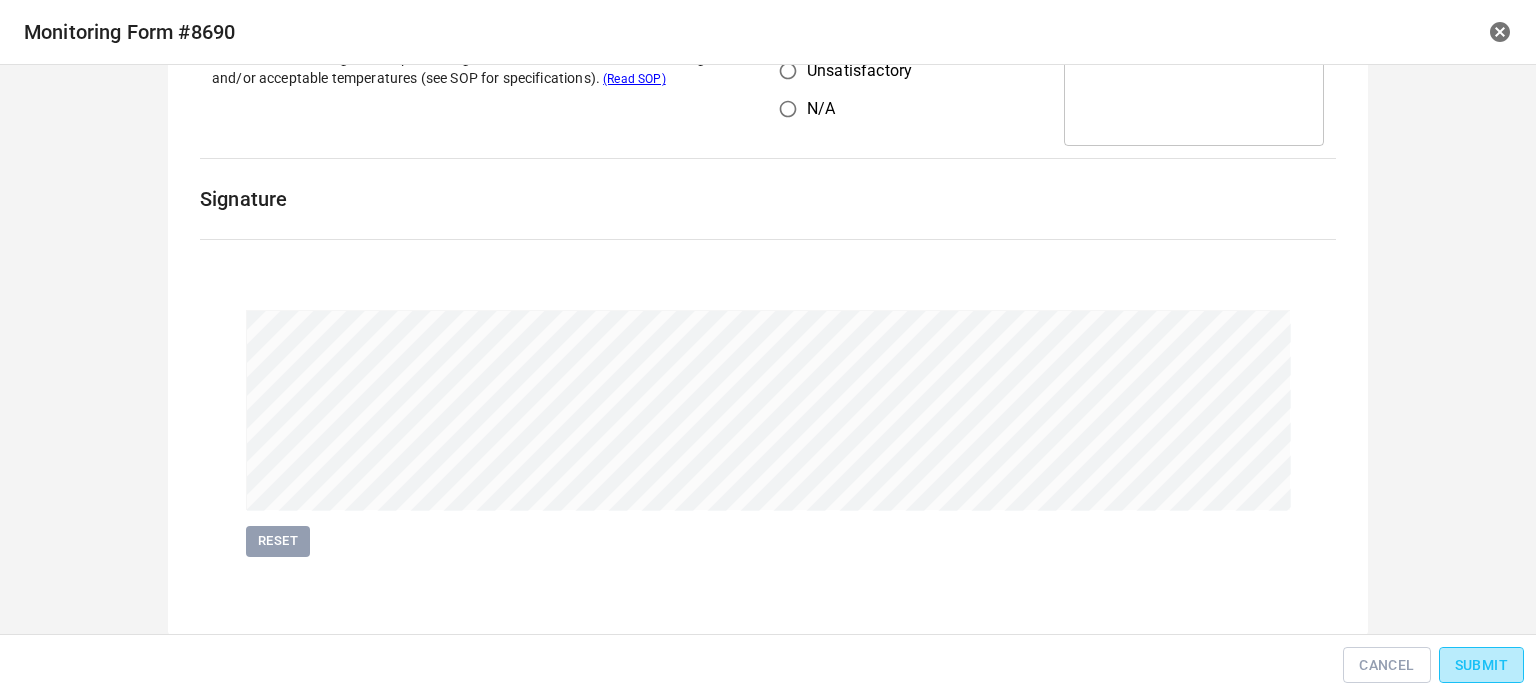 click on "Submit" at bounding box center [1481, 665] 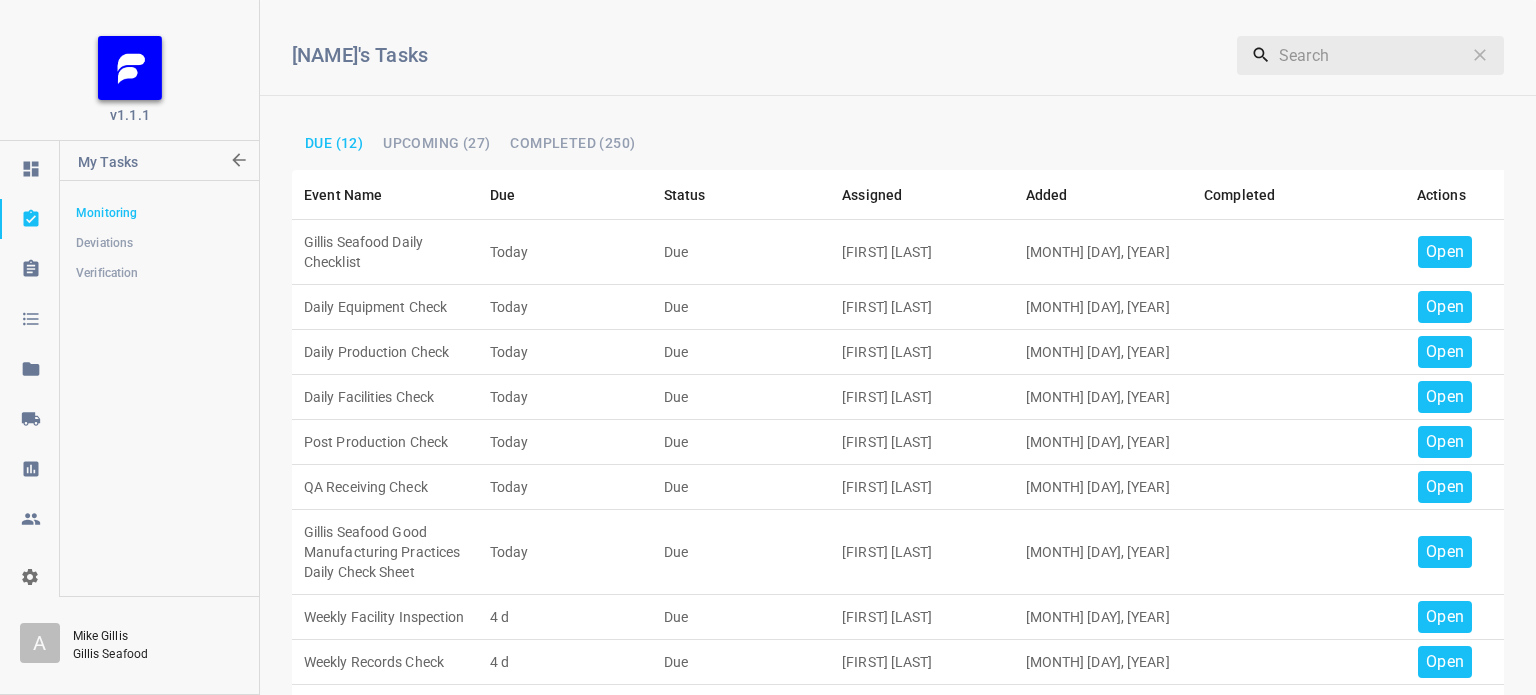 click on "Open" at bounding box center (1445, 252) 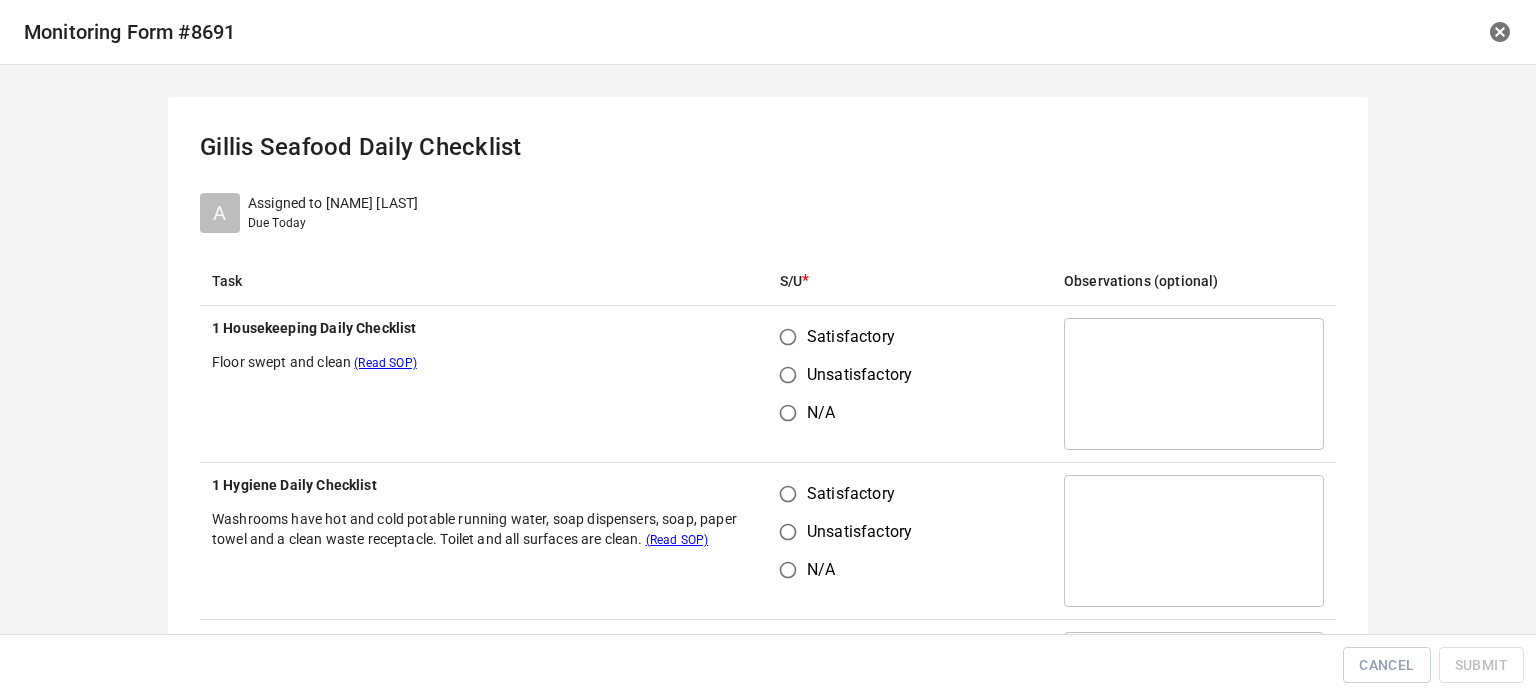 click on "Satisfactory" at bounding box center (788, 337) 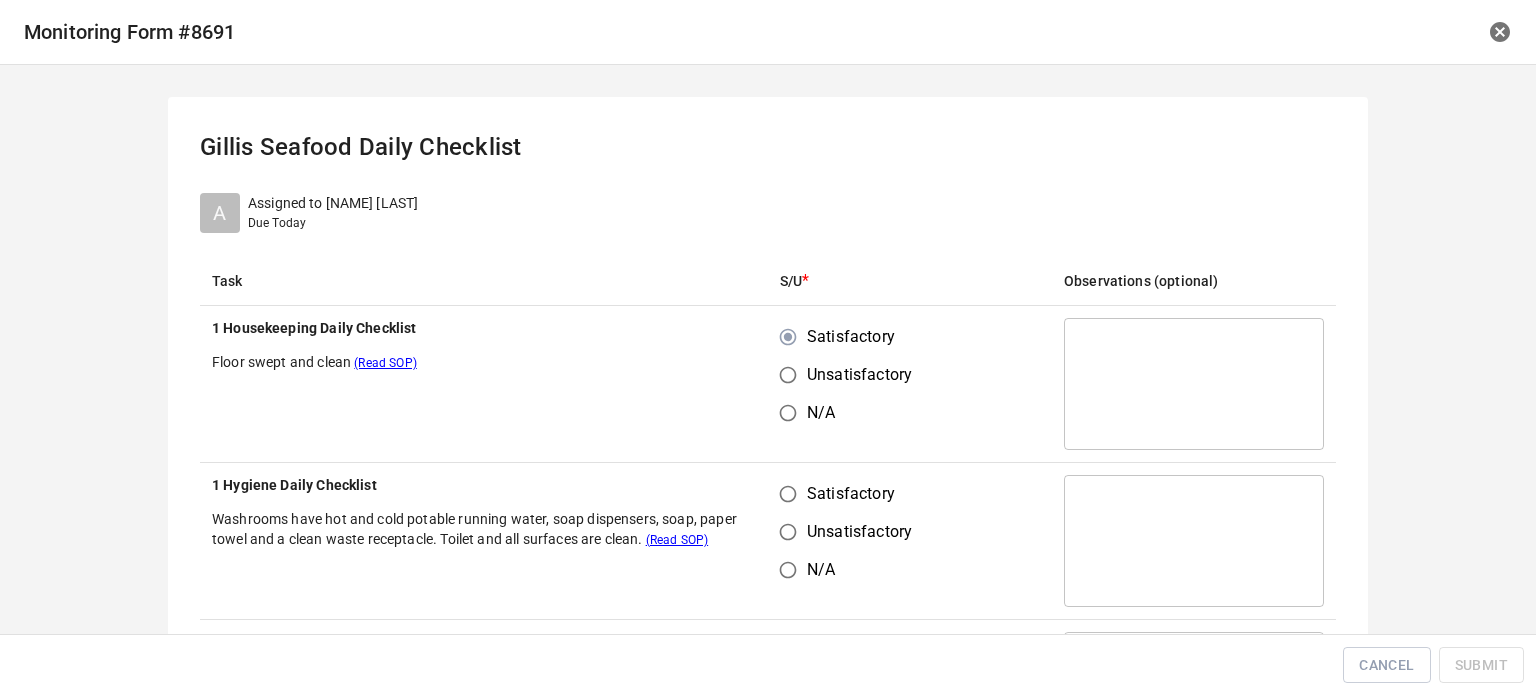 click on "Satisfactory" at bounding box center (788, 494) 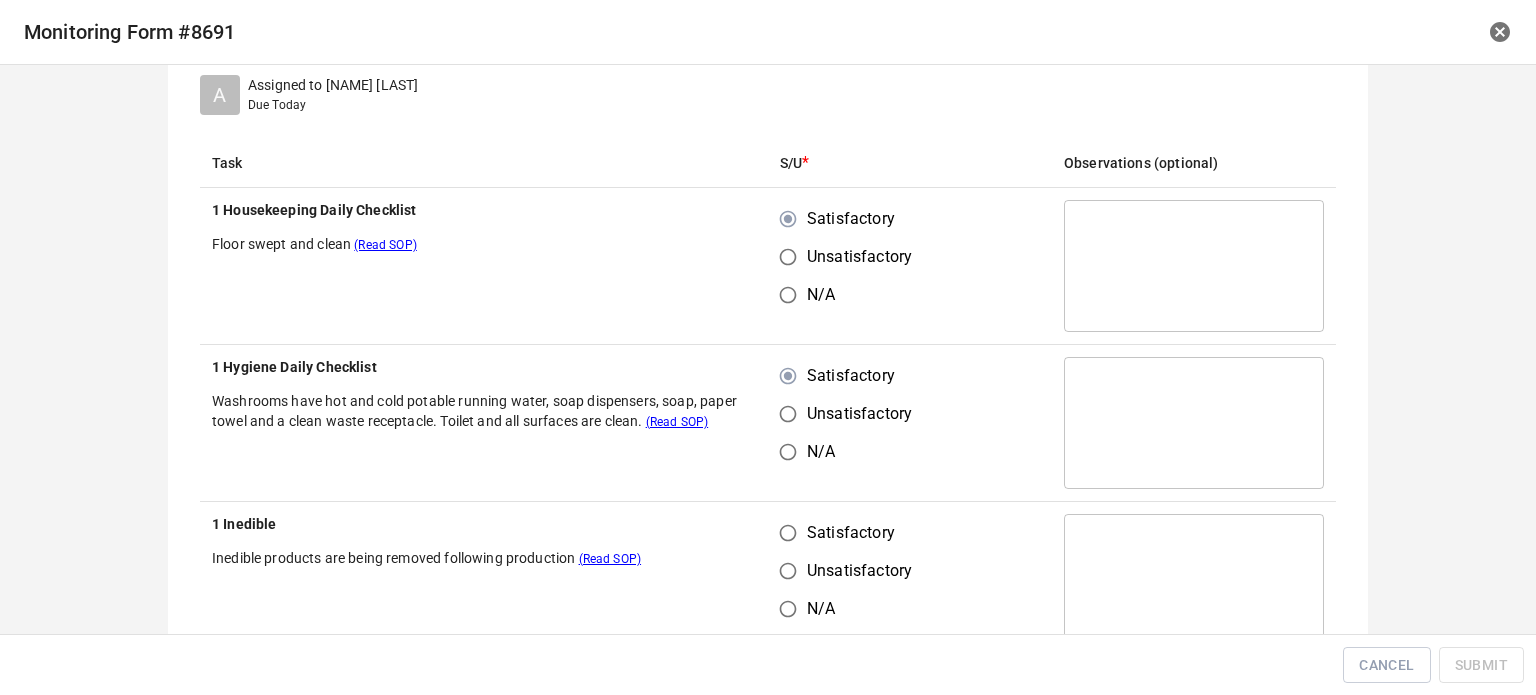 scroll, scrollTop: 300, scrollLeft: 0, axis: vertical 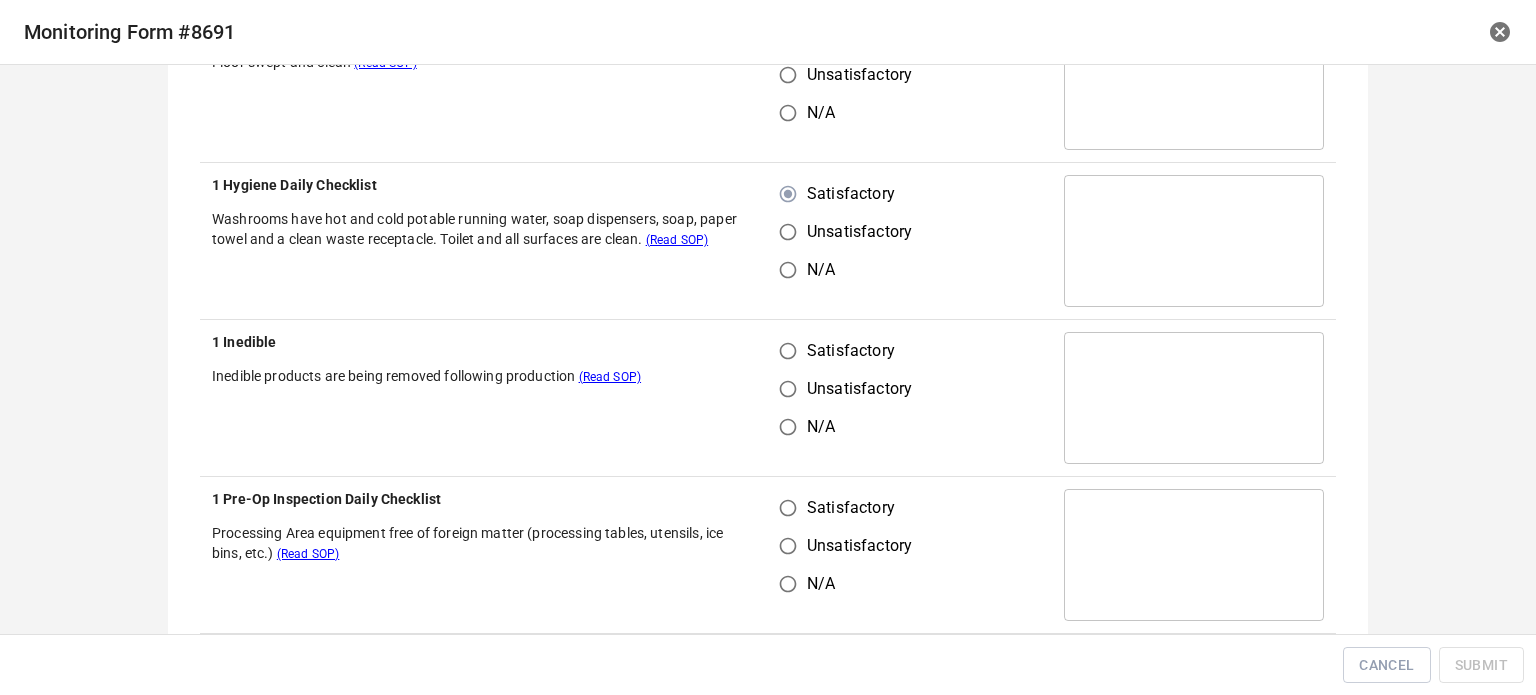 click on "Satisfactory" at bounding box center [788, 351] 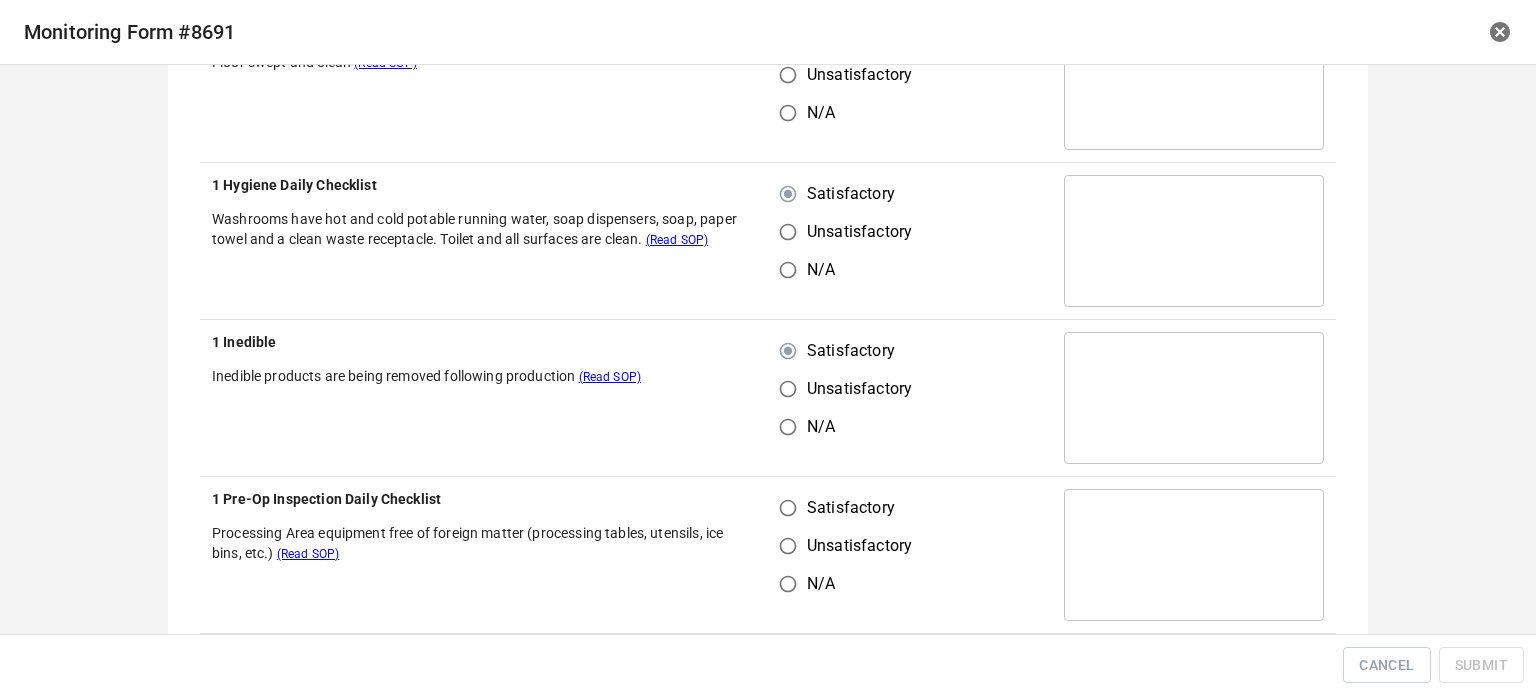click on "Satisfactory" at bounding box center (788, 508) 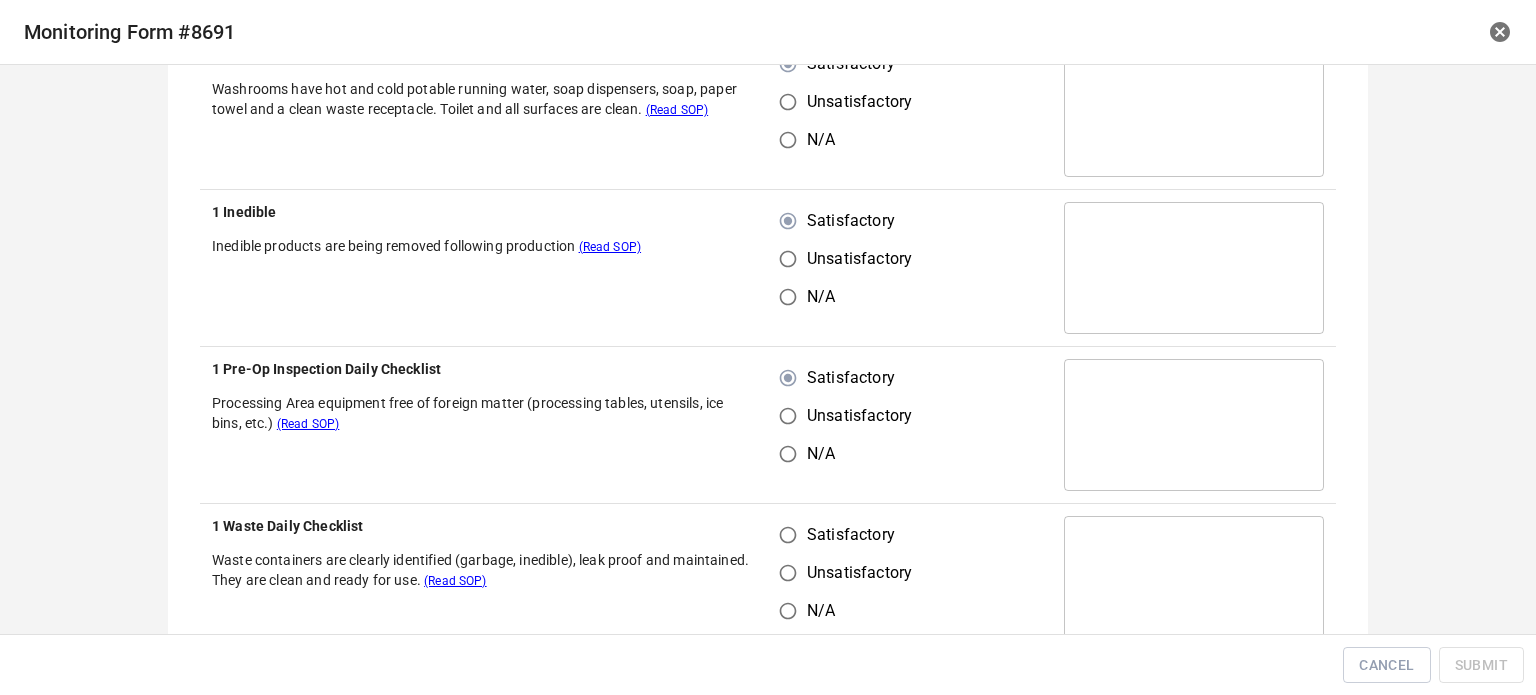 scroll, scrollTop: 600, scrollLeft: 0, axis: vertical 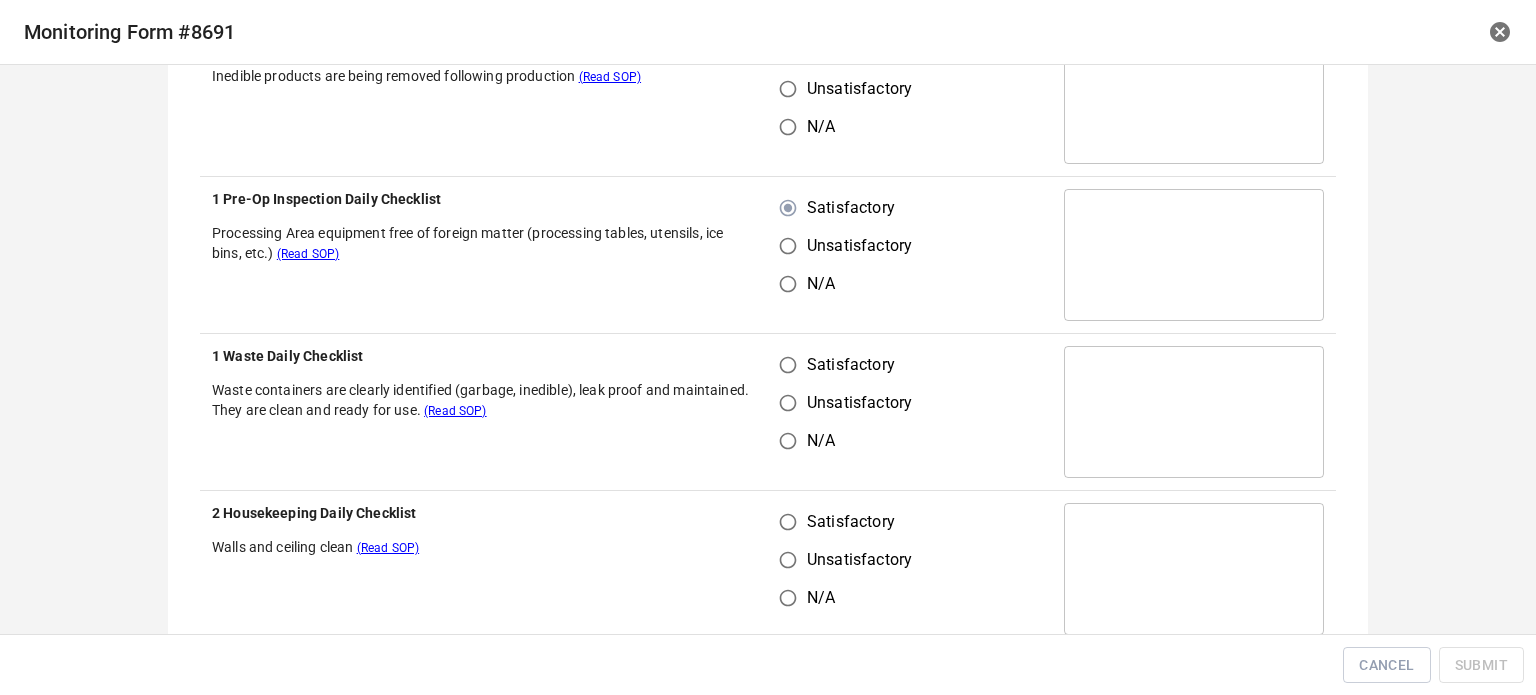 click on "Satisfactory" at bounding box center [788, 365] 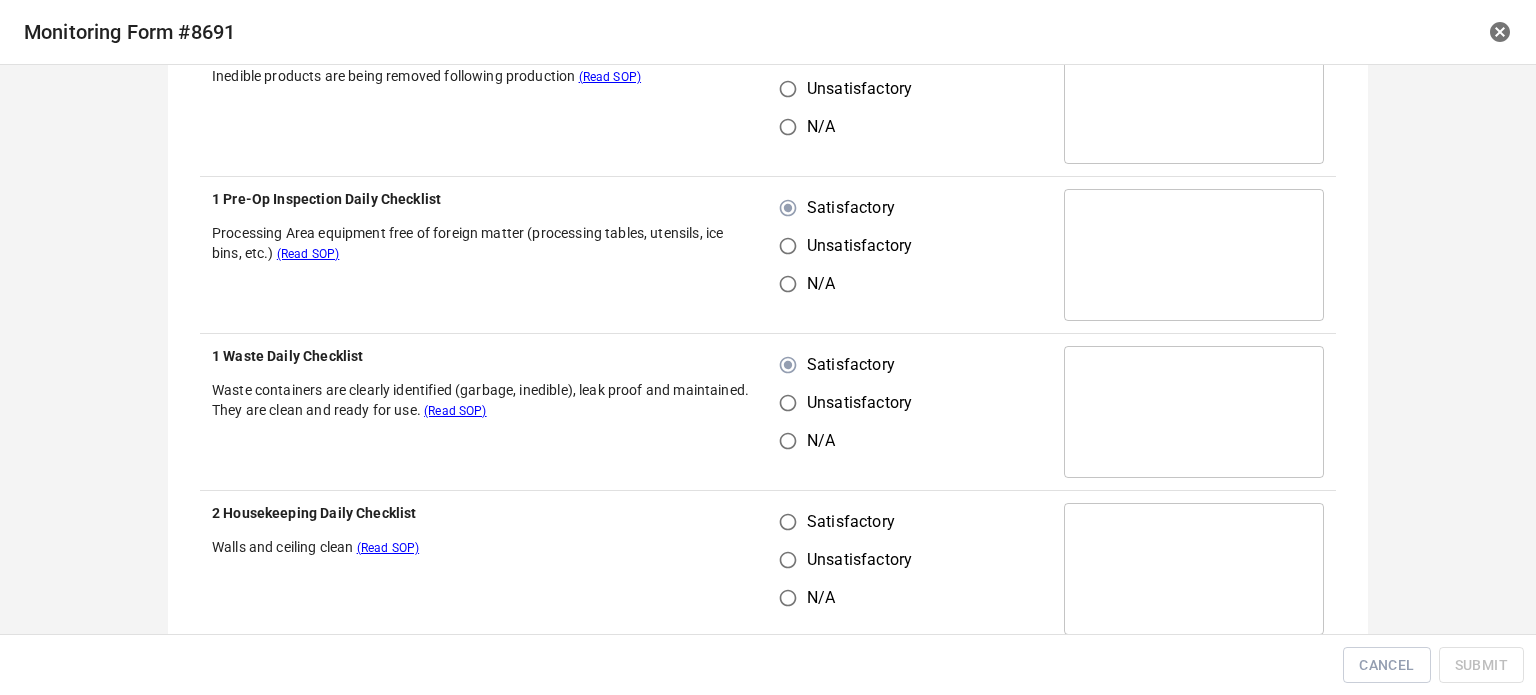 click on "Satisfactory" at bounding box center (840, 522) 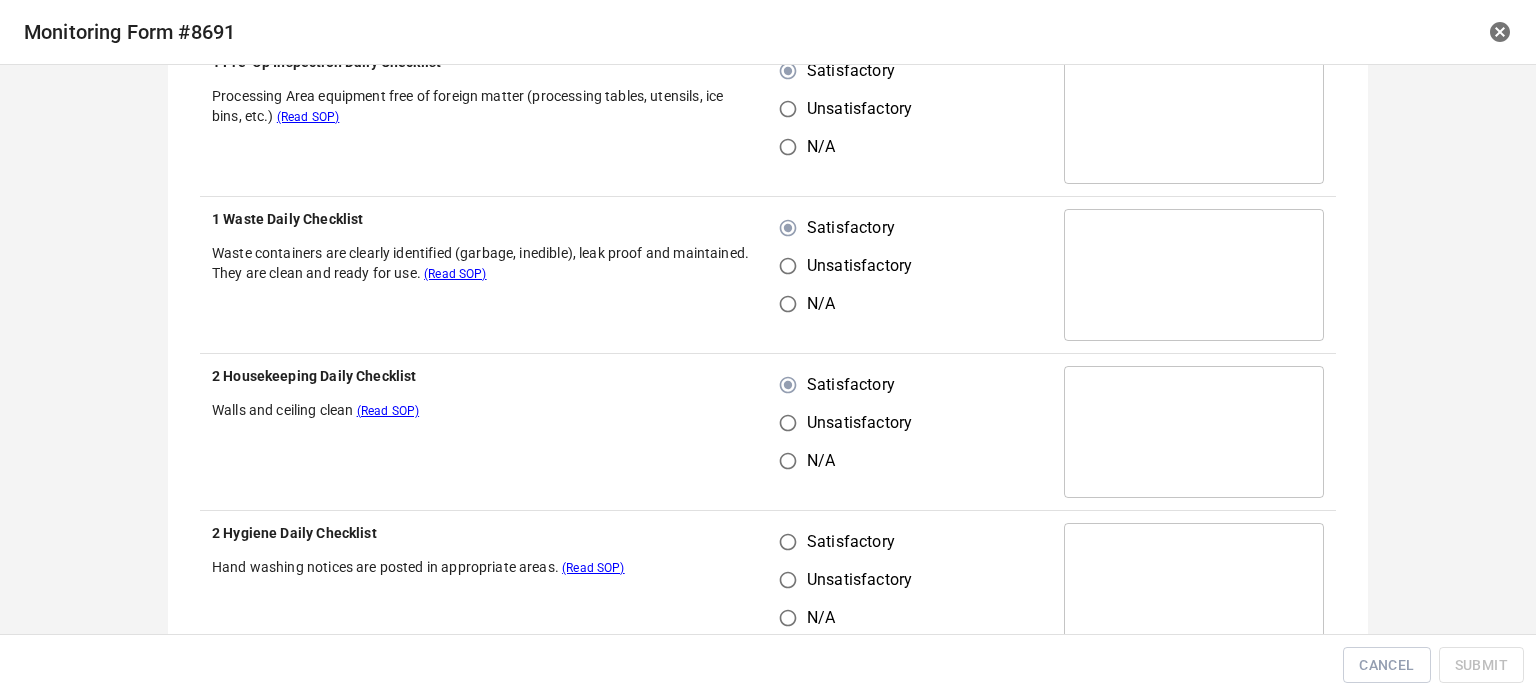 scroll, scrollTop: 900, scrollLeft: 0, axis: vertical 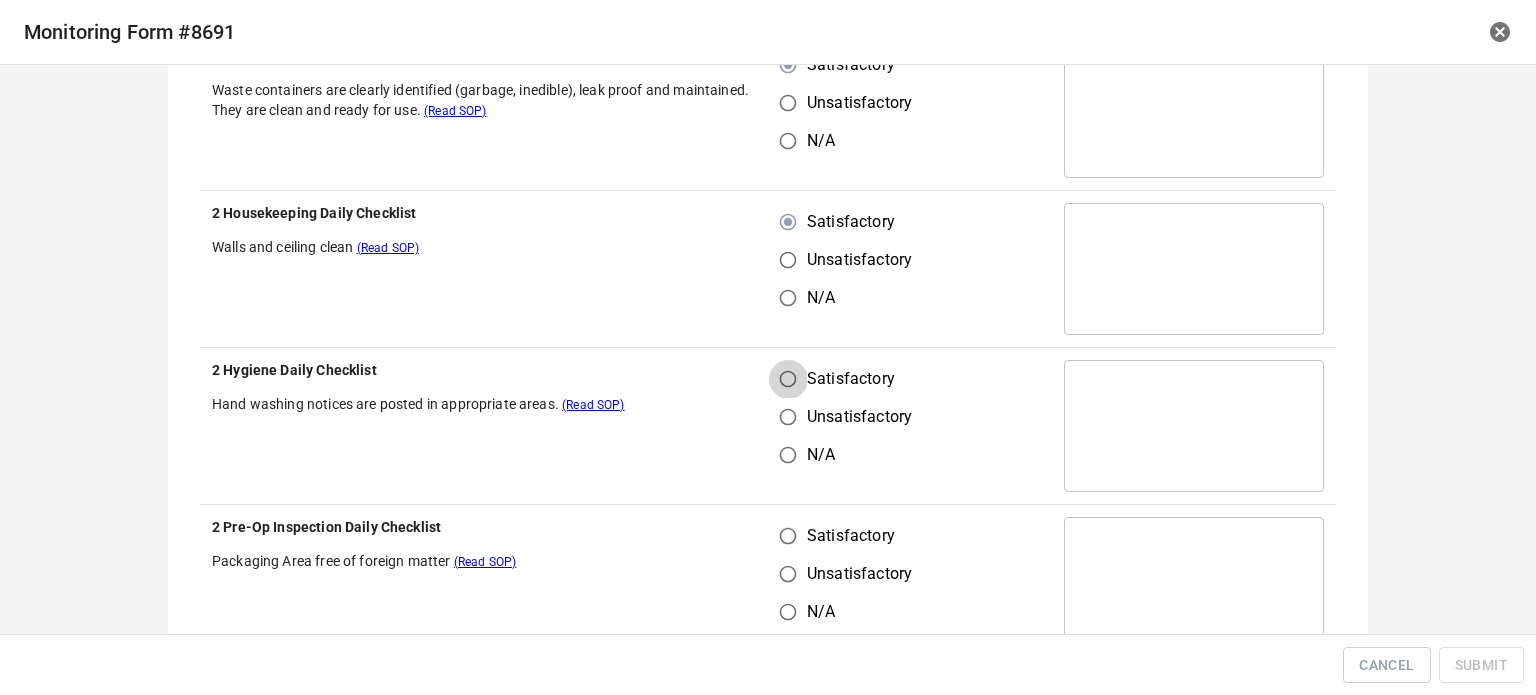drag, startPoint x: 778, startPoint y: 373, endPoint x: 799, endPoint y: 530, distance: 158.39824 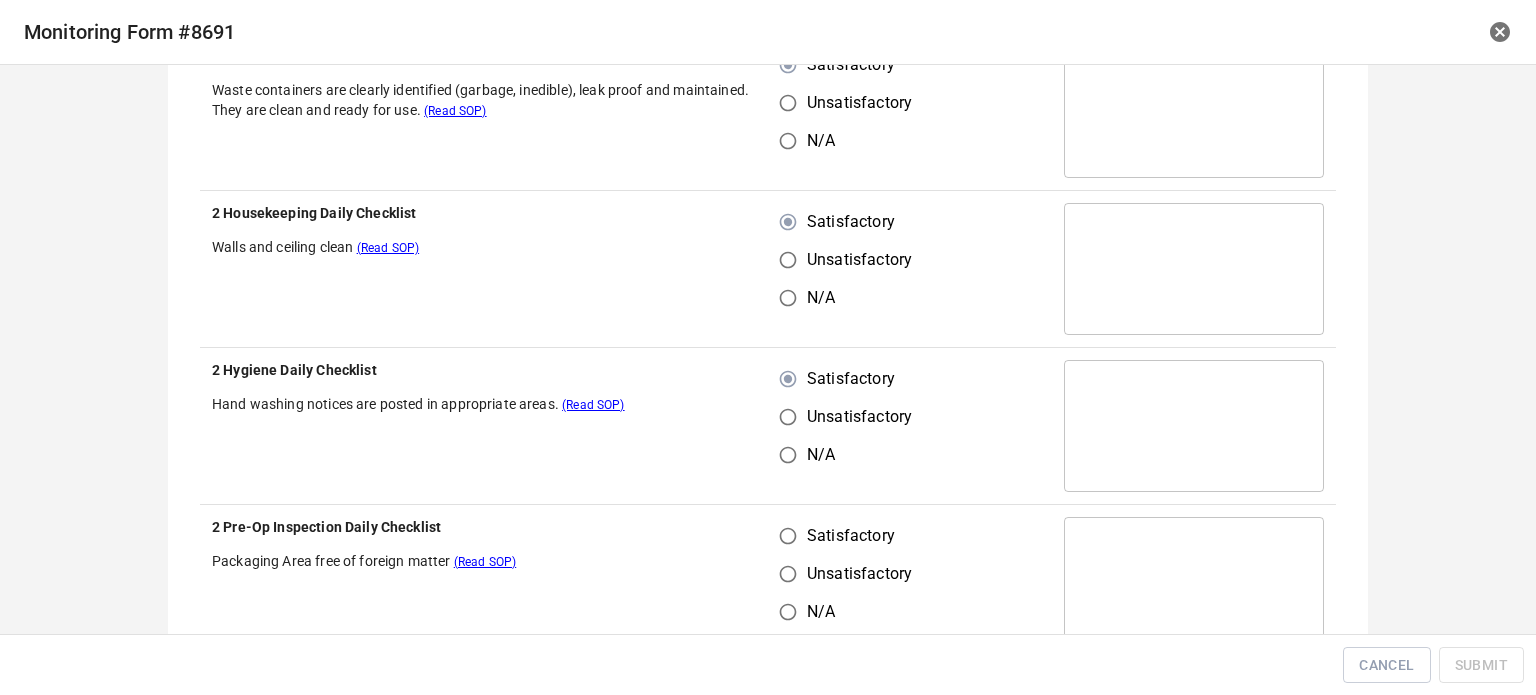 click on "Satisfactory" at bounding box center (851, 536) 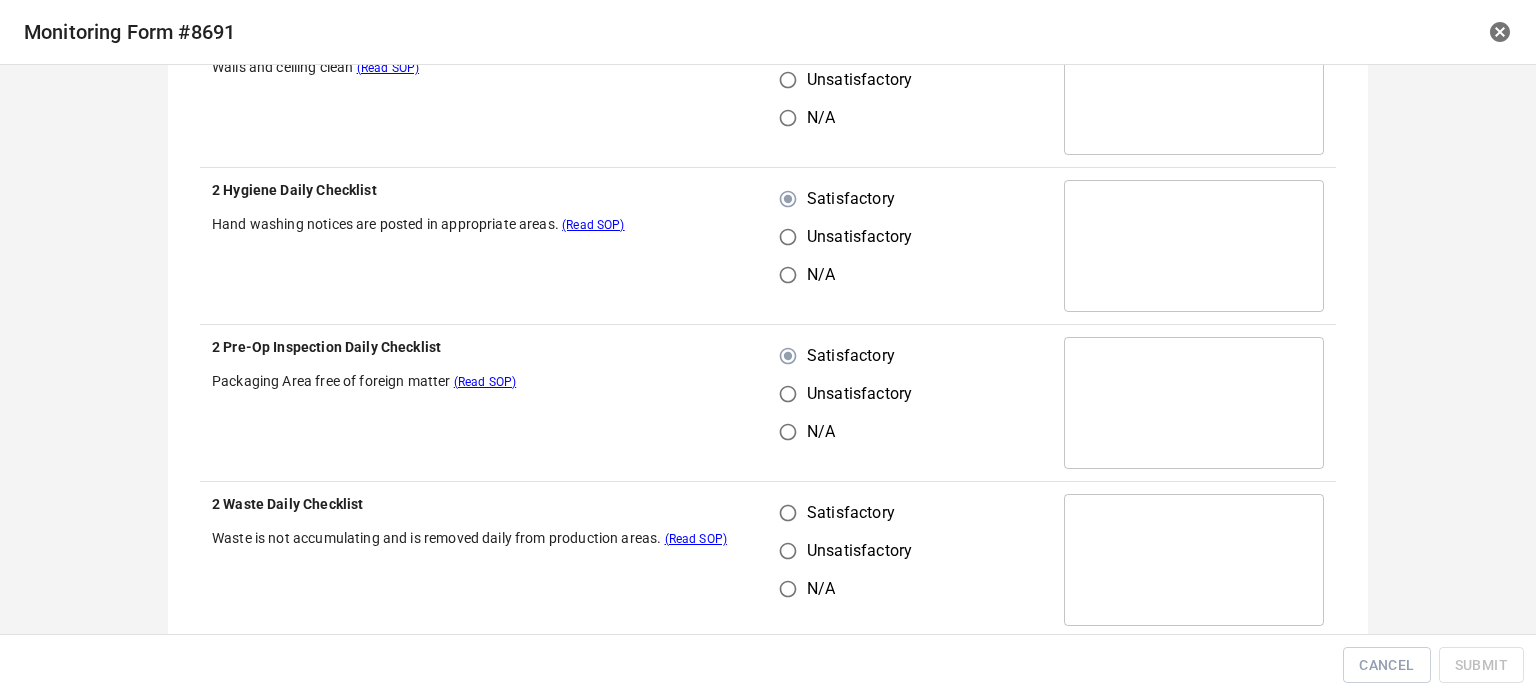 scroll, scrollTop: 1200, scrollLeft: 0, axis: vertical 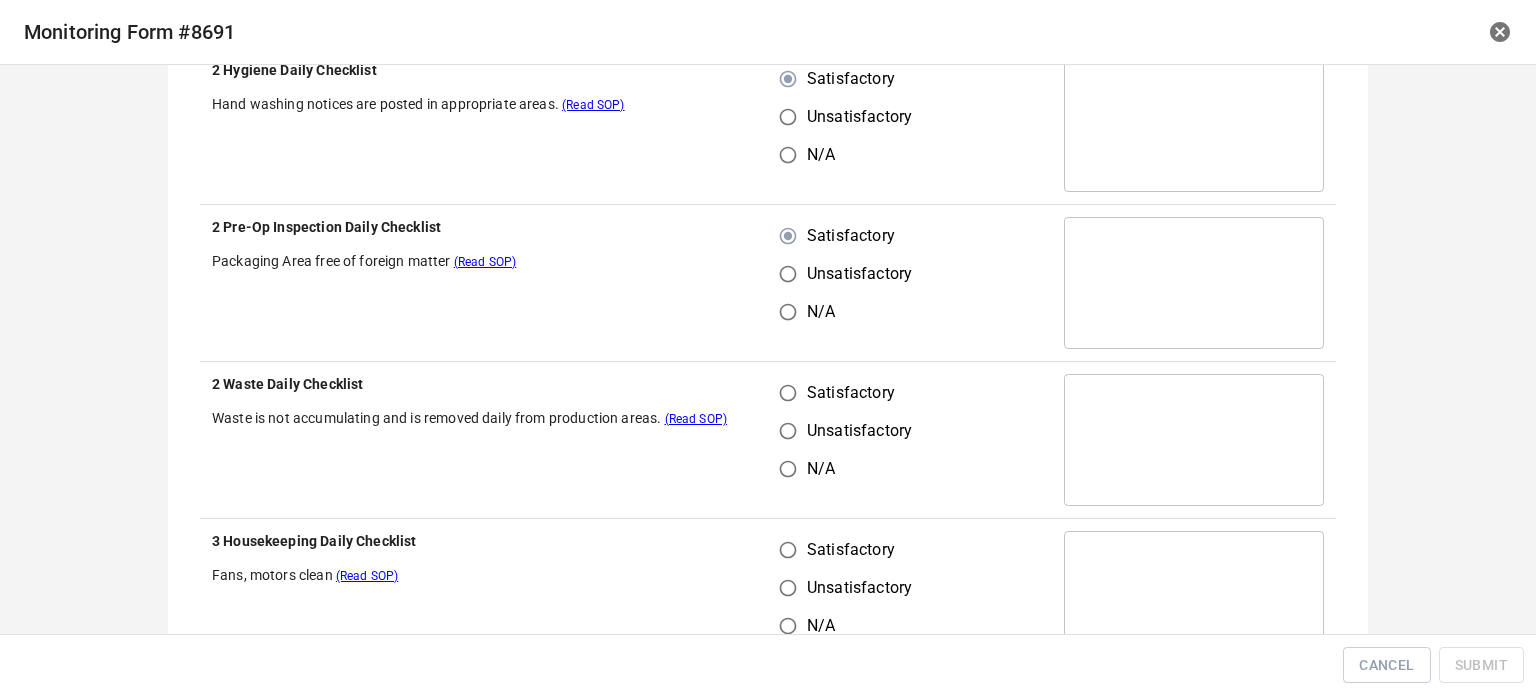 click on "Satisfactory" at bounding box center [788, 393] 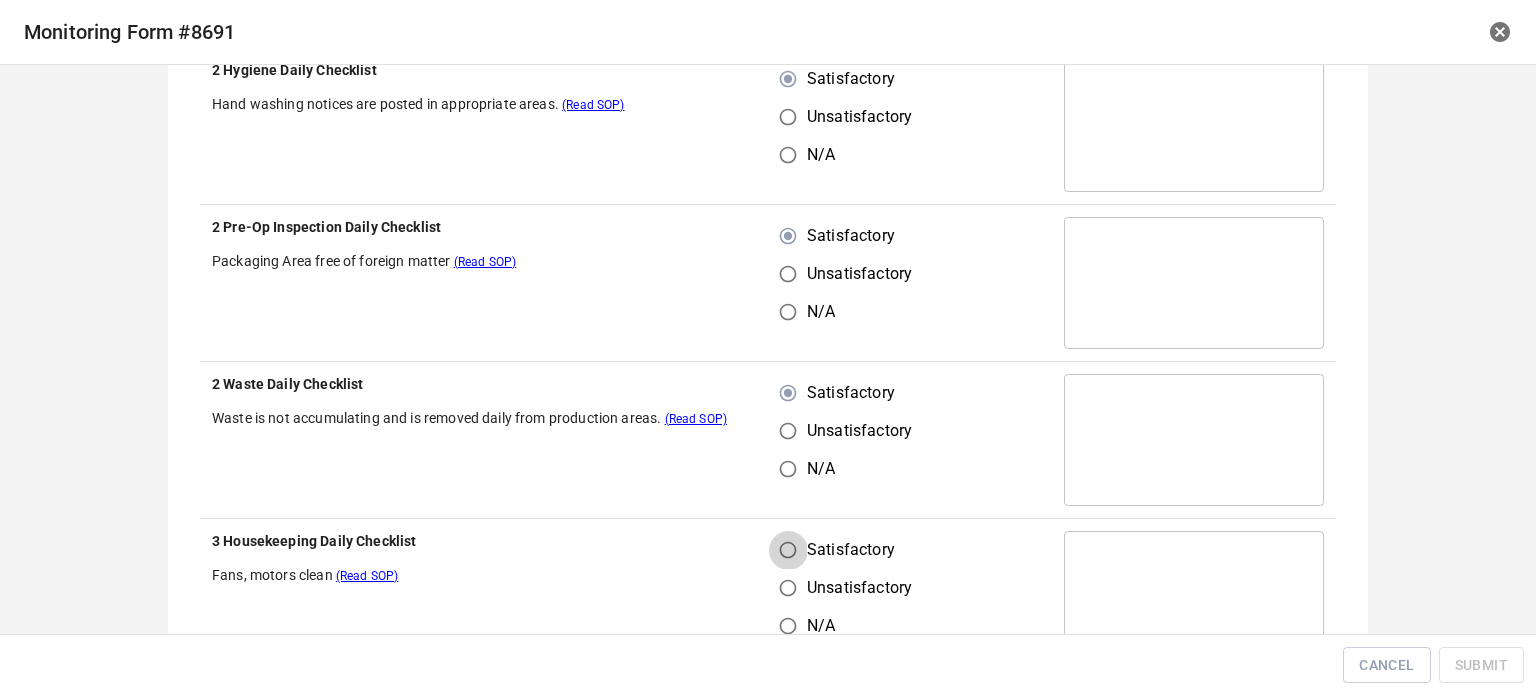 click on "Satisfactory" at bounding box center (788, 550) 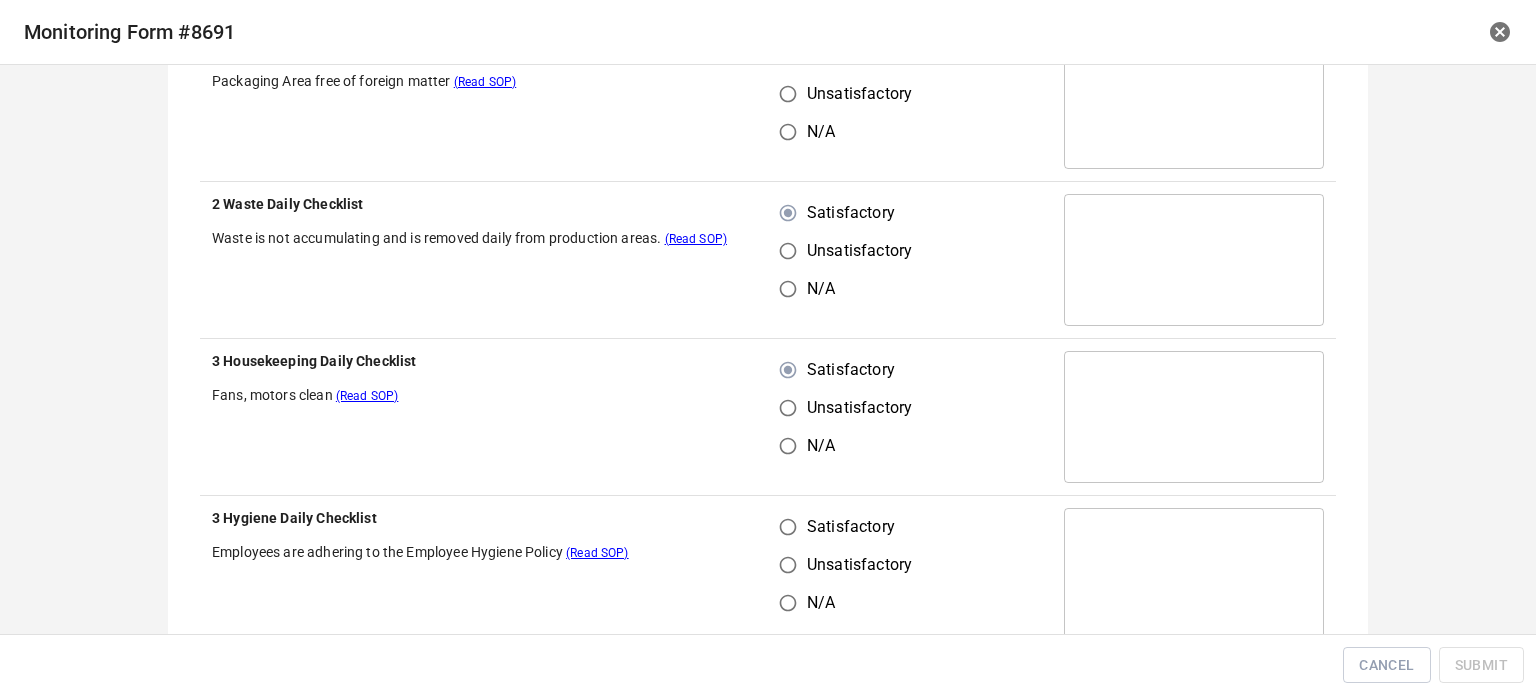 scroll, scrollTop: 1600, scrollLeft: 0, axis: vertical 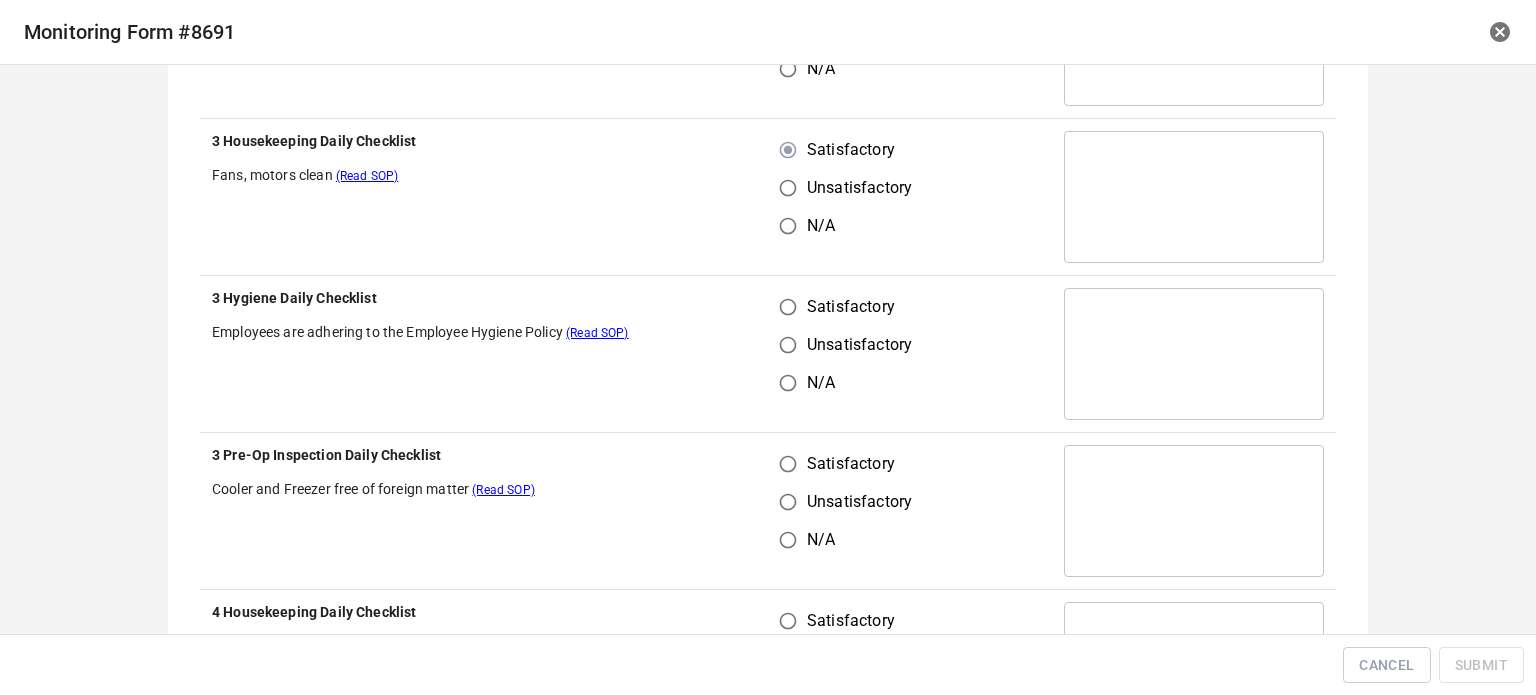 click on "Satisfactory" at bounding box center (788, 307) 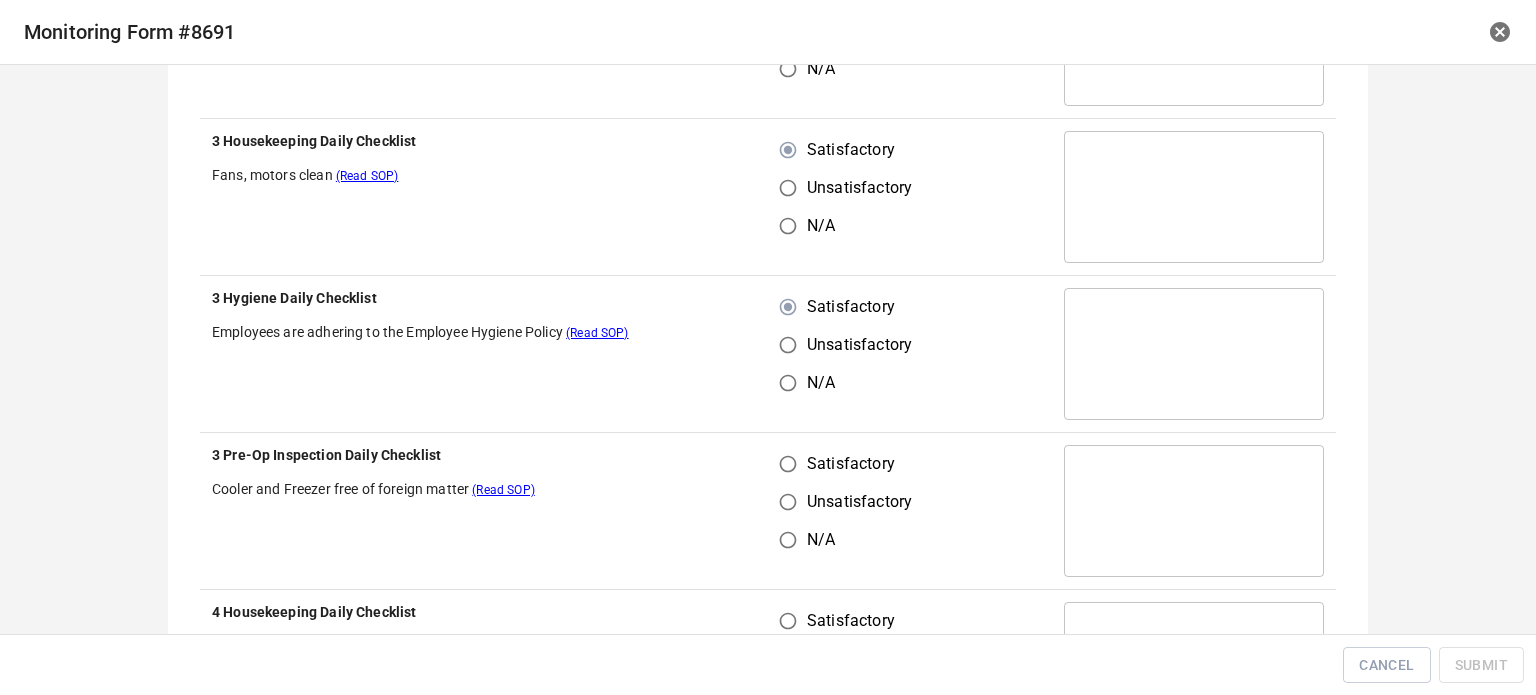 click on "Satisfactory Unsatisfactory N/A" at bounding box center (910, 511) 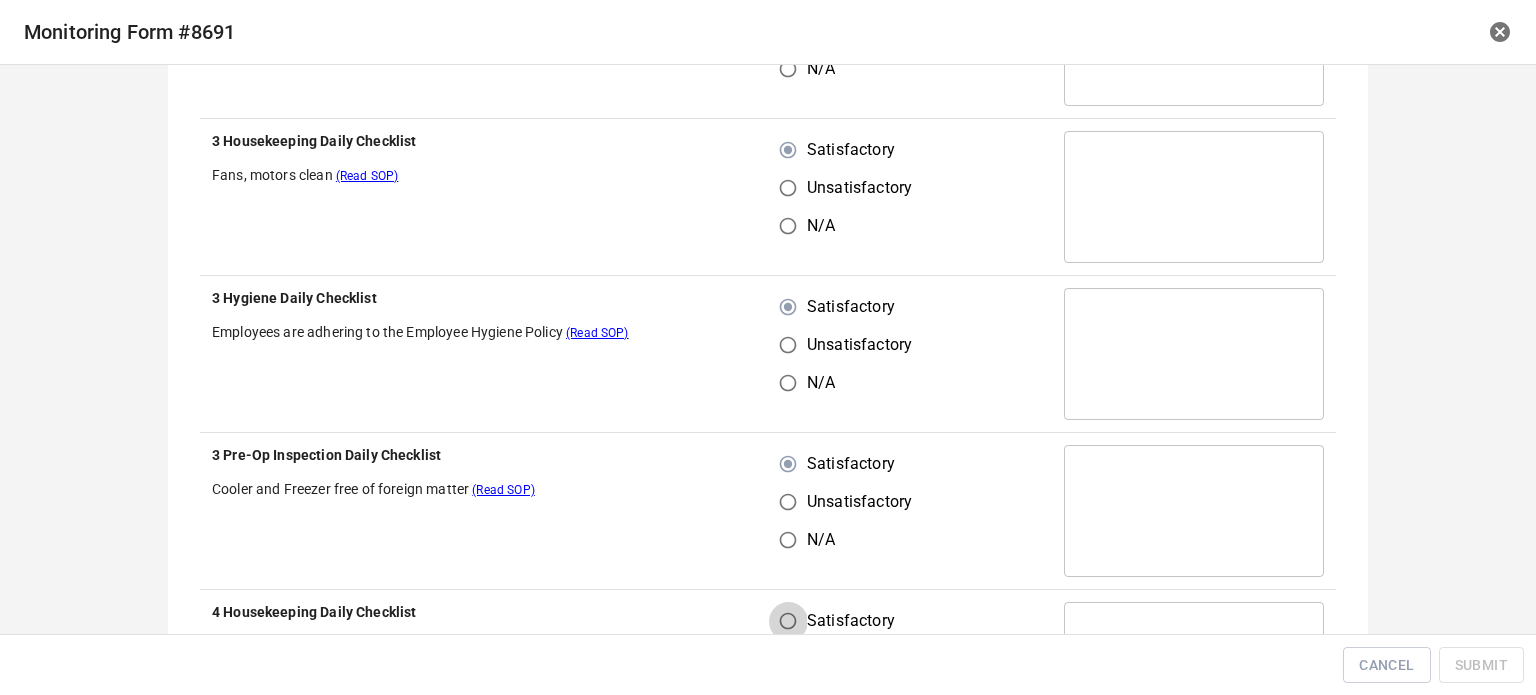 drag, startPoint x: 780, startPoint y: 611, endPoint x: 834, endPoint y: 538, distance: 90.80198 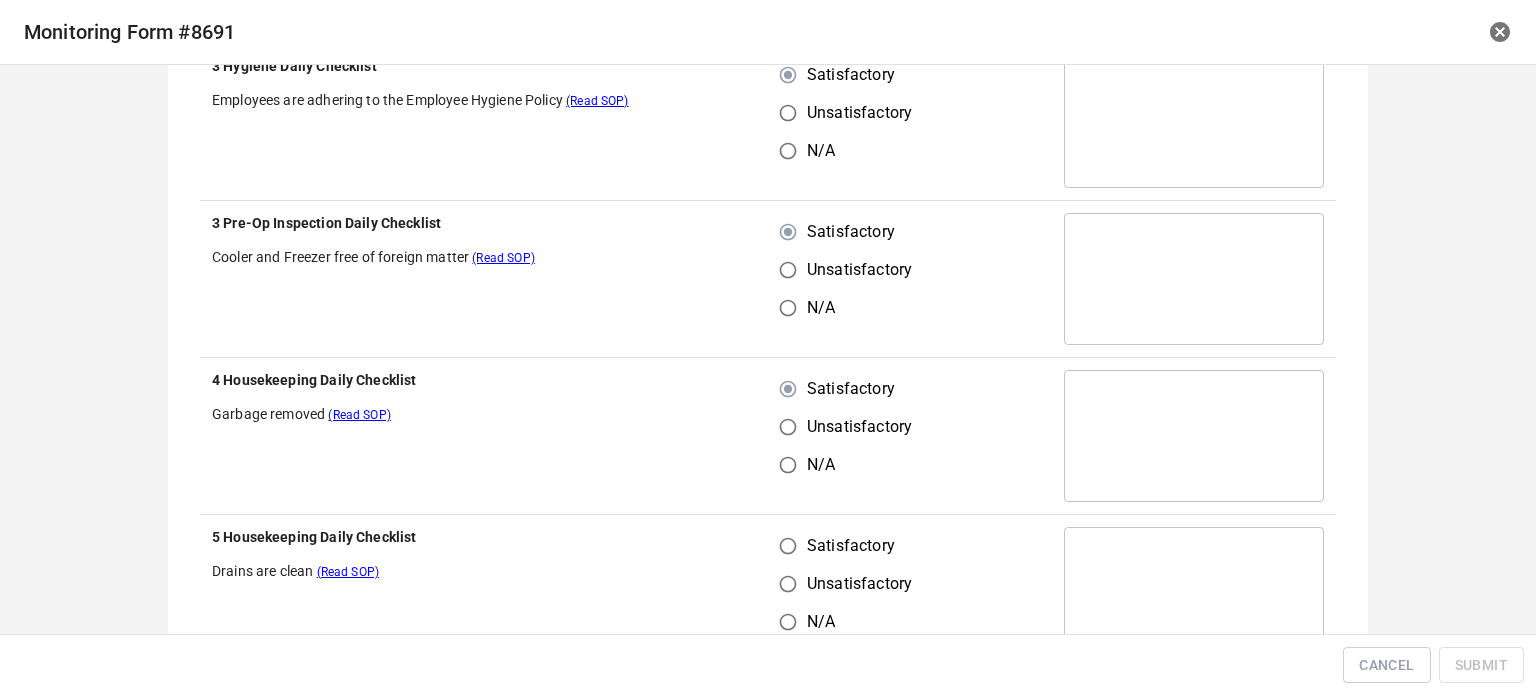 scroll, scrollTop: 2000, scrollLeft: 0, axis: vertical 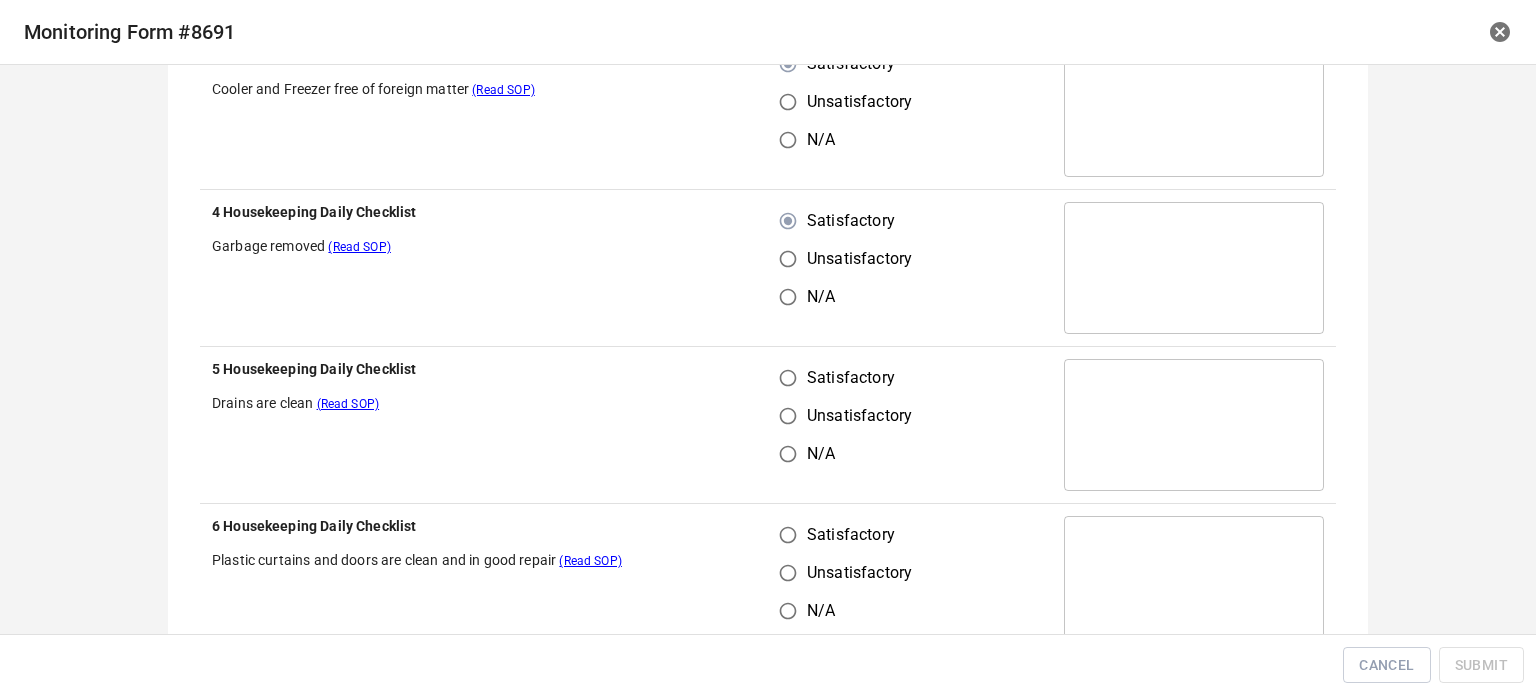 click on "Satisfactory" at bounding box center [788, 378] 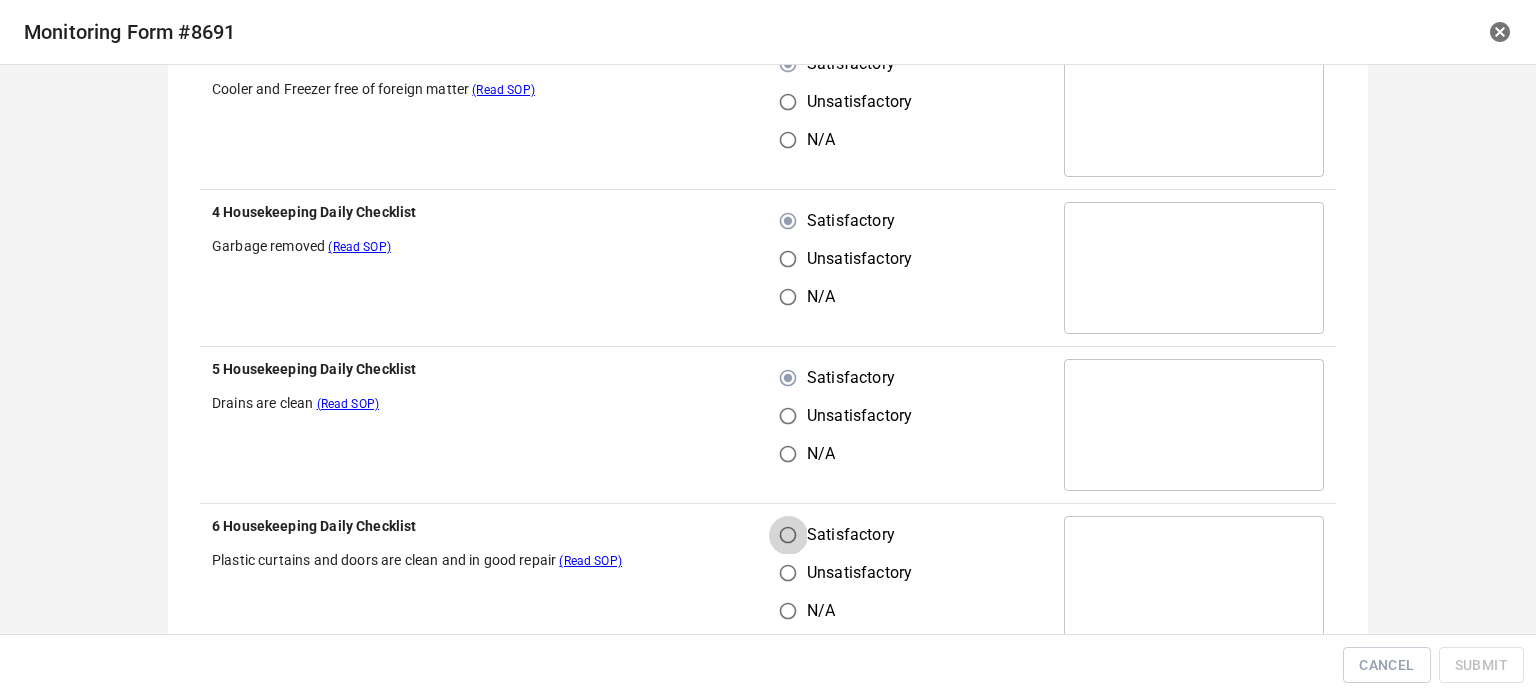 drag, startPoint x: 769, startPoint y: 526, endPoint x: 862, endPoint y: 488, distance: 100.46392 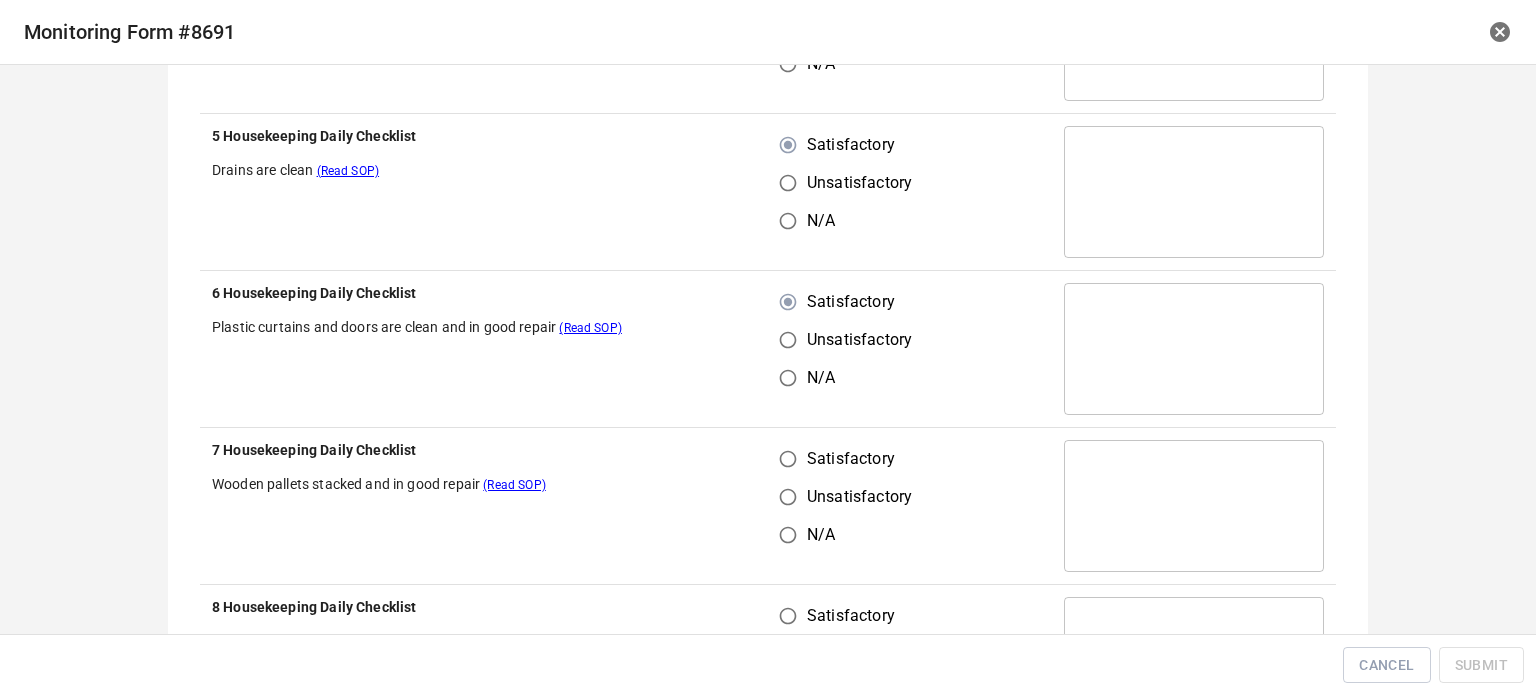 scroll, scrollTop: 2400, scrollLeft: 0, axis: vertical 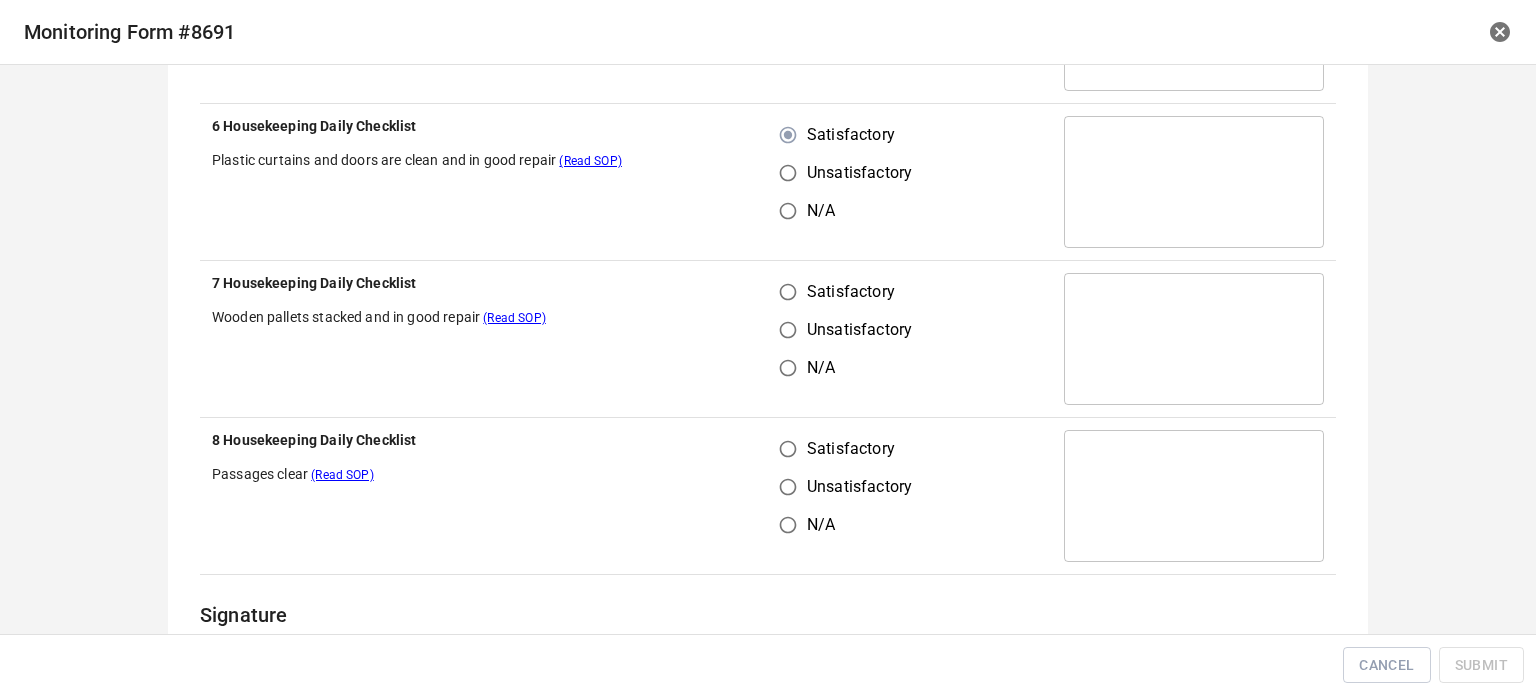click on "Satisfactory" at bounding box center [788, 292] 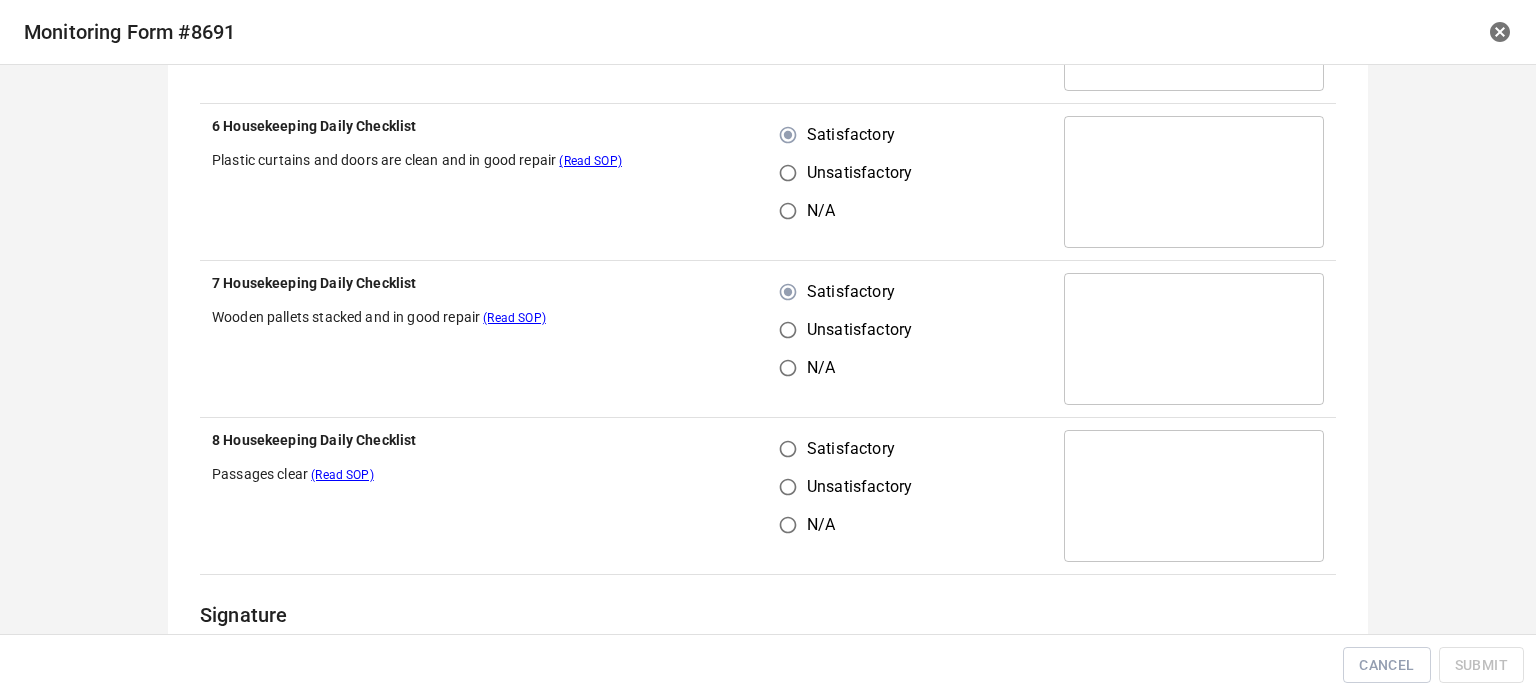 click on "Unsatisfactory" at bounding box center (788, 487) 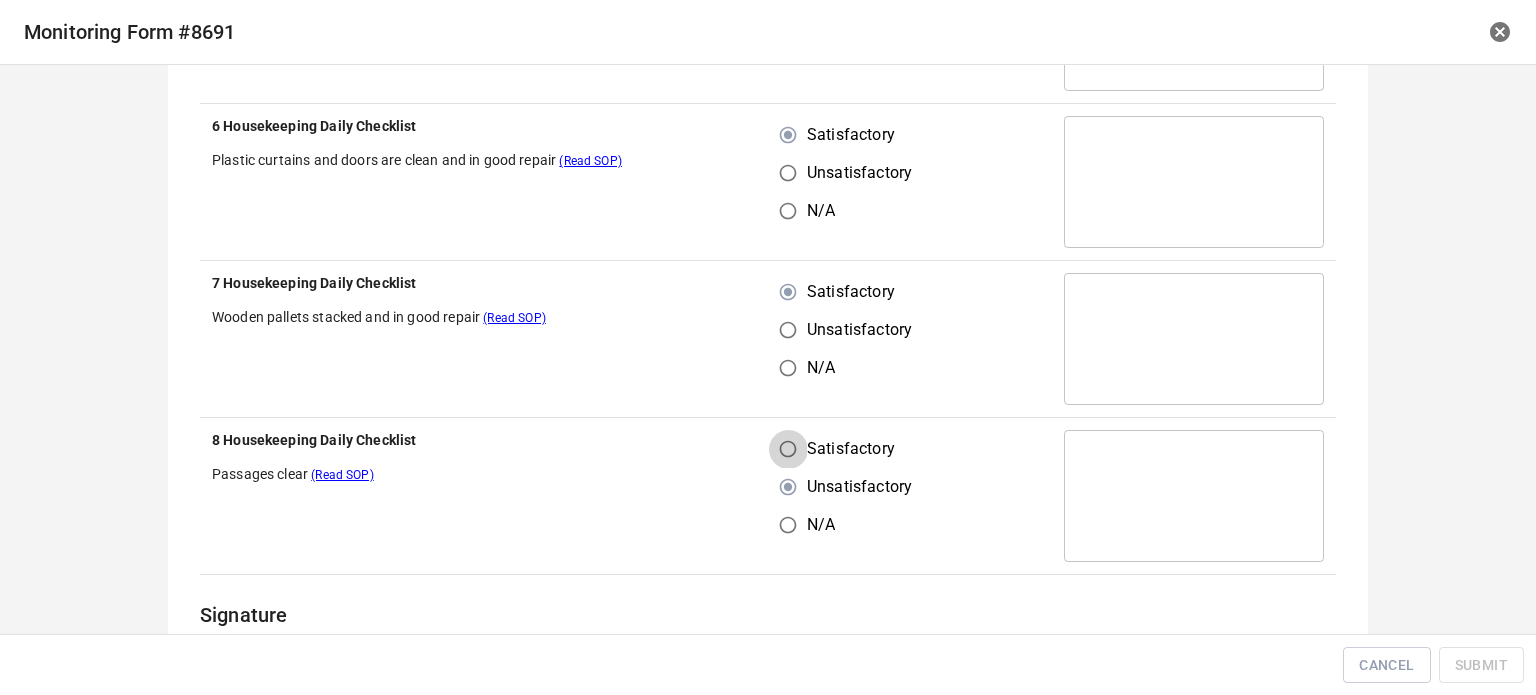 click on "Satisfactory" at bounding box center (788, 449) 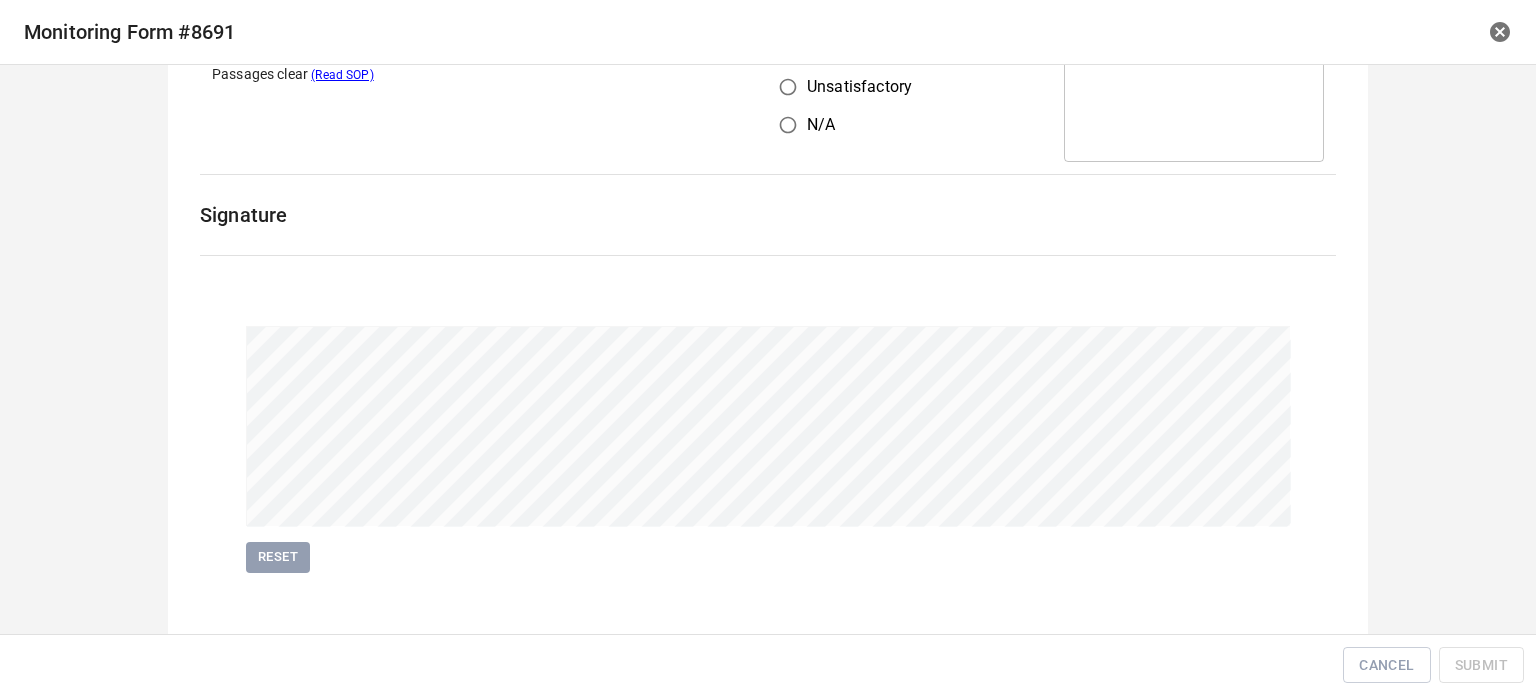 scroll, scrollTop: 2813, scrollLeft: 0, axis: vertical 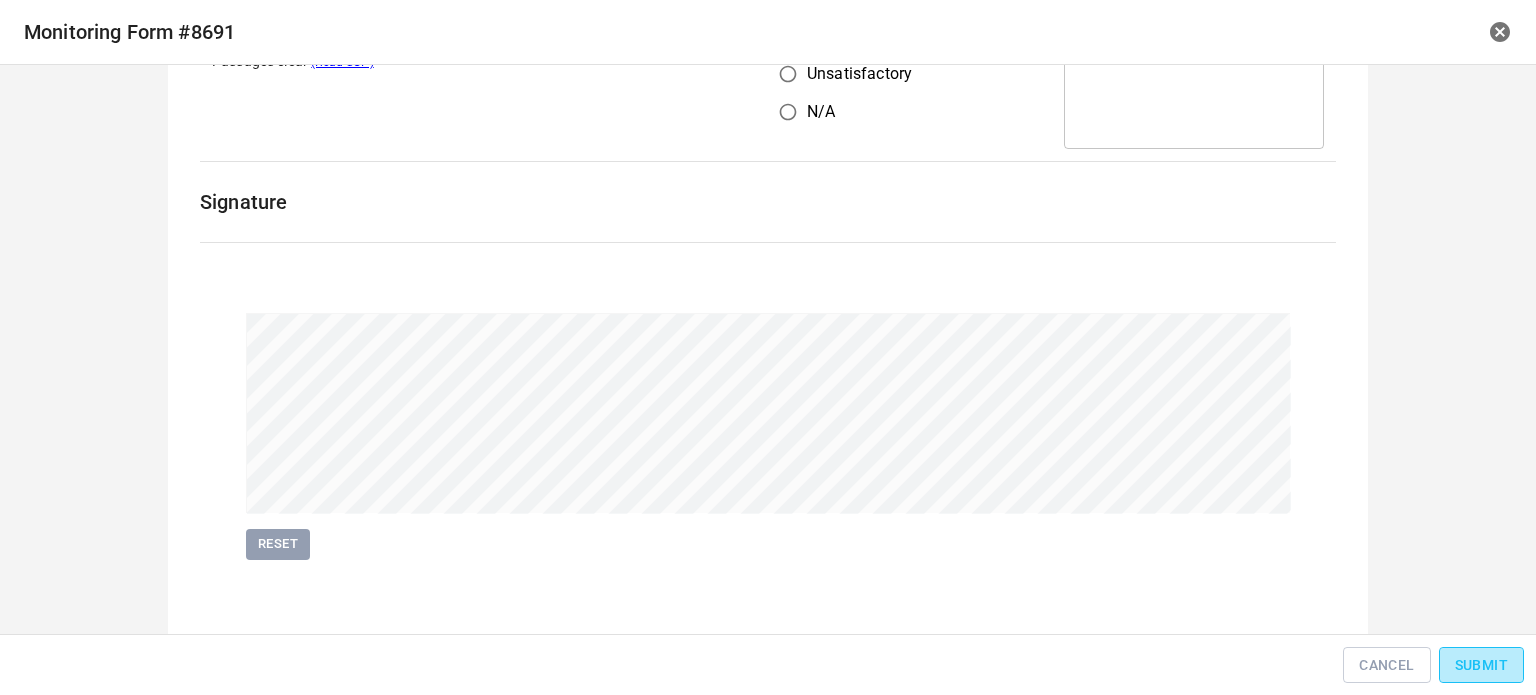 click on "Submit" at bounding box center (1481, 665) 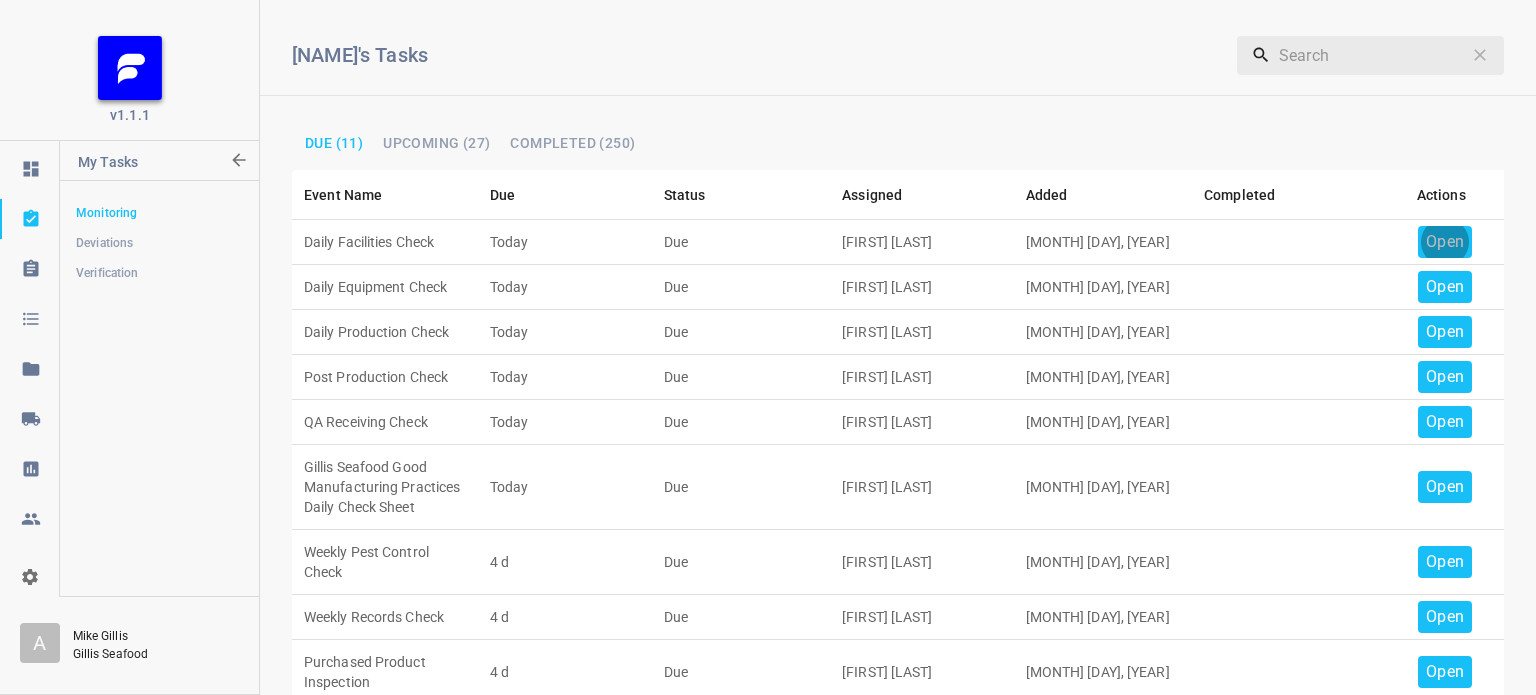 click on "Open" at bounding box center [1445, 242] 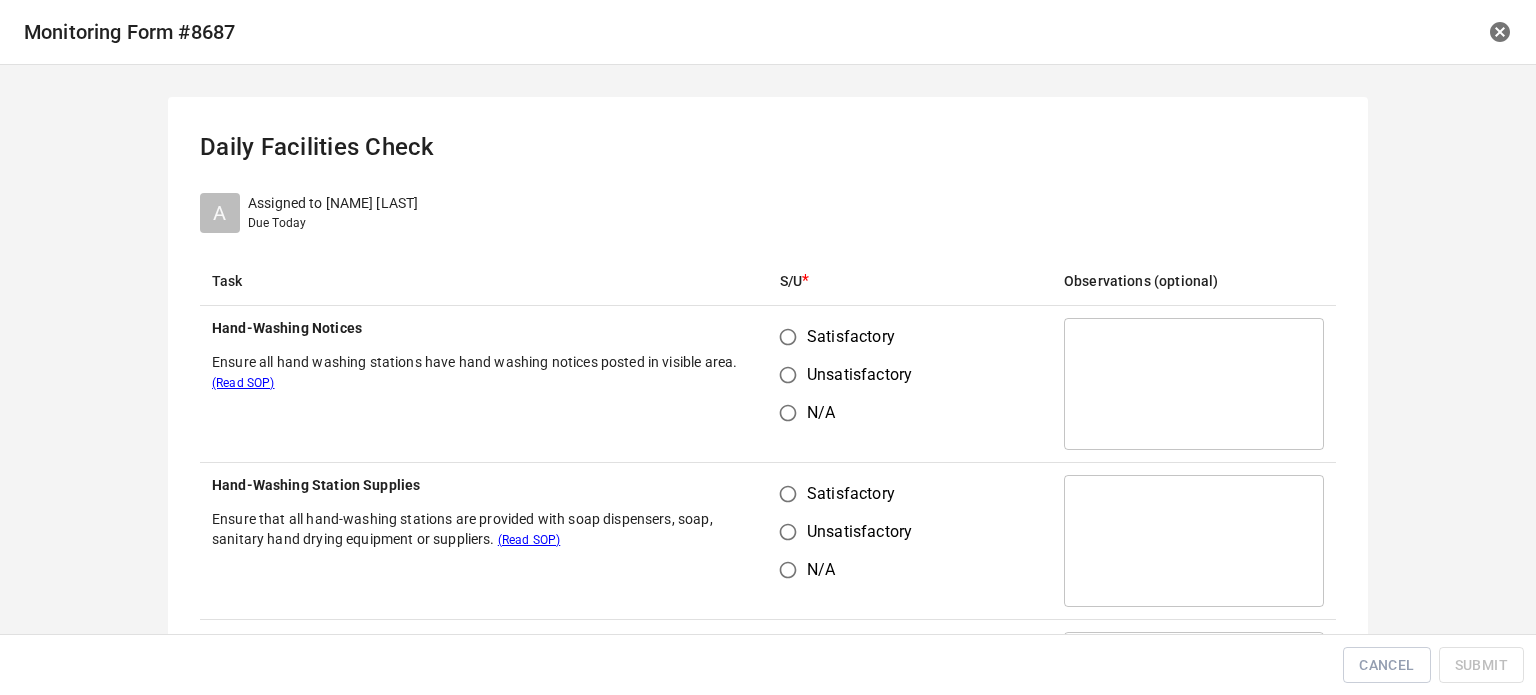 click on "Satisfactory" at bounding box center (788, 337) 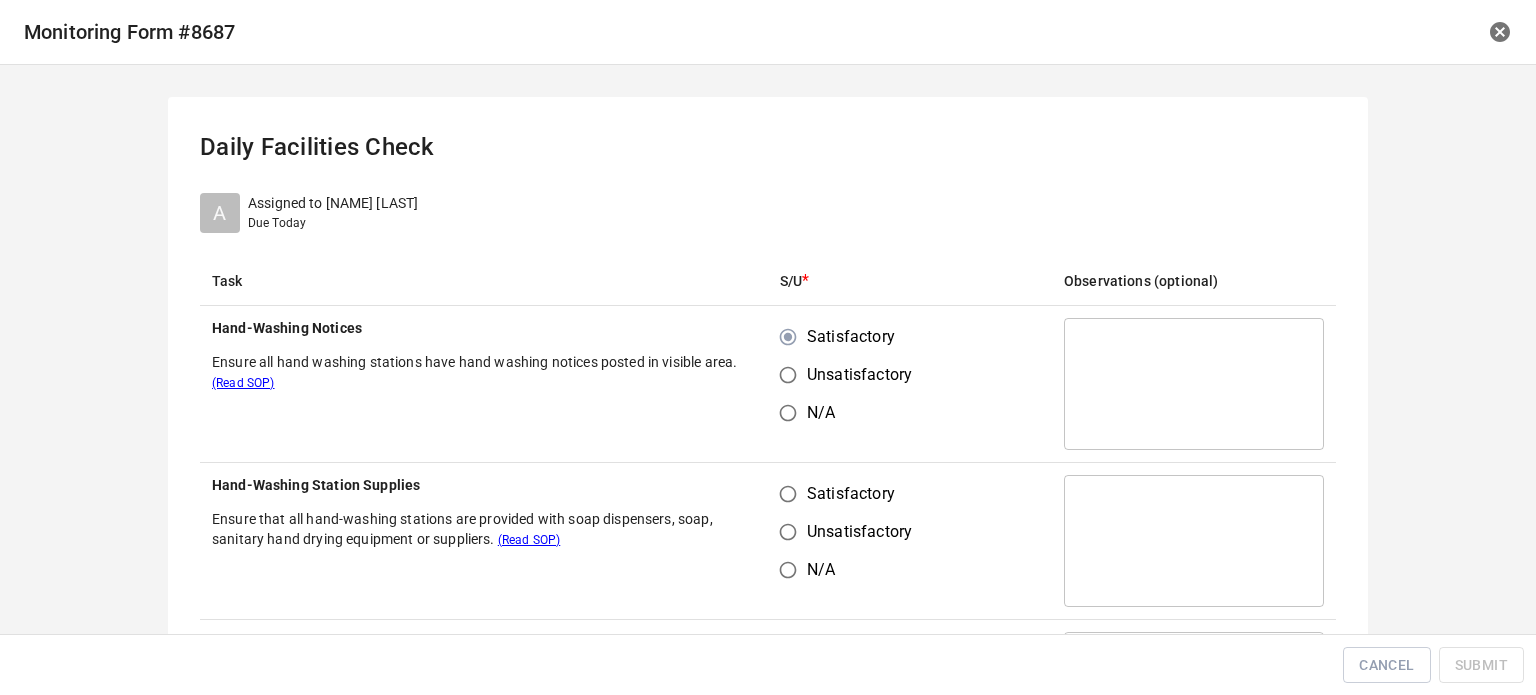click on "Satisfactory Unsatisfactory N/A" at bounding box center [910, 541] 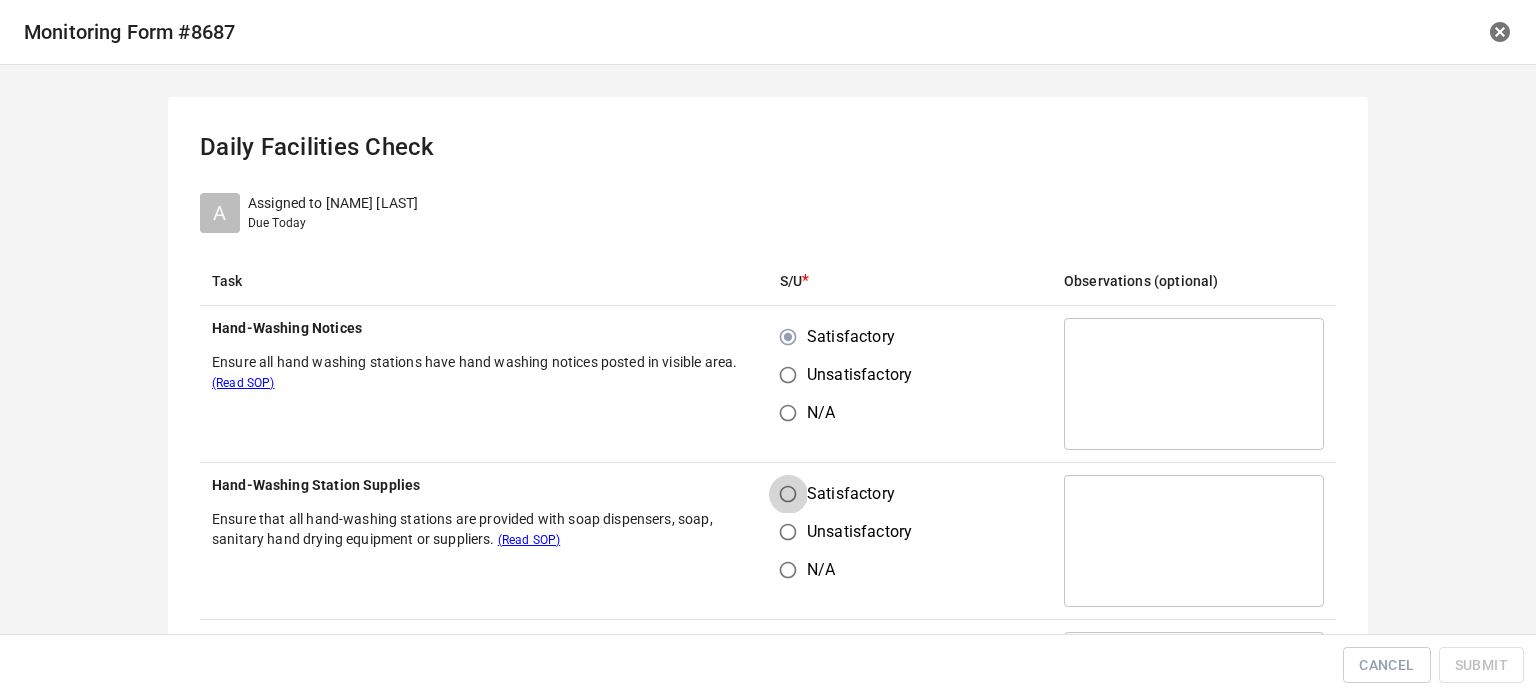click on "Satisfactory" at bounding box center (788, 494) 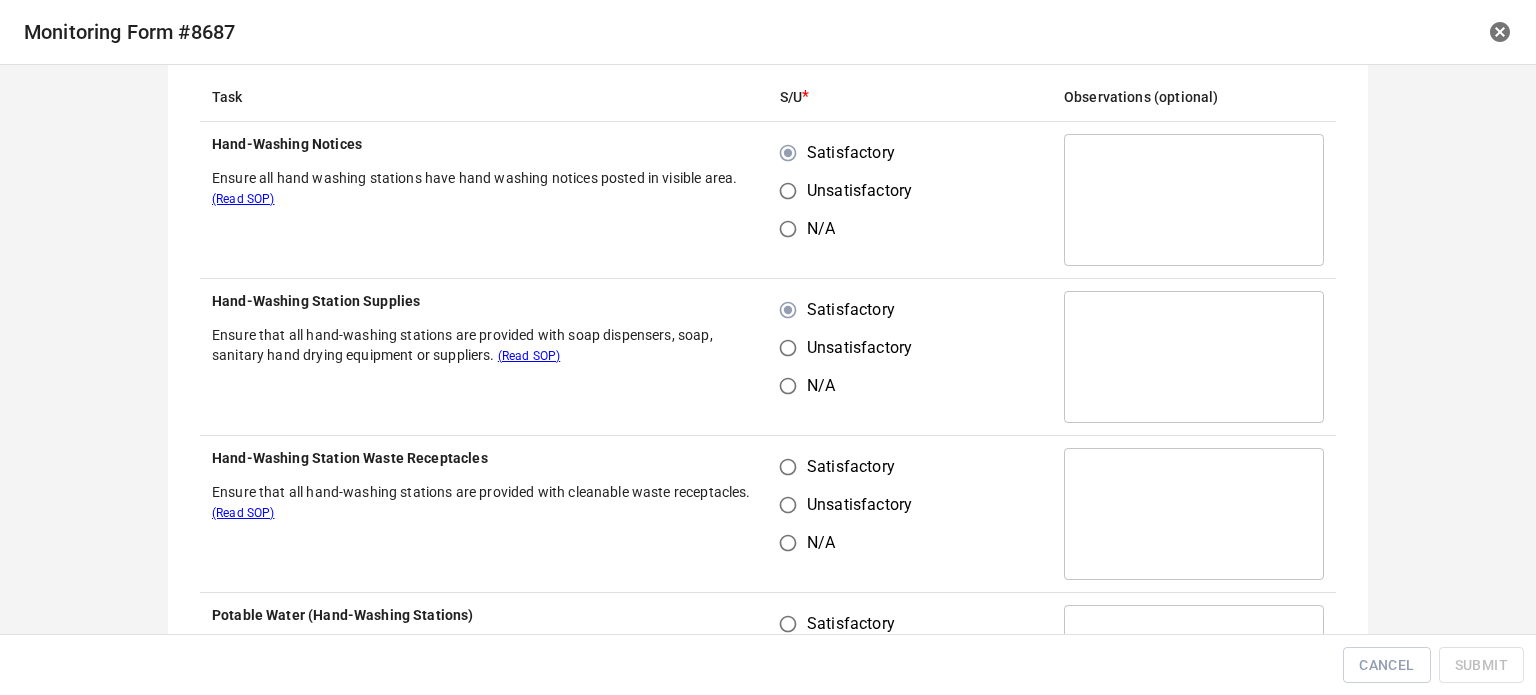 scroll, scrollTop: 300, scrollLeft: 0, axis: vertical 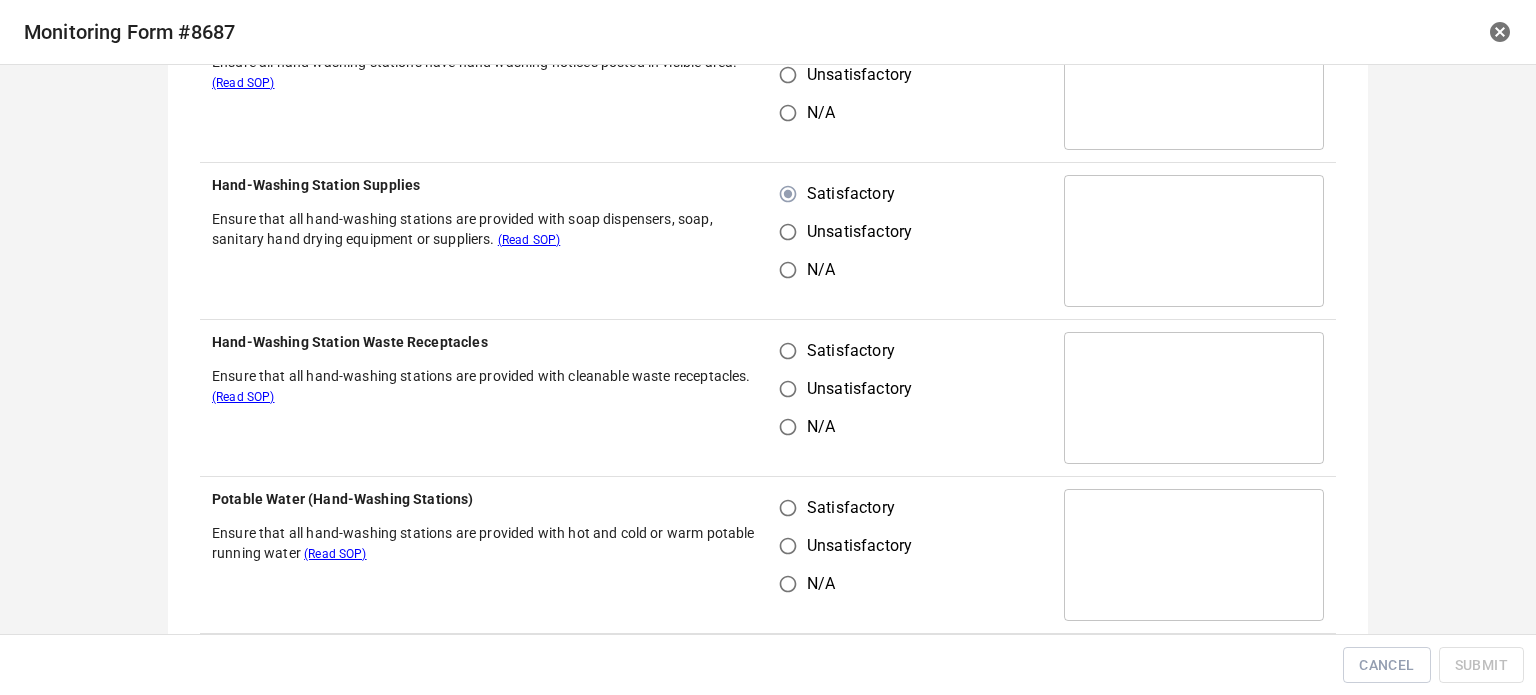 drag, startPoint x: 775, startPoint y: 342, endPoint x: 779, endPoint y: 363, distance: 21.377558 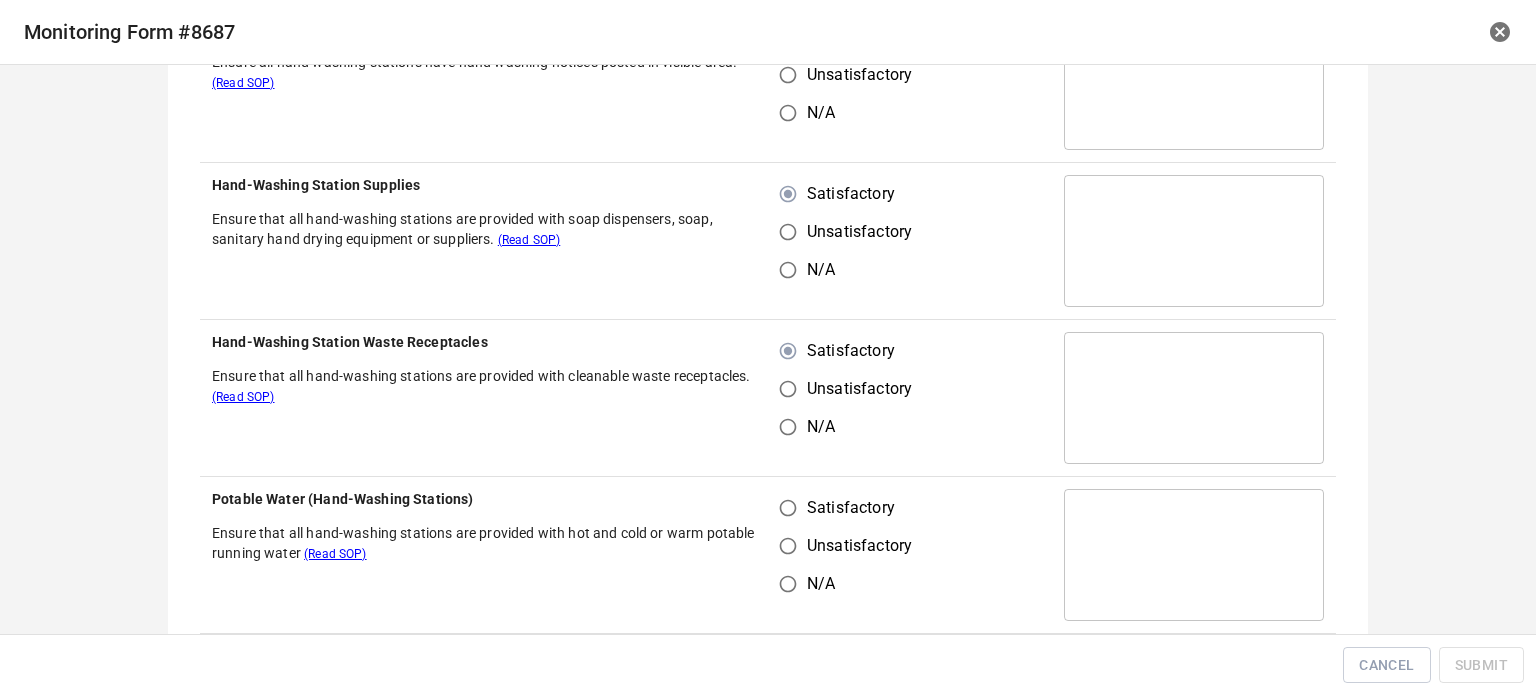 click on "Satisfactory" at bounding box center (788, 508) 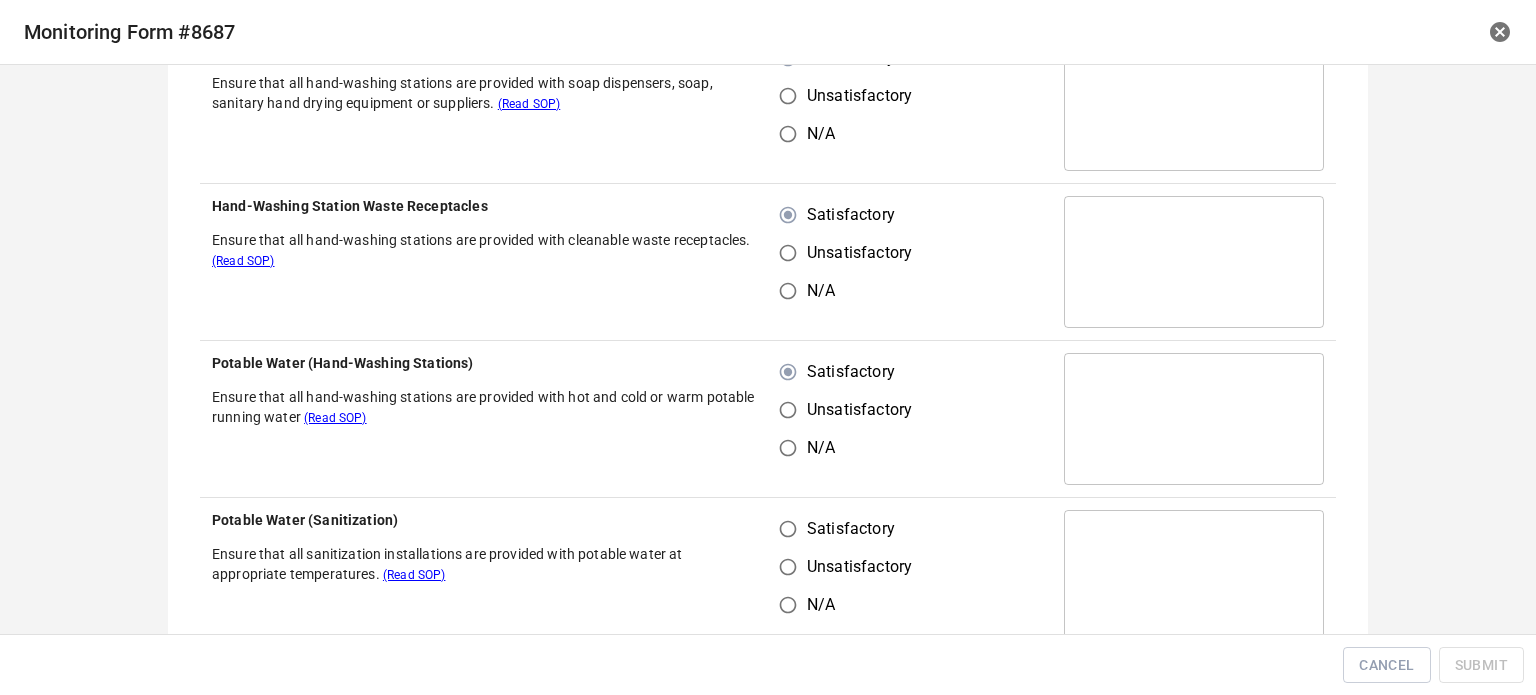 scroll, scrollTop: 700, scrollLeft: 0, axis: vertical 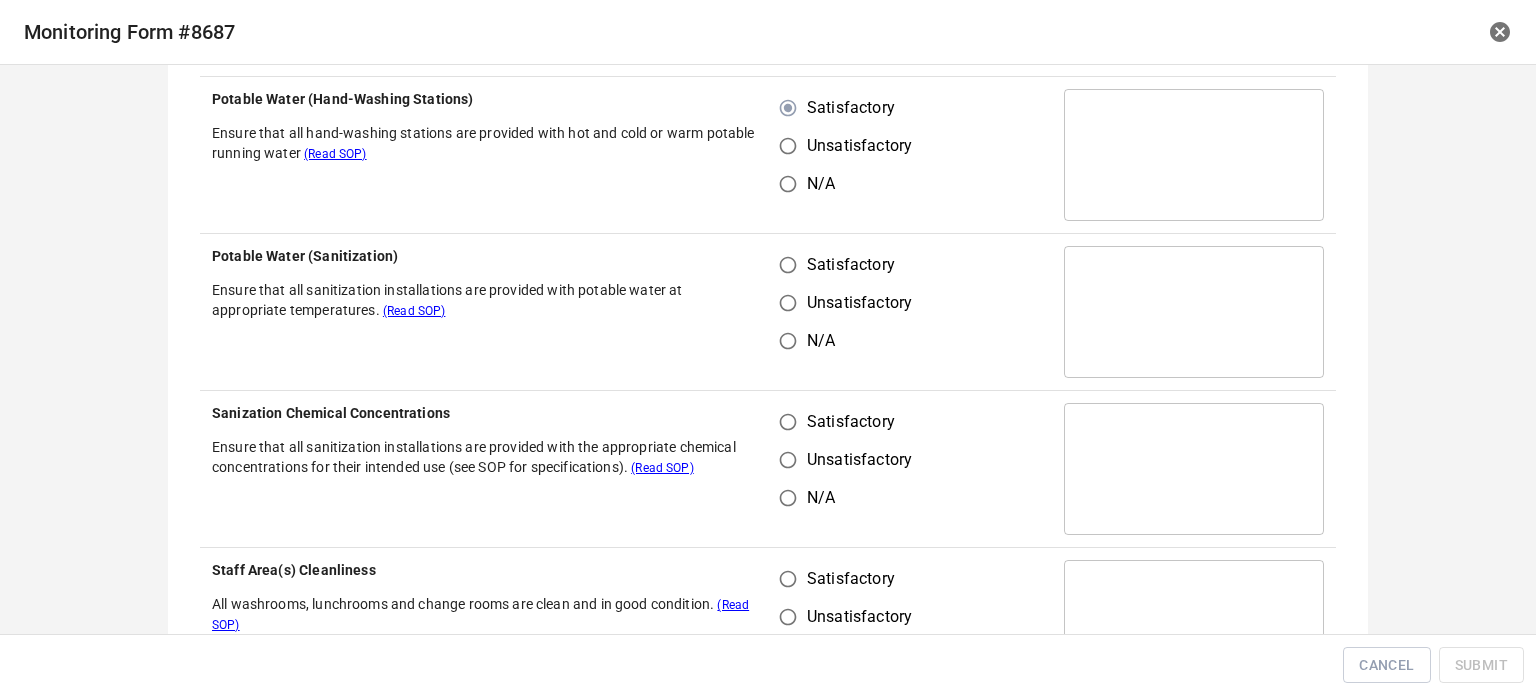 click on "Satisfactory" at bounding box center (788, 265) 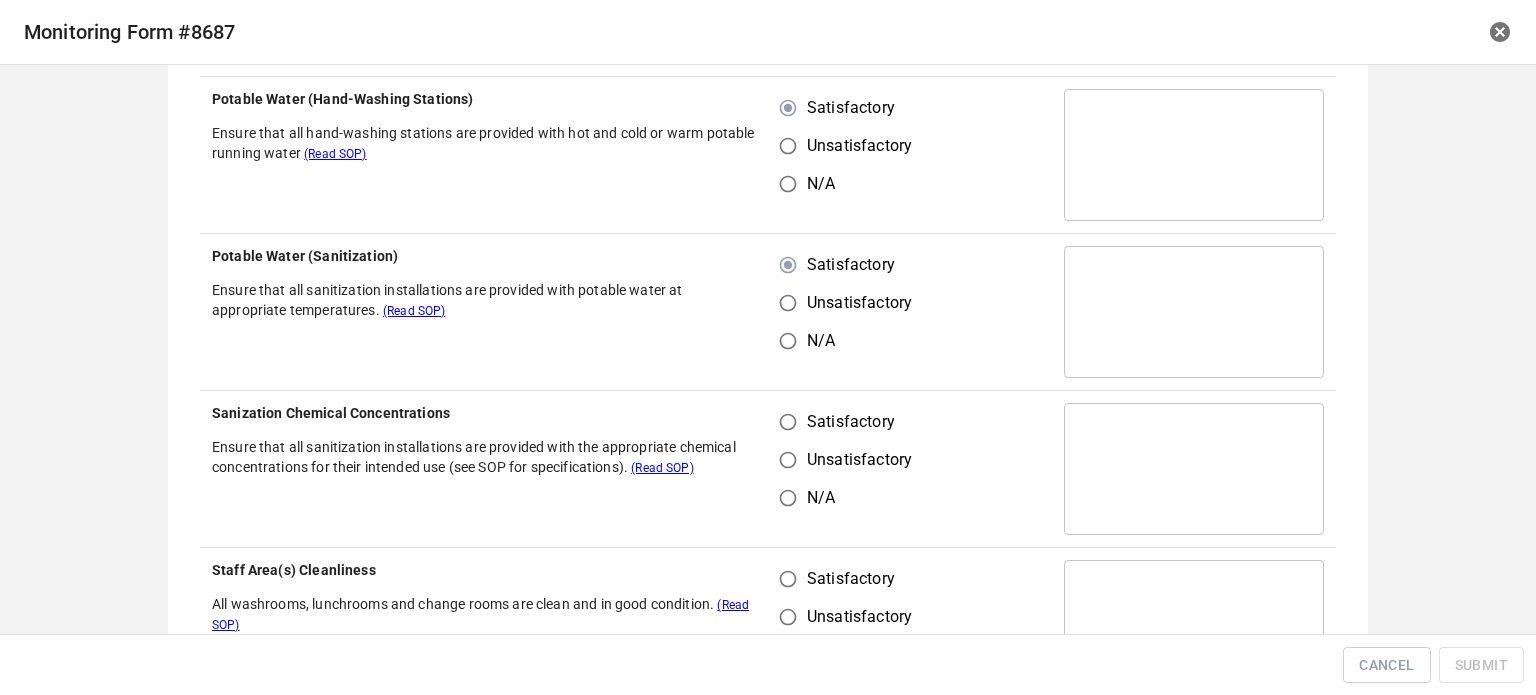 click on "Satisfactory" at bounding box center [788, 422] 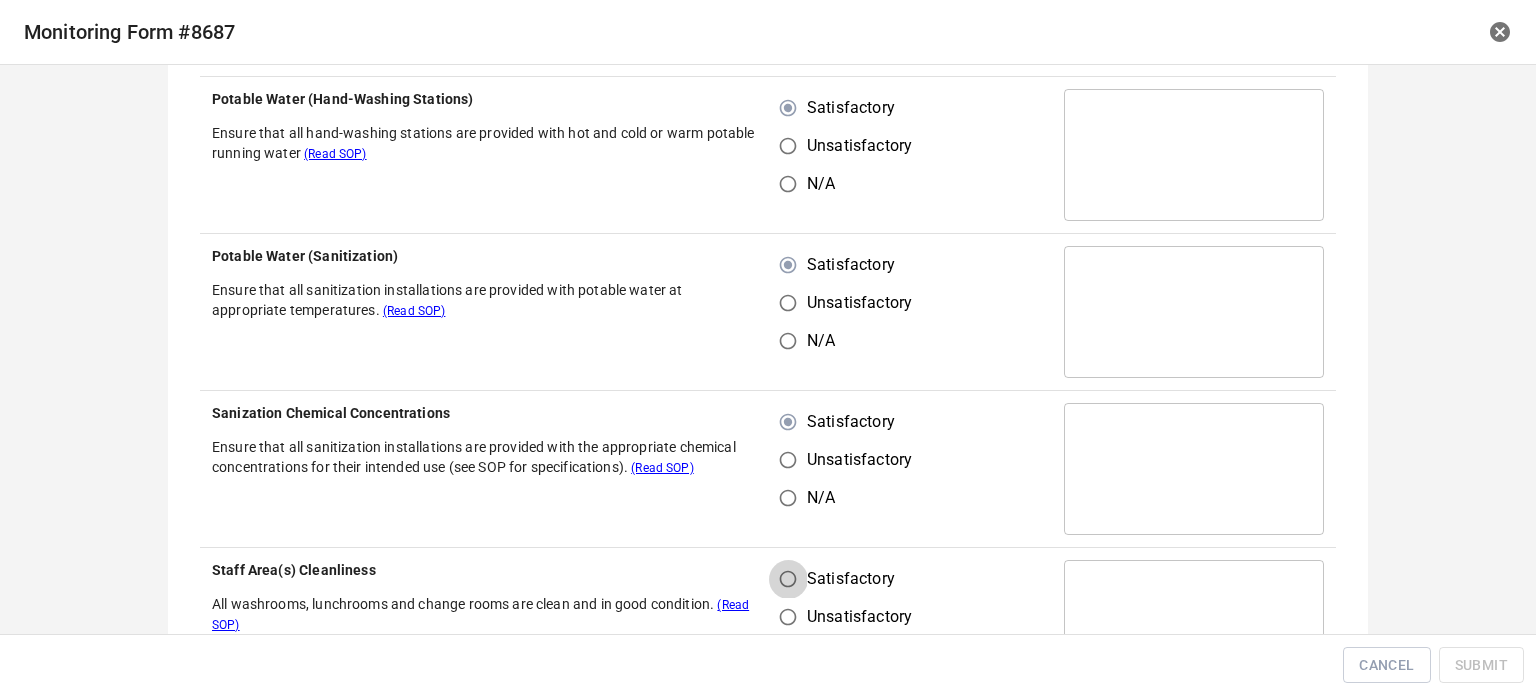 drag, startPoint x: 772, startPoint y: 576, endPoint x: 796, endPoint y: 564, distance: 26.832815 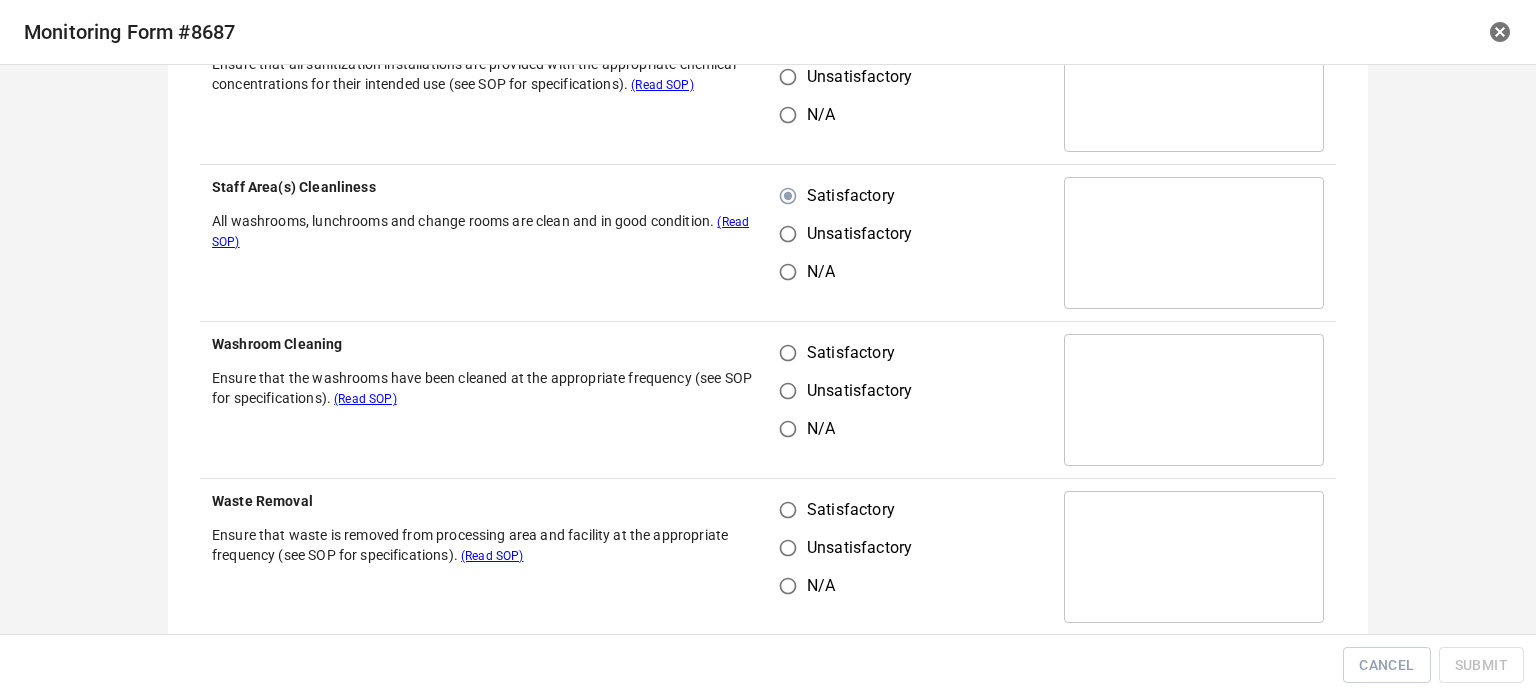 scroll, scrollTop: 1100, scrollLeft: 0, axis: vertical 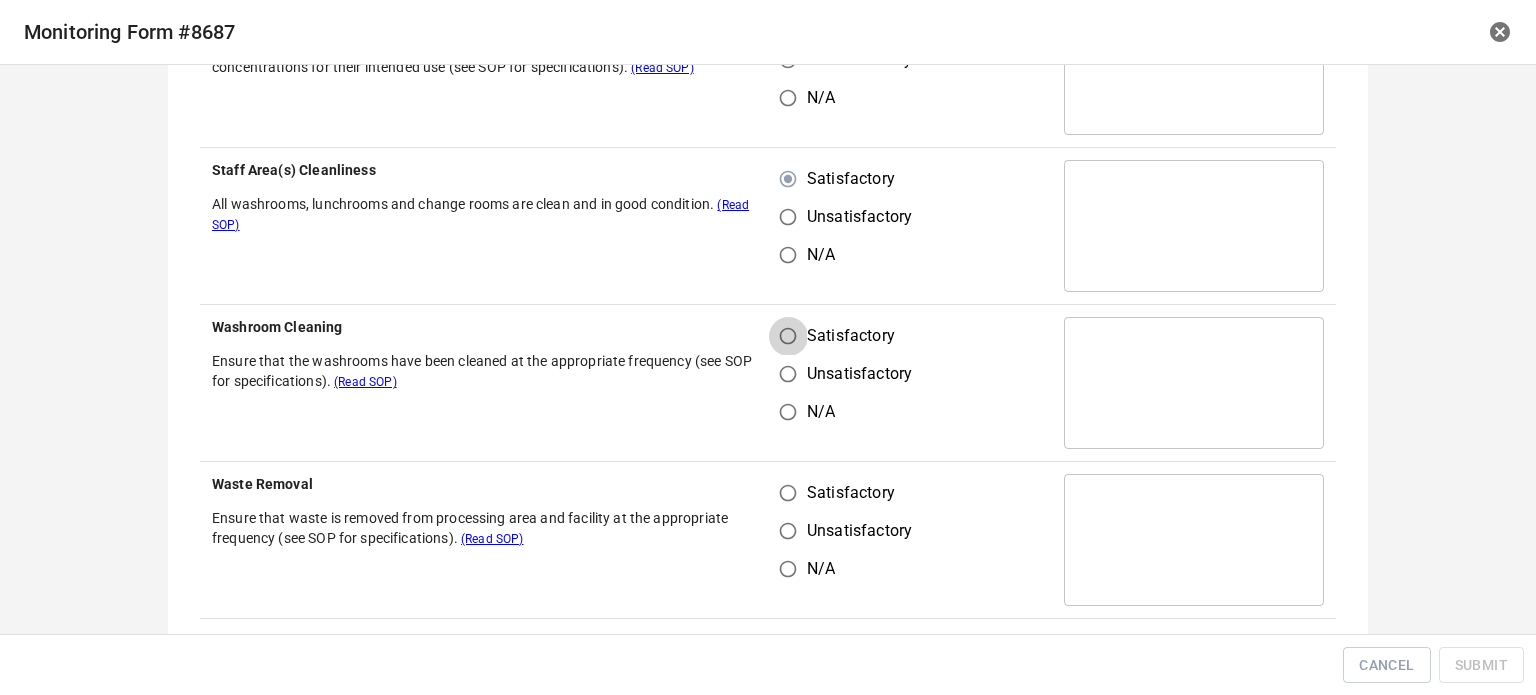 click on "Satisfactory" at bounding box center [788, 336] 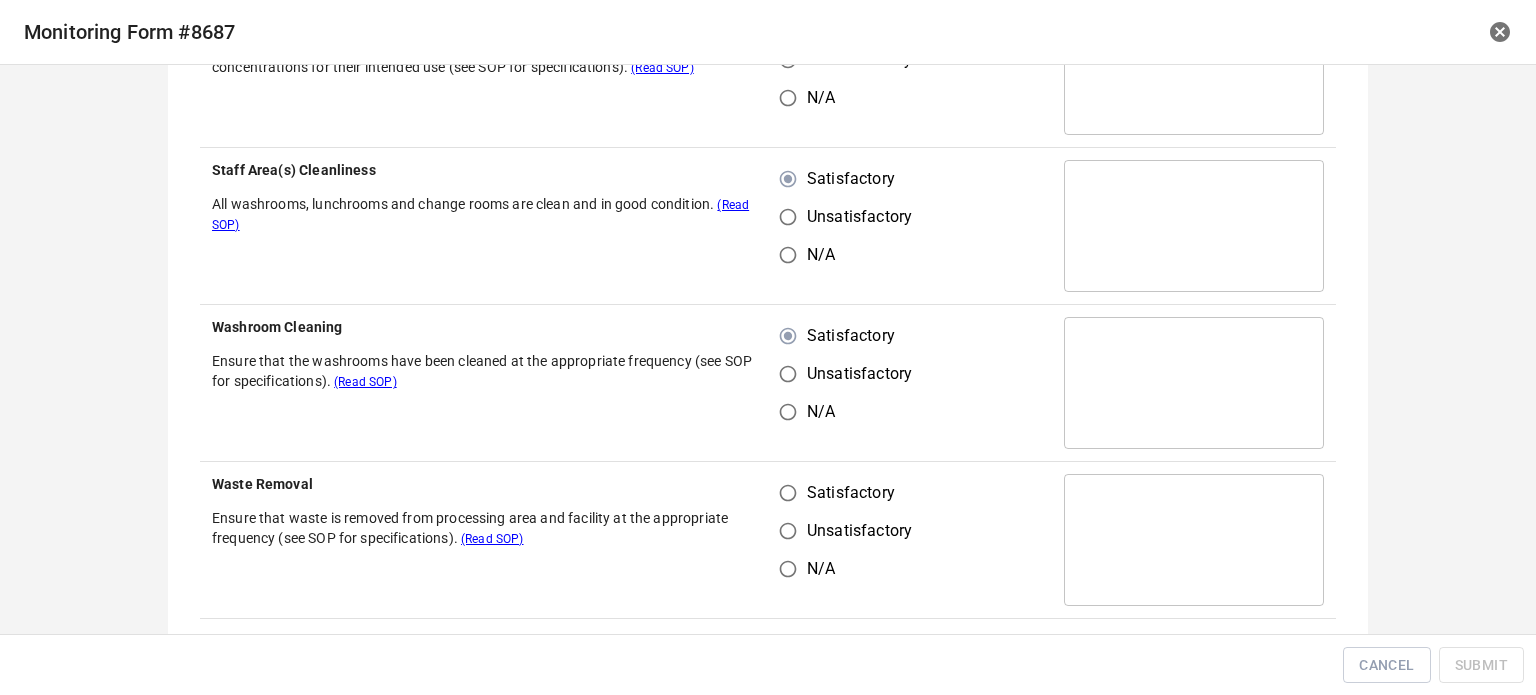 drag, startPoint x: 782, startPoint y: 483, endPoint x: 794, endPoint y: 484, distance: 12.0415945 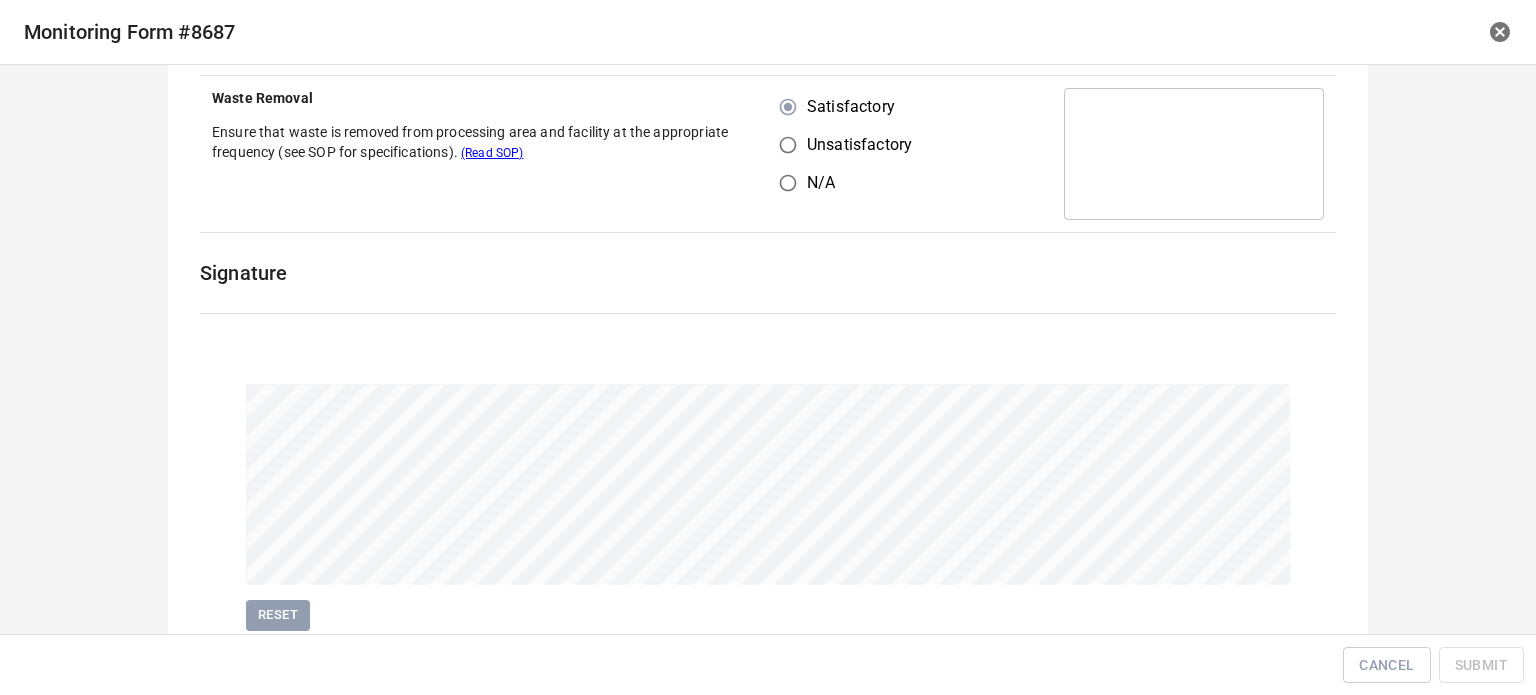 scroll, scrollTop: 1559, scrollLeft: 0, axis: vertical 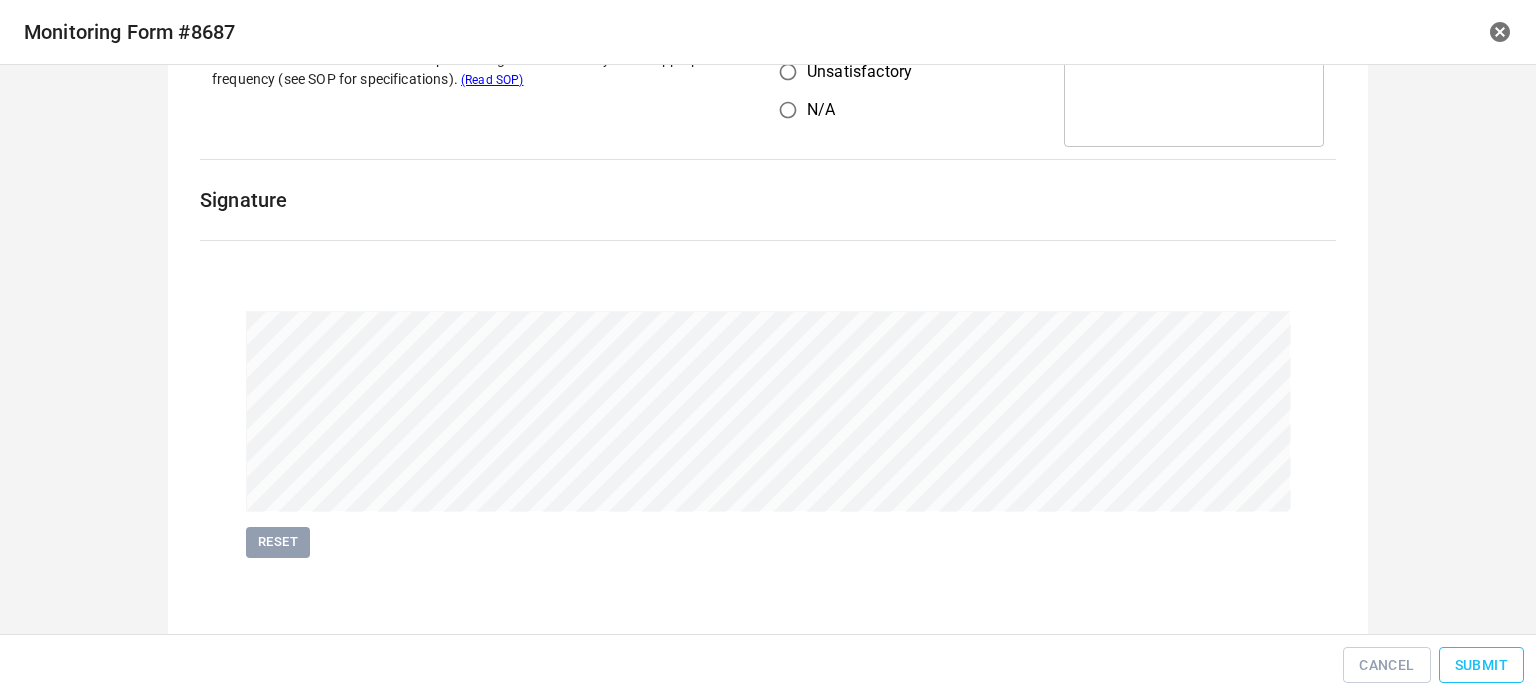 click on "Submit" at bounding box center [1481, 665] 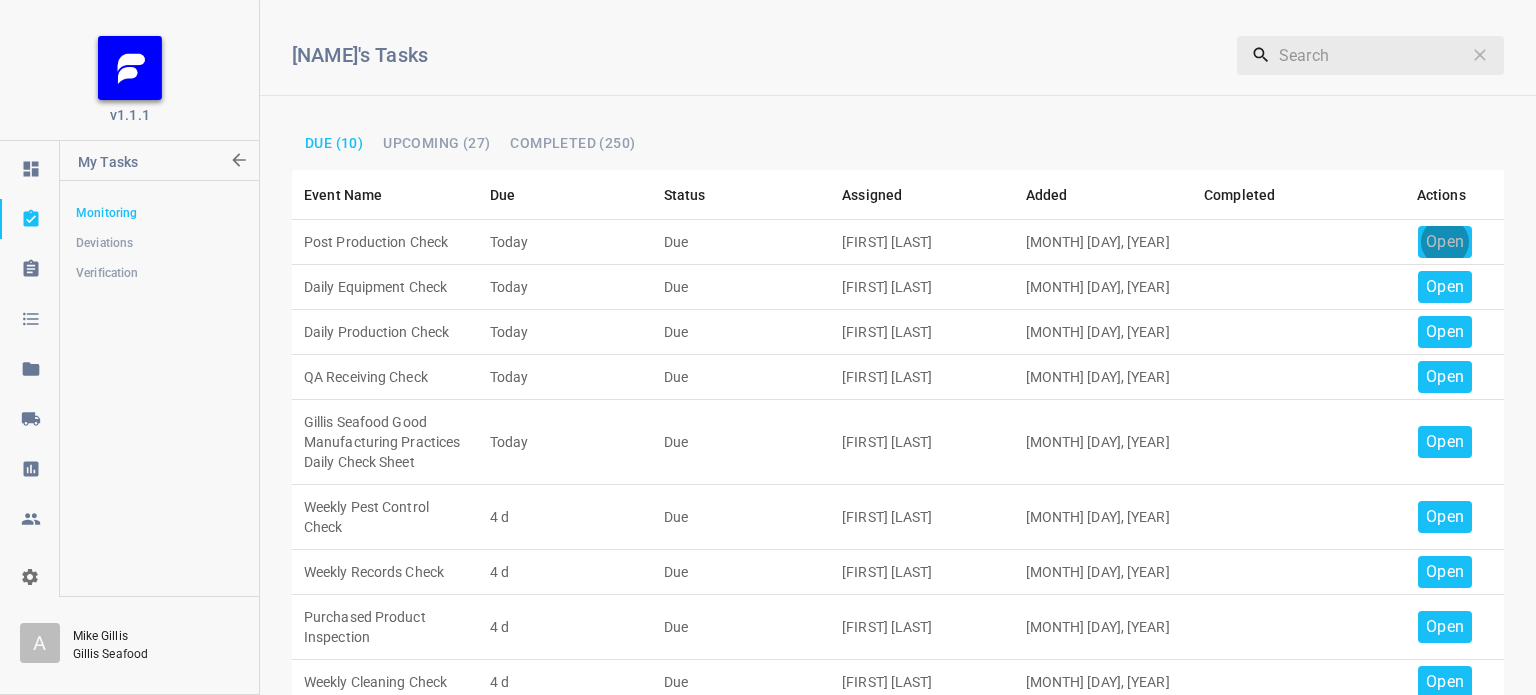 click on "Open" at bounding box center (1445, 242) 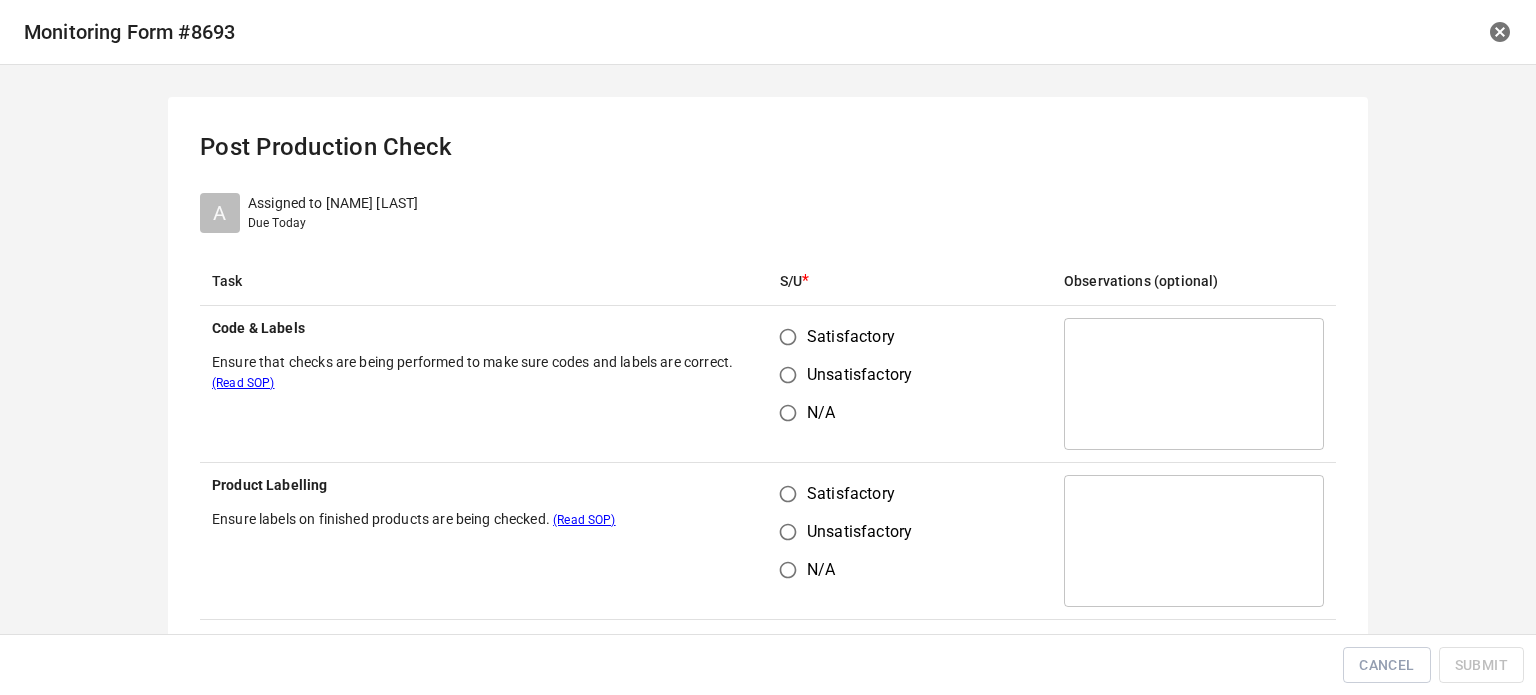 click on "Satisfactory" at bounding box center [788, 337] 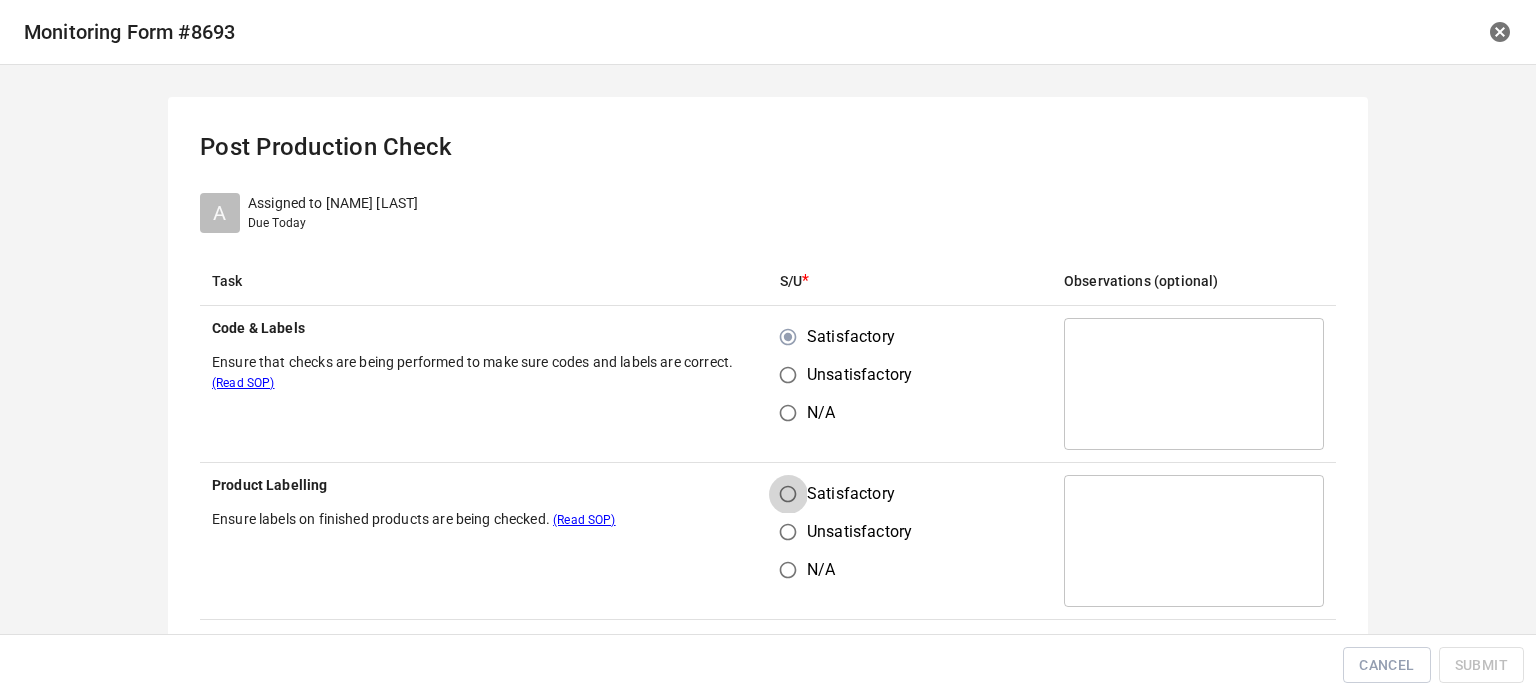 drag, startPoint x: 786, startPoint y: 504, endPoint x: 807, endPoint y: 509, distance: 21.587032 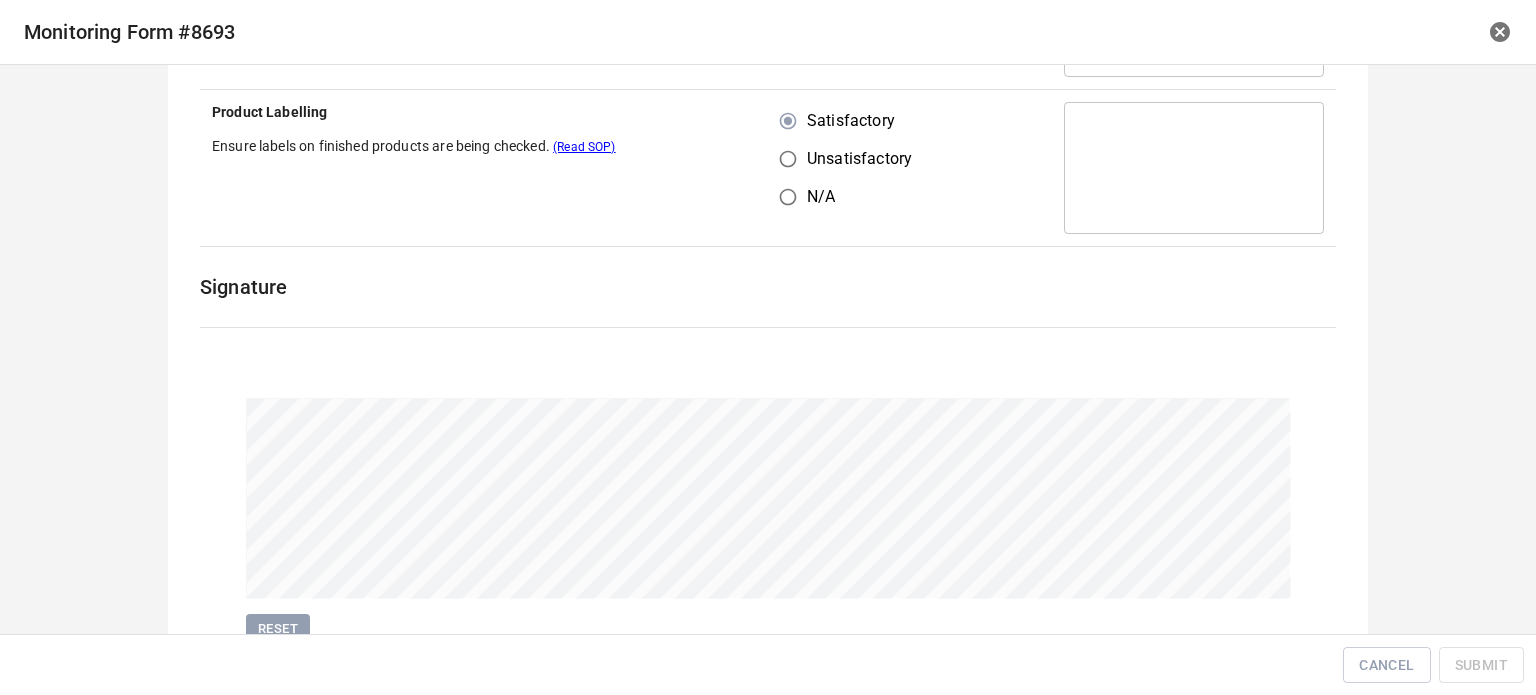 scroll, scrollTop: 461, scrollLeft: 0, axis: vertical 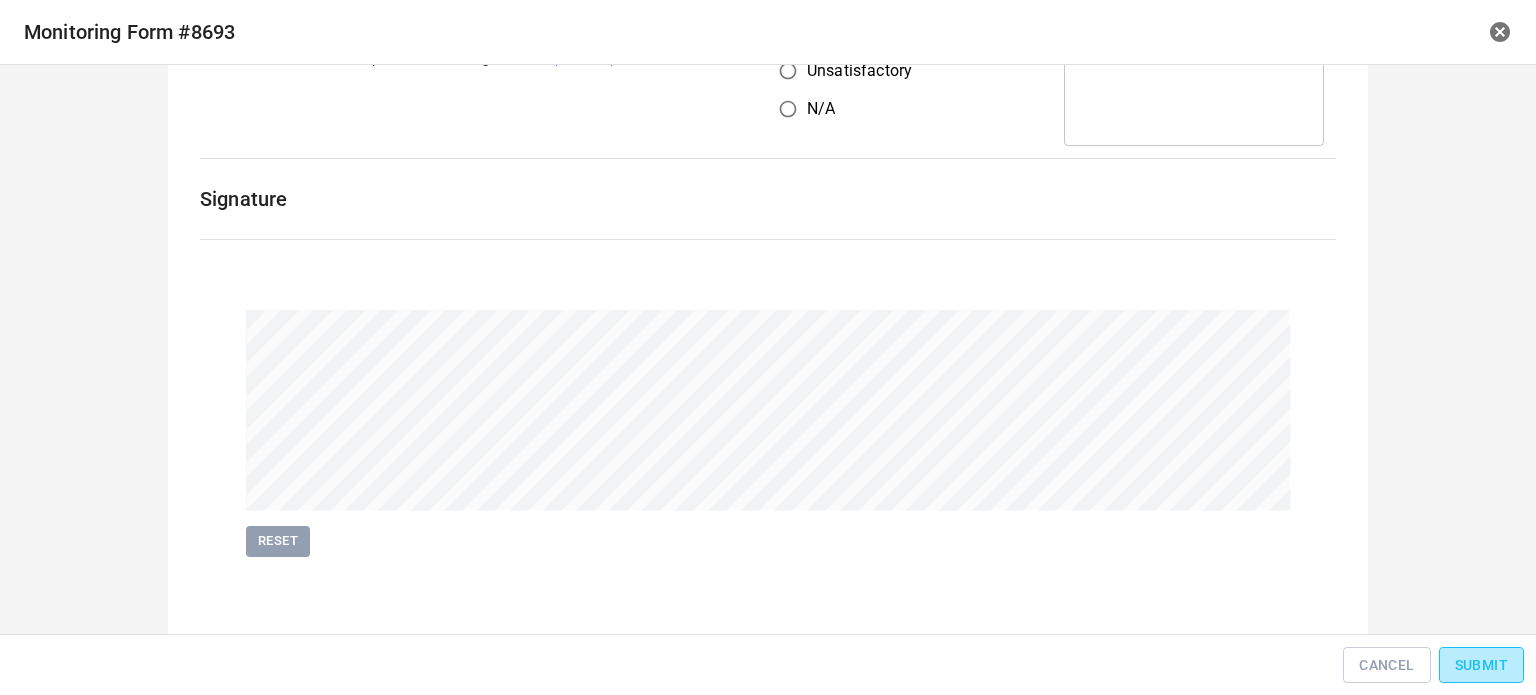 click on "Submit" at bounding box center (1481, 665) 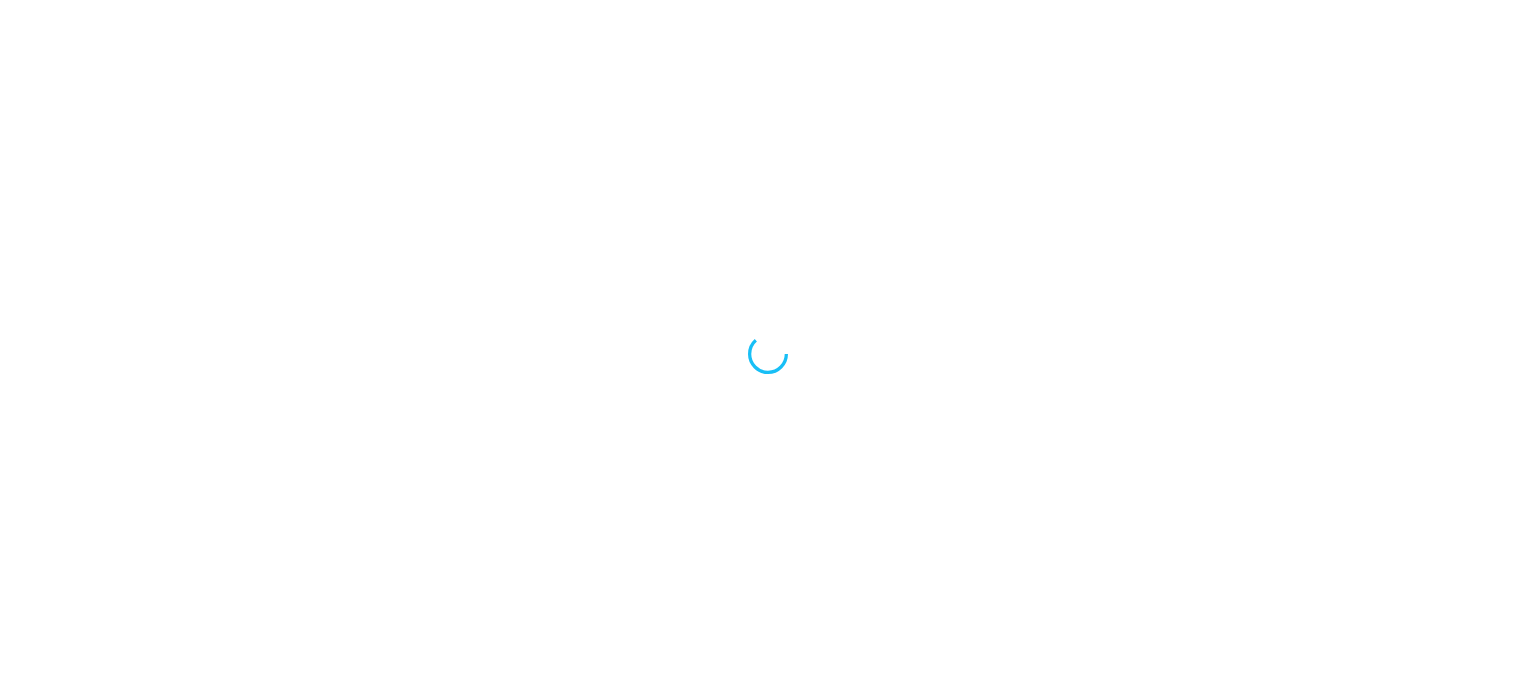 click at bounding box center (768, 353) 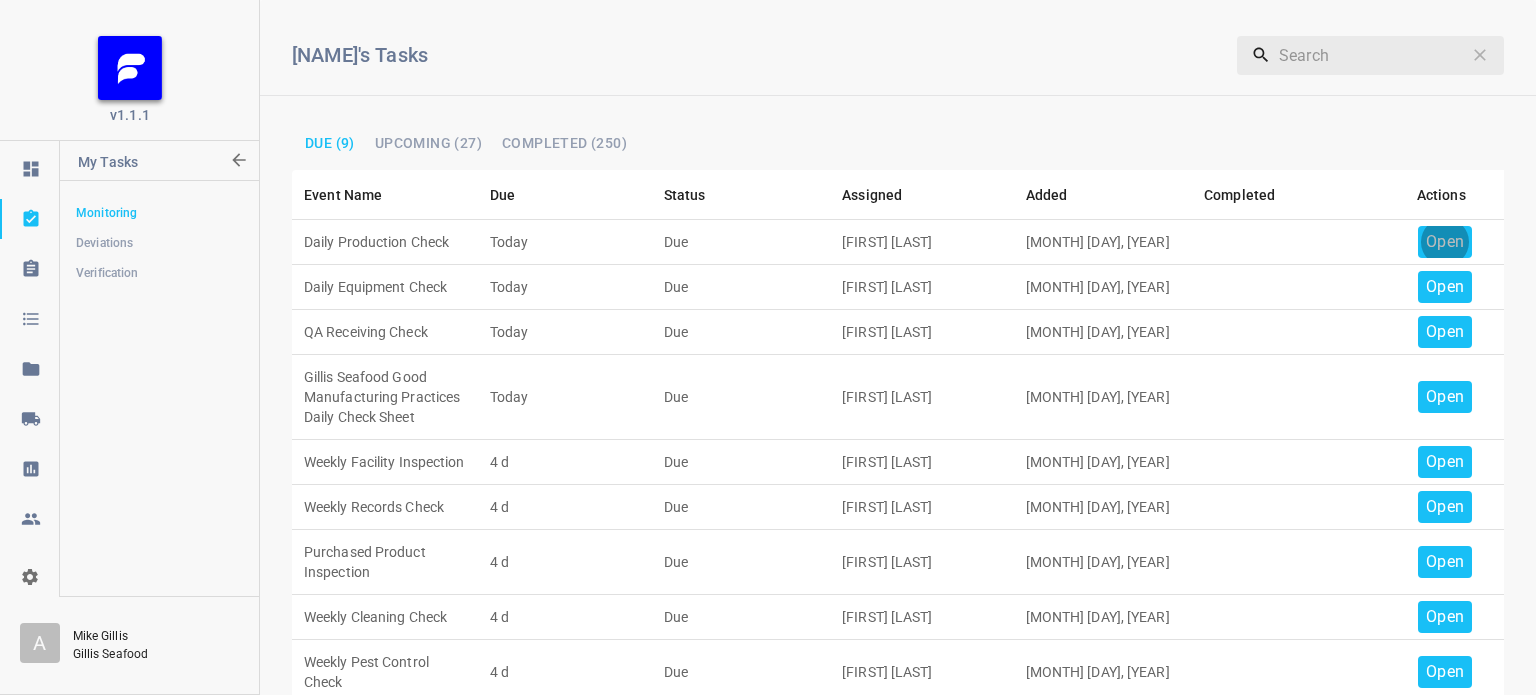 click on "Open" at bounding box center (1445, 242) 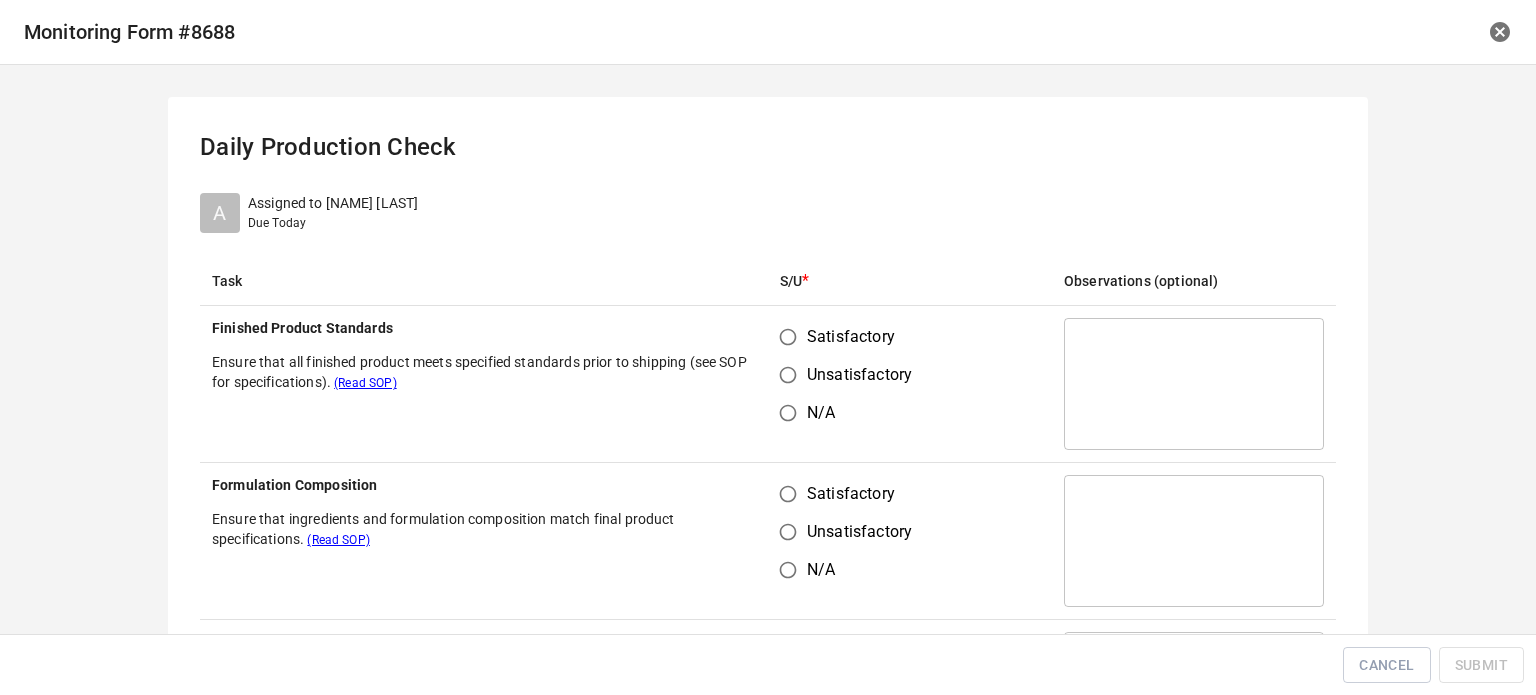 click on "Satisfactory" at bounding box center [788, 337] 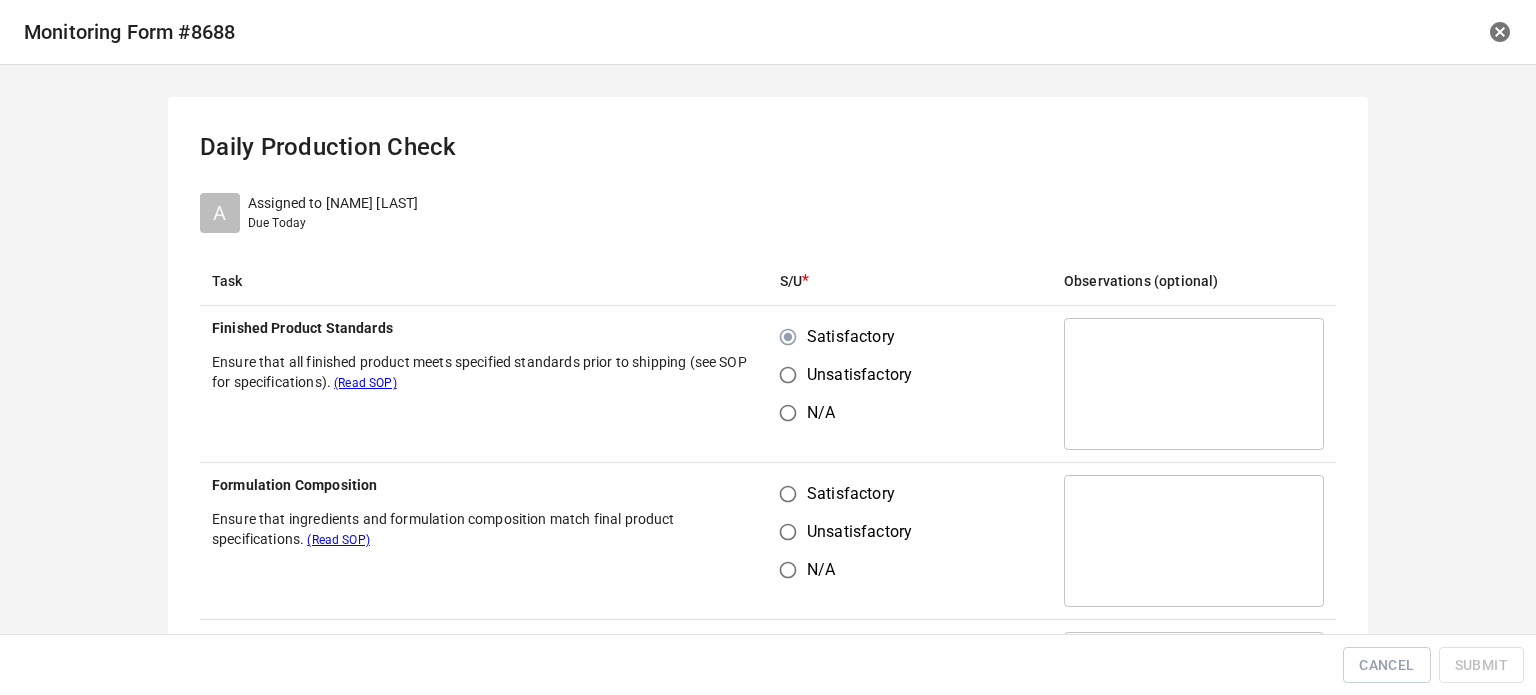 drag, startPoint x: 783, startPoint y: 492, endPoint x: 796, endPoint y: 493, distance: 13.038404 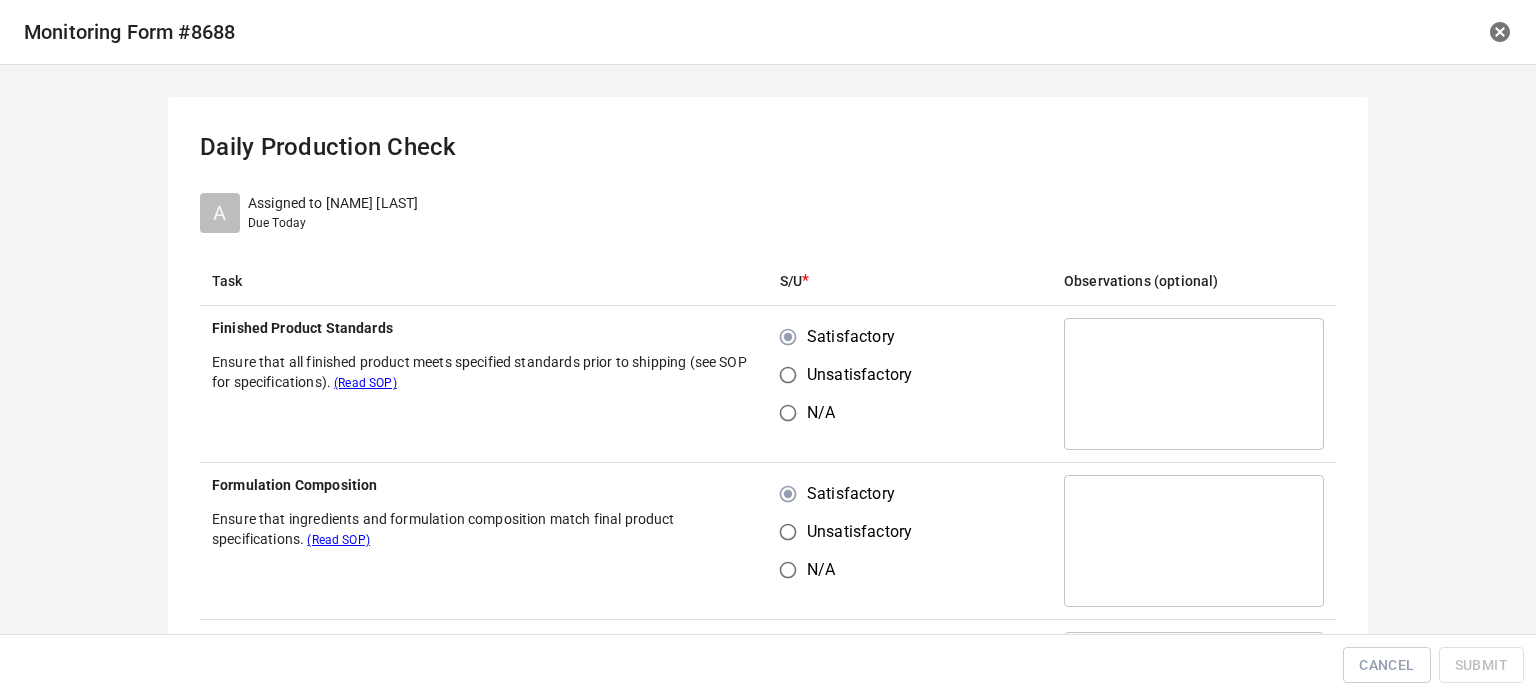 scroll, scrollTop: 400, scrollLeft: 0, axis: vertical 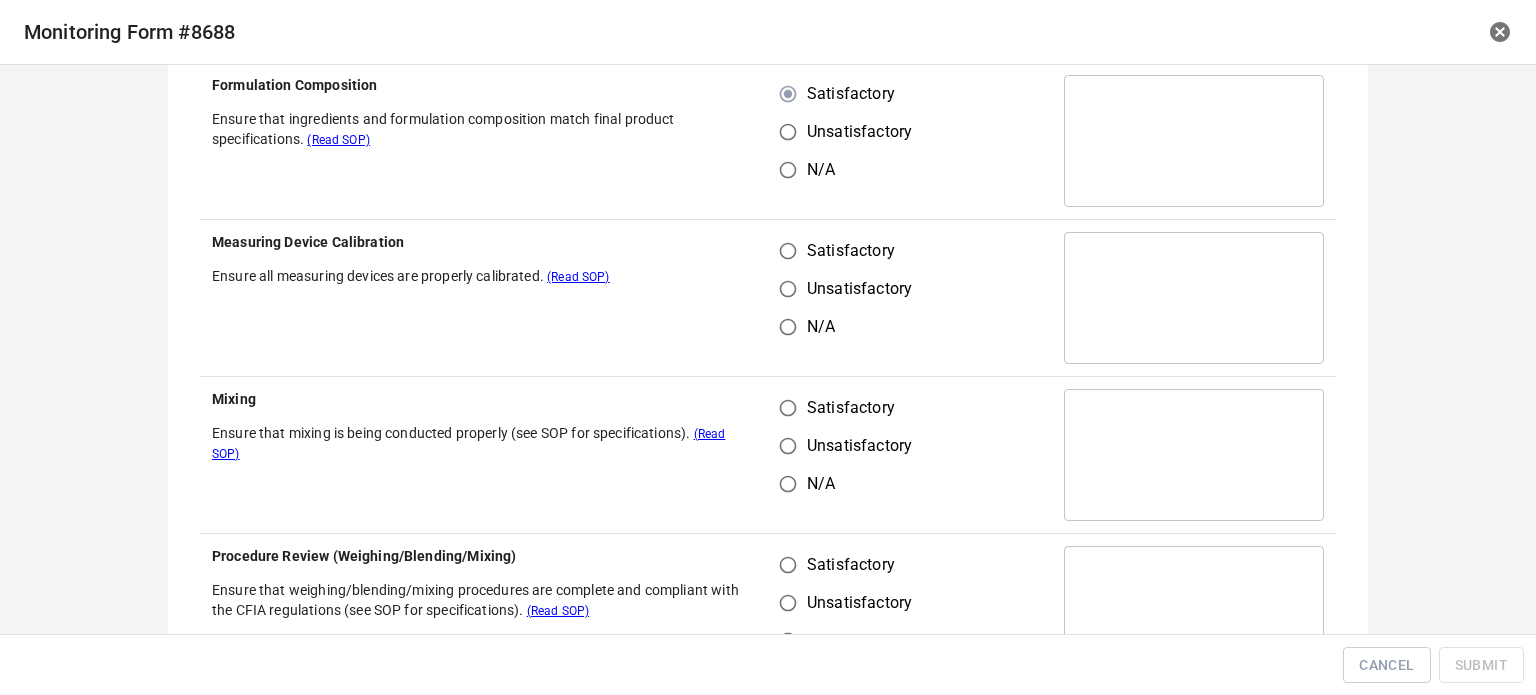 click on "Satisfactory" at bounding box center (788, 251) 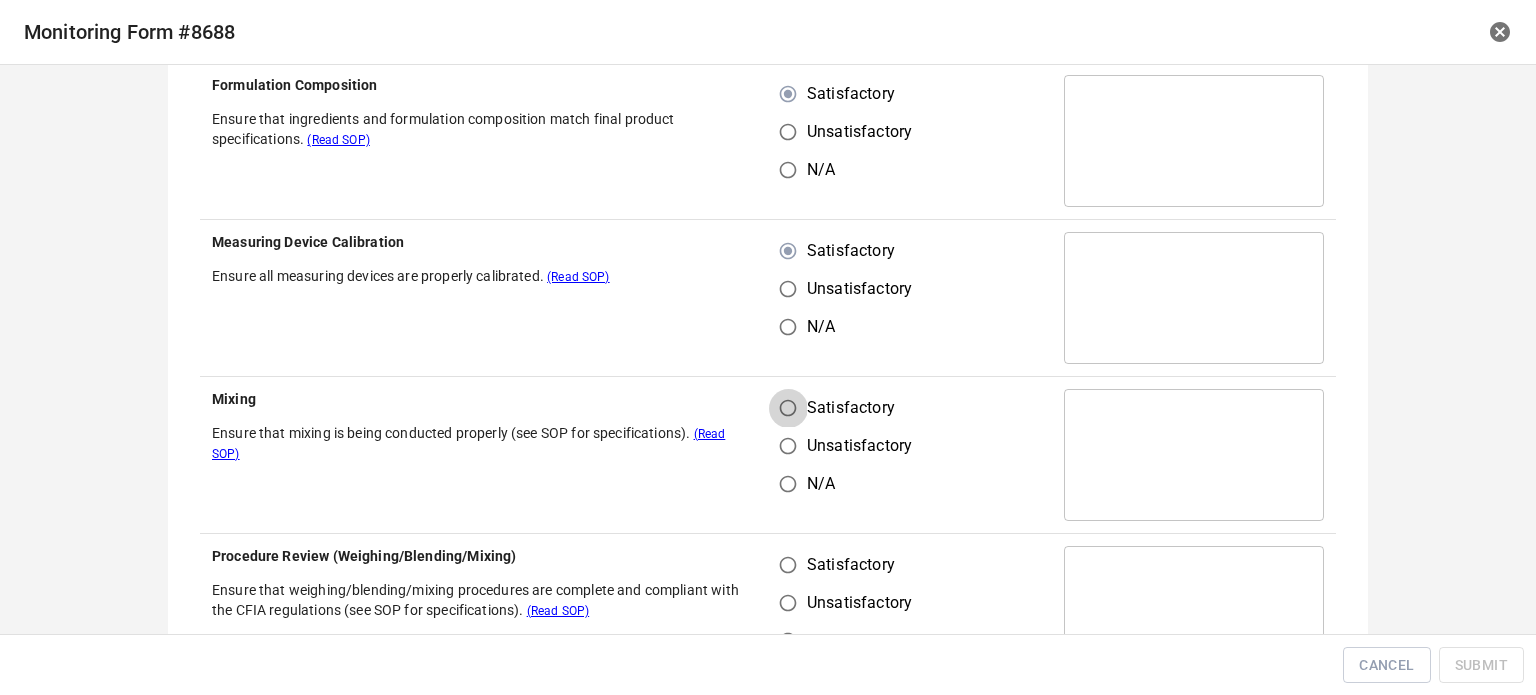 drag, startPoint x: 780, startPoint y: 406, endPoint x: 786, endPoint y: 418, distance: 13.416408 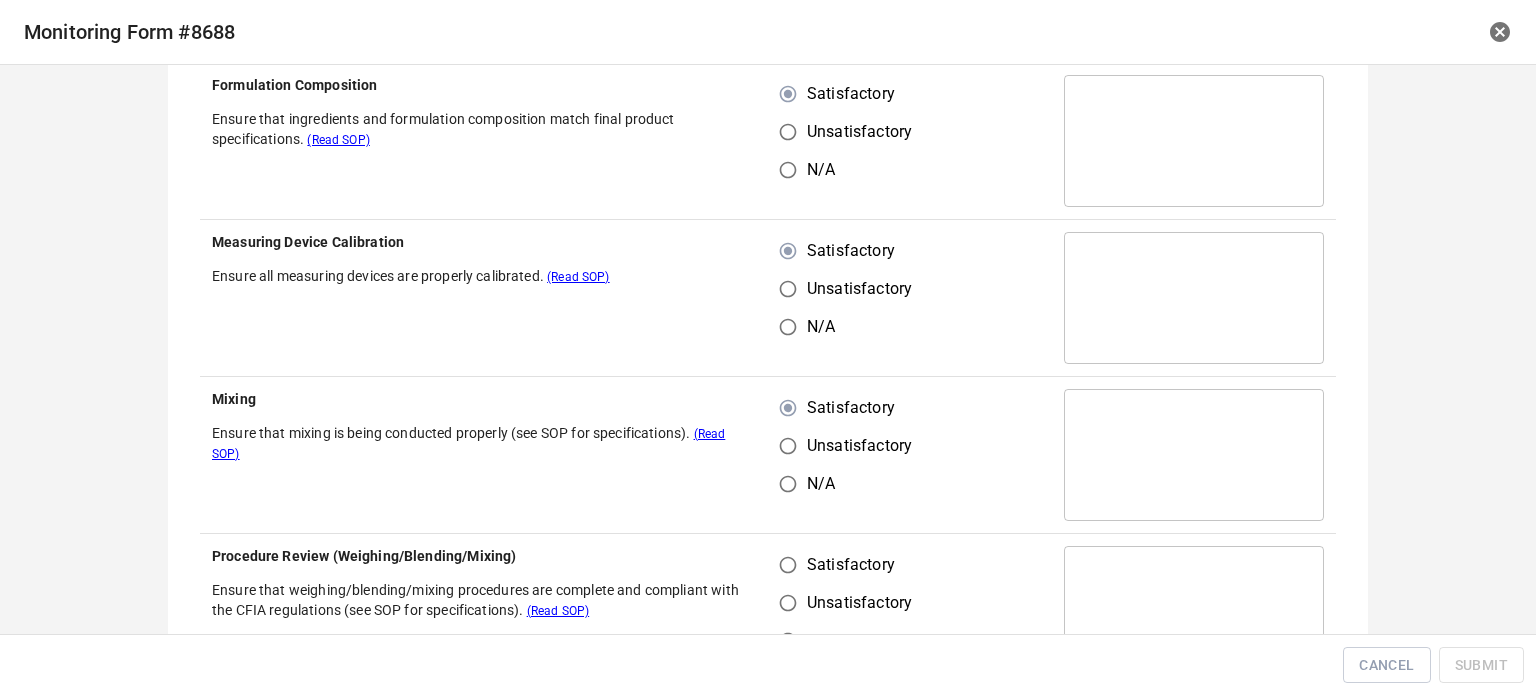 drag, startPoint x: 807, startPoint y: 577, endPoint x: 798, endPoint y: 562, distance: 17.492855 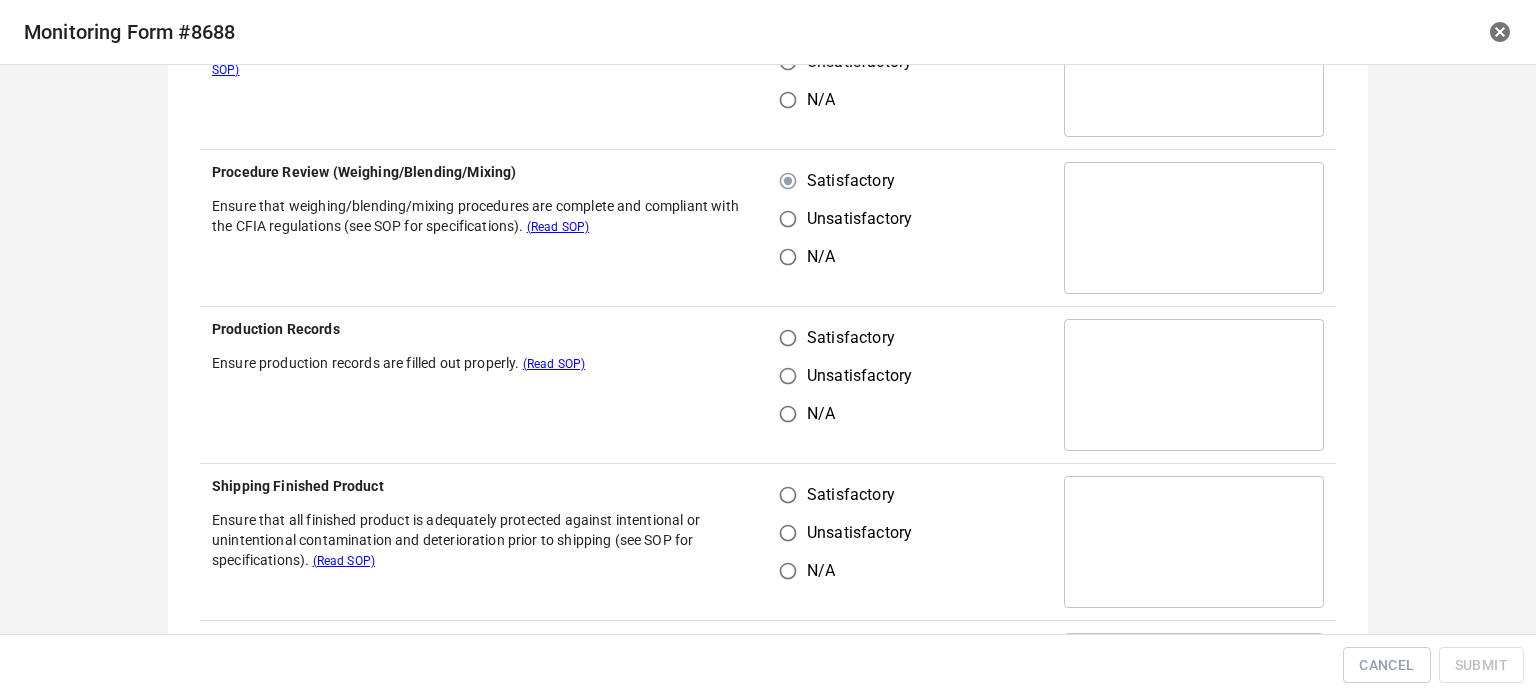 scroll, scrollTop: 800, scrollLeft: 0, axis: vertical 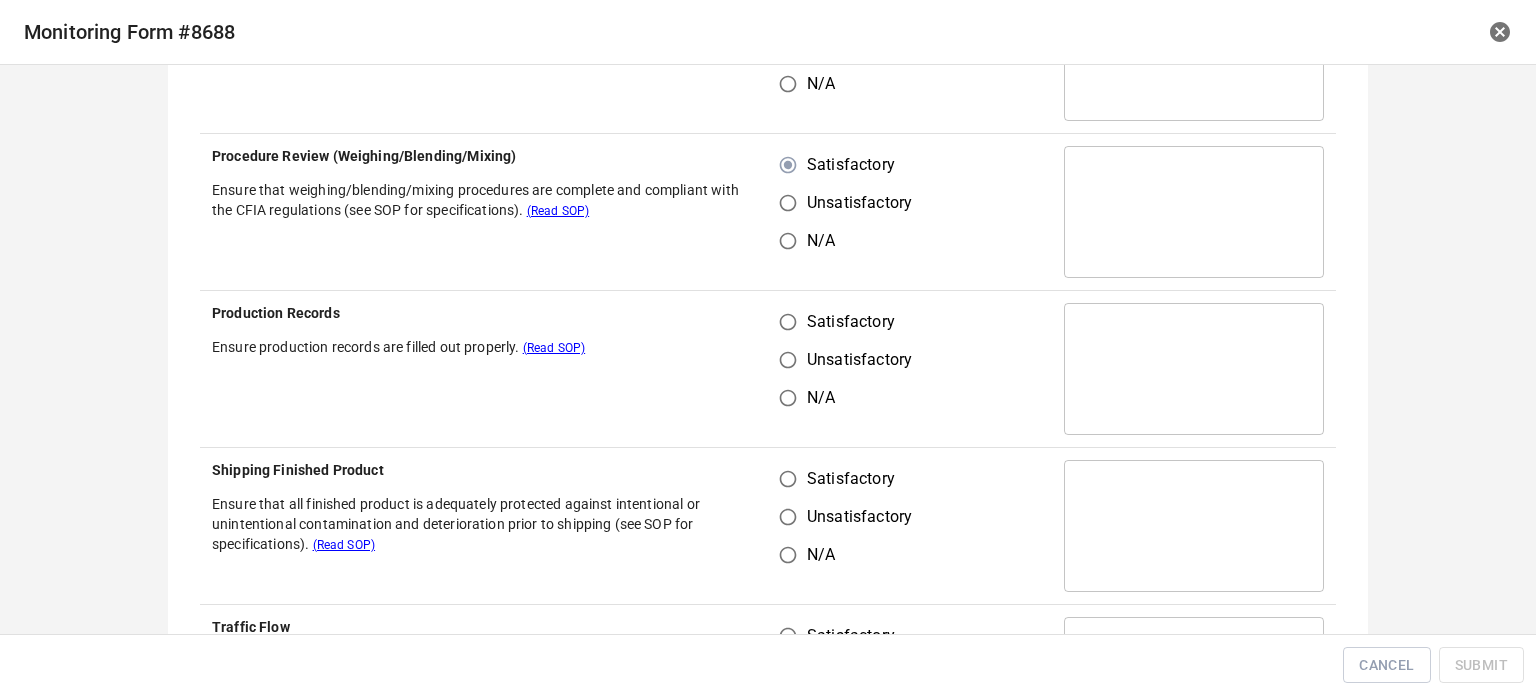 click on "Satisfactory" at bounding box center (788, 322) 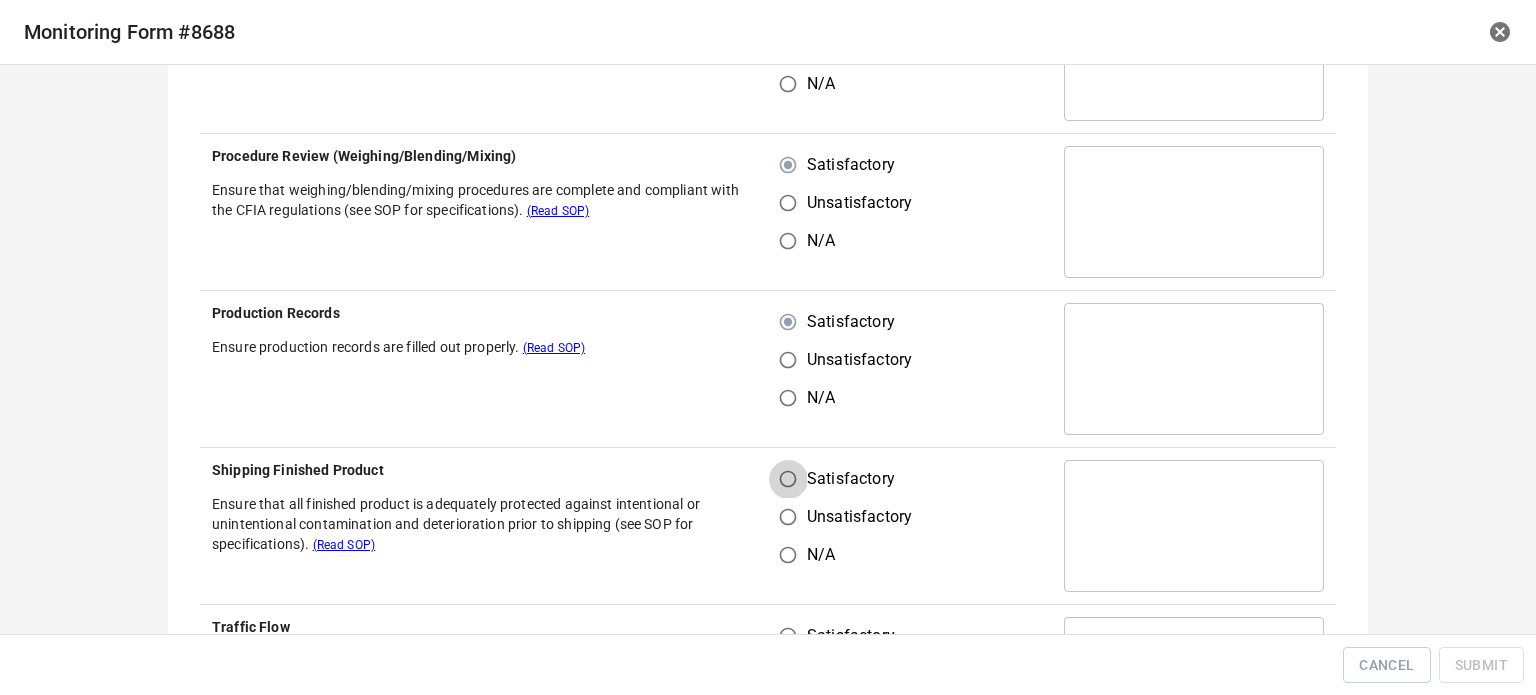click on "Satisfactory" at bounding box center (788, 479) 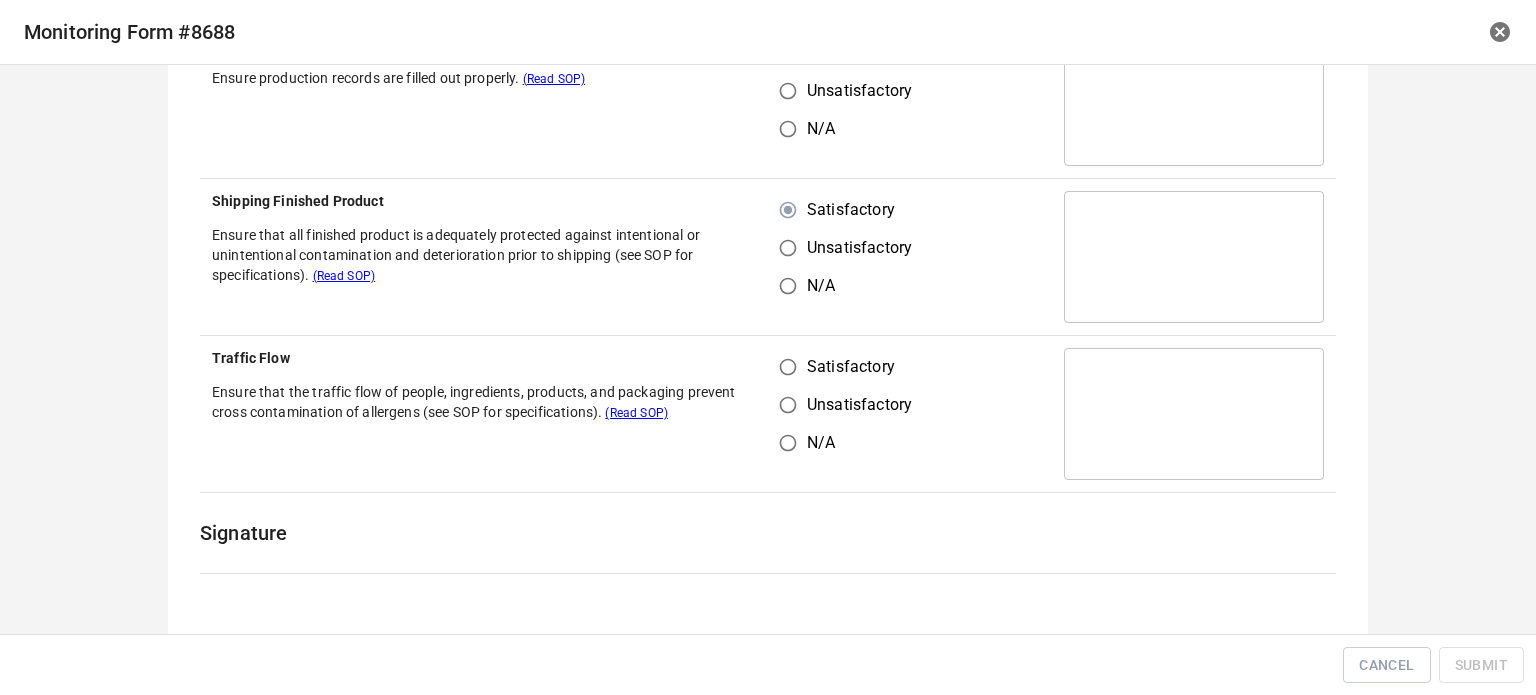 scroll, scrollTop: 1100, scrollLeft: 0, axis: vertical 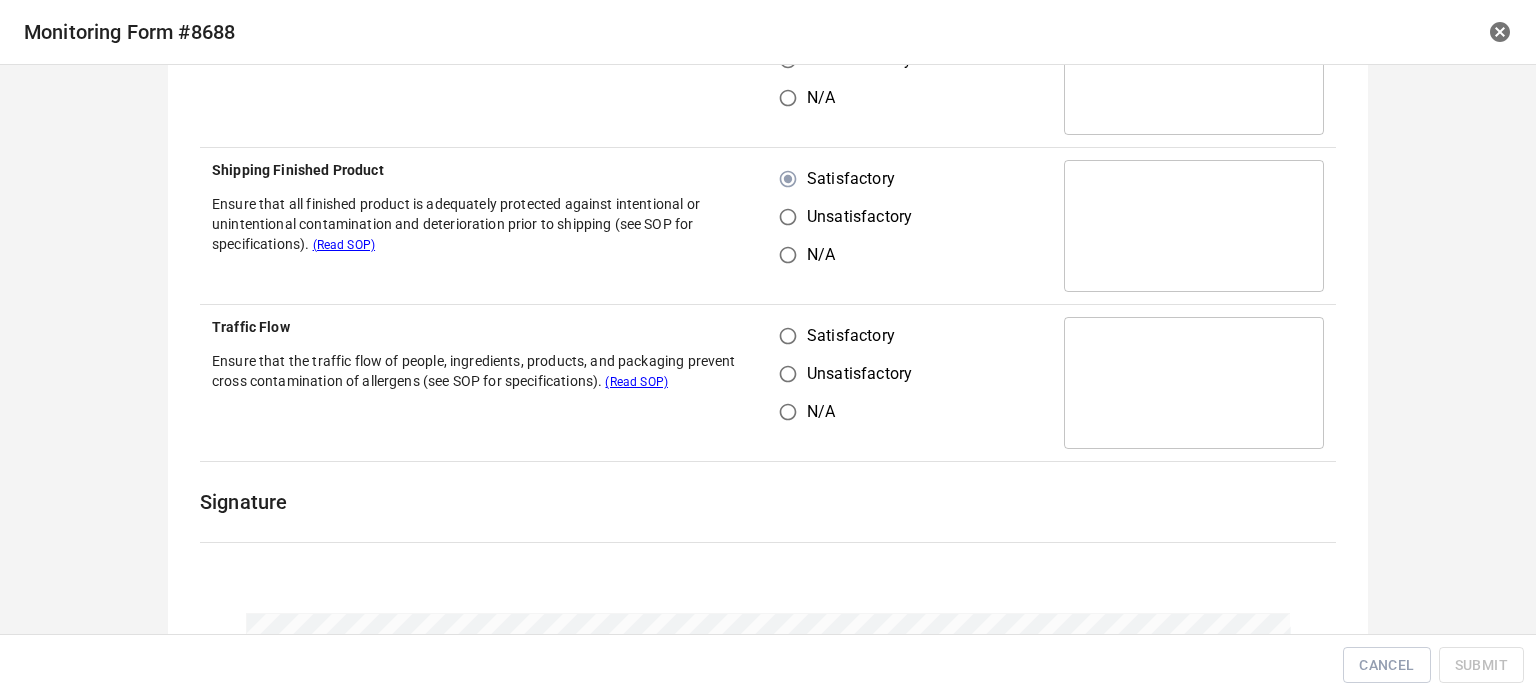 drag, startPoint x: 780, startPoint y: 359, endPoint x: 782, endPoint y: 347, distance: 12.165525 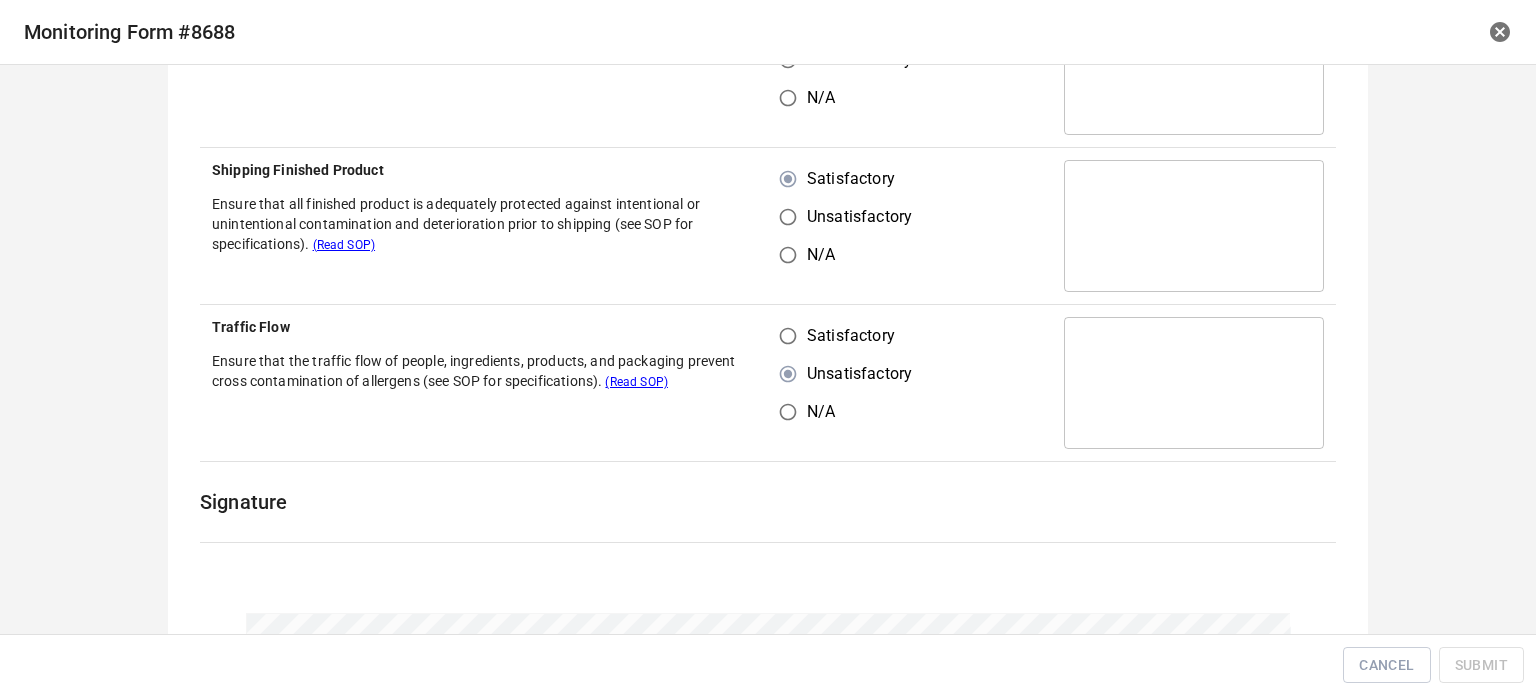 click on "Satisfactory" at bounding box center [788, 336] 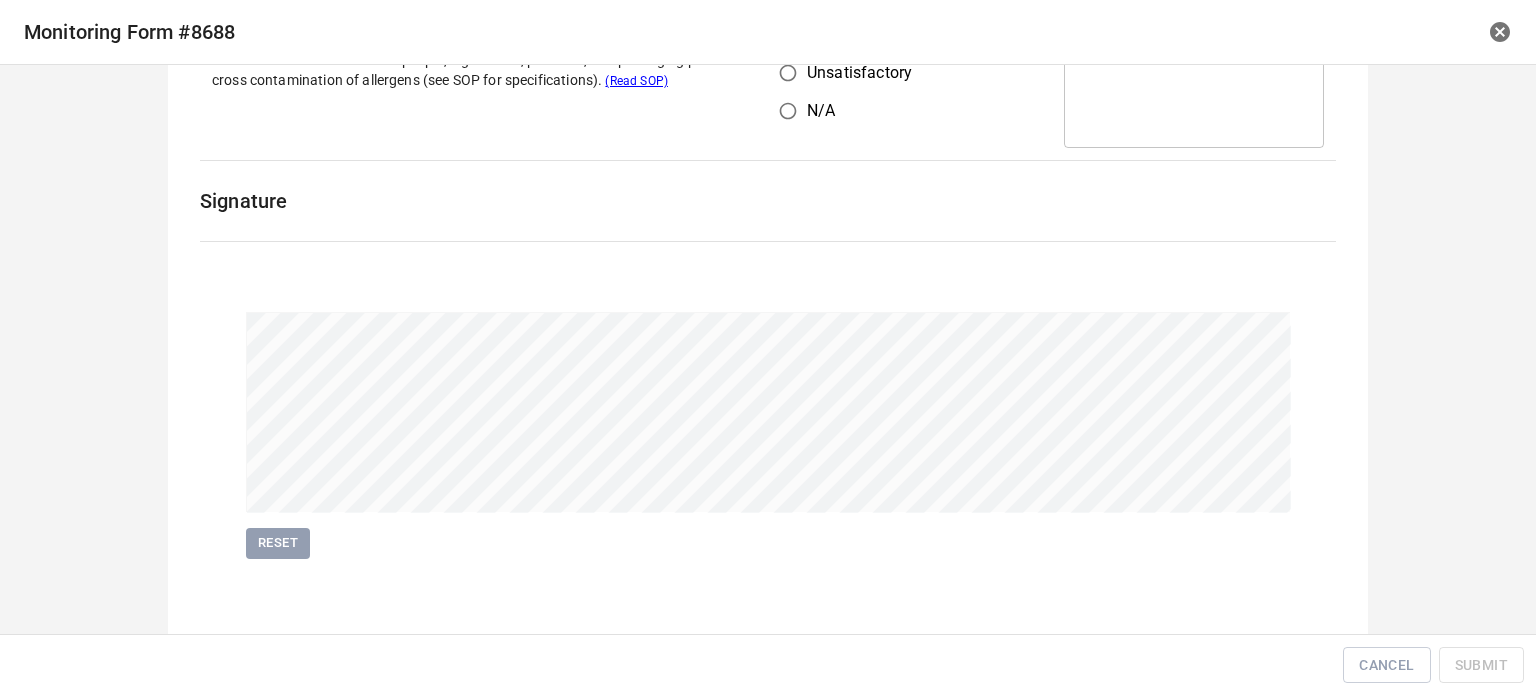 scroll, scrollTop: 1402, scrollLeft: 0, axis: vertical 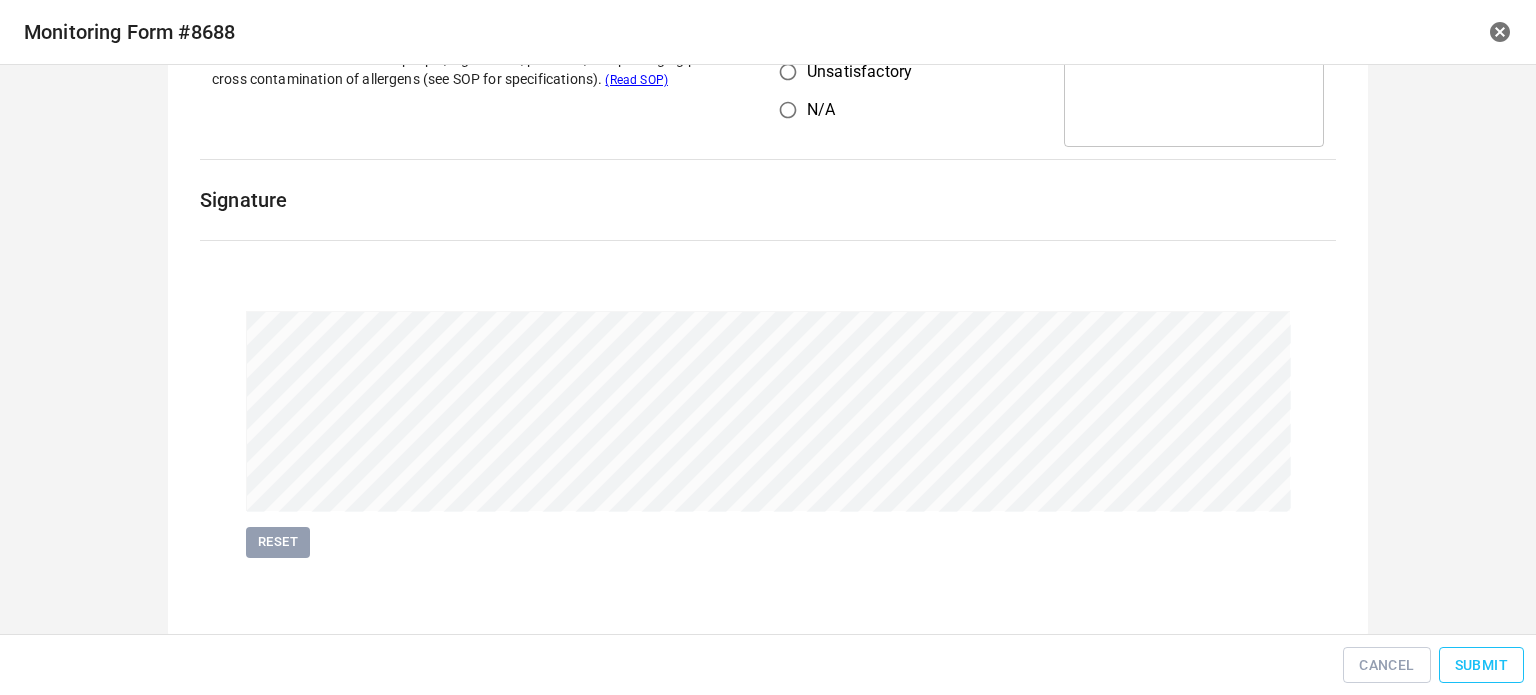 click on "Submit" at bounding box center [1481, 665] 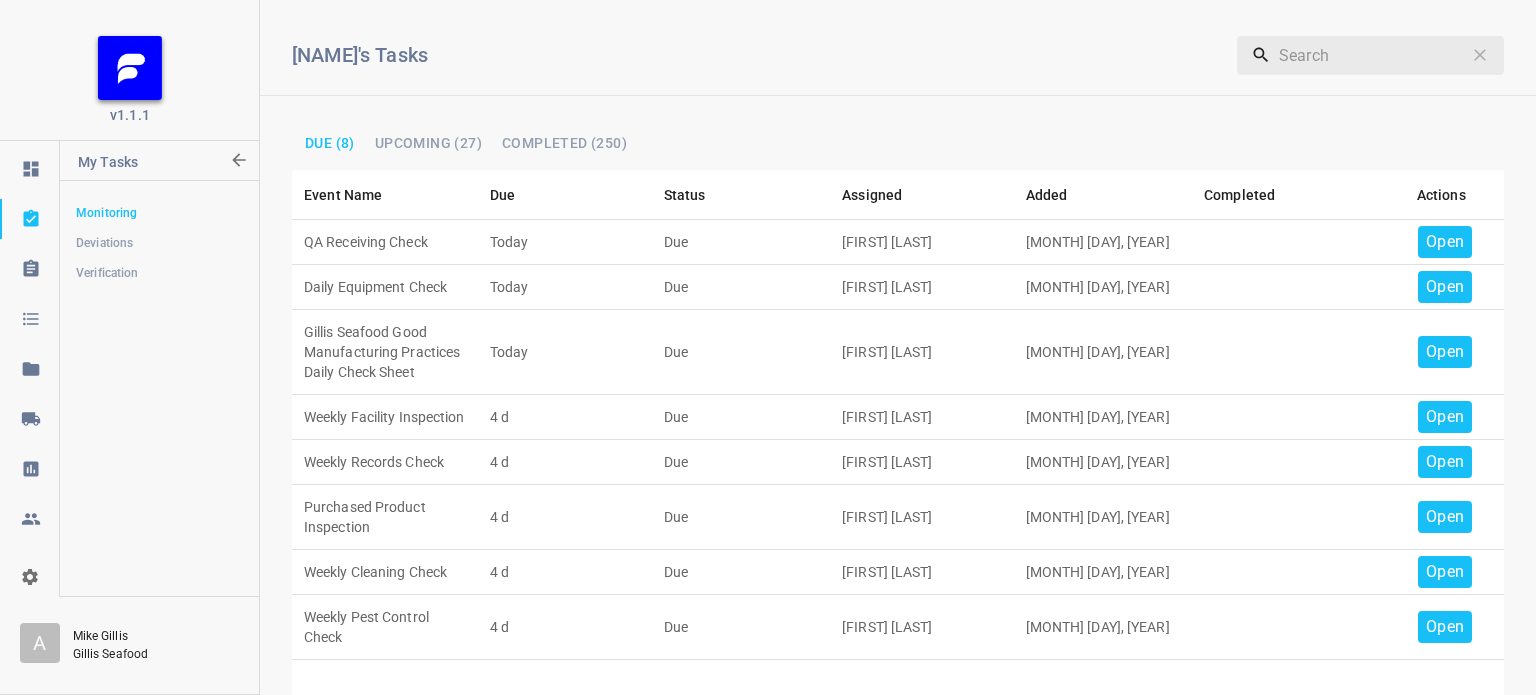 click on "Open" at bounding box center [1445, 242] 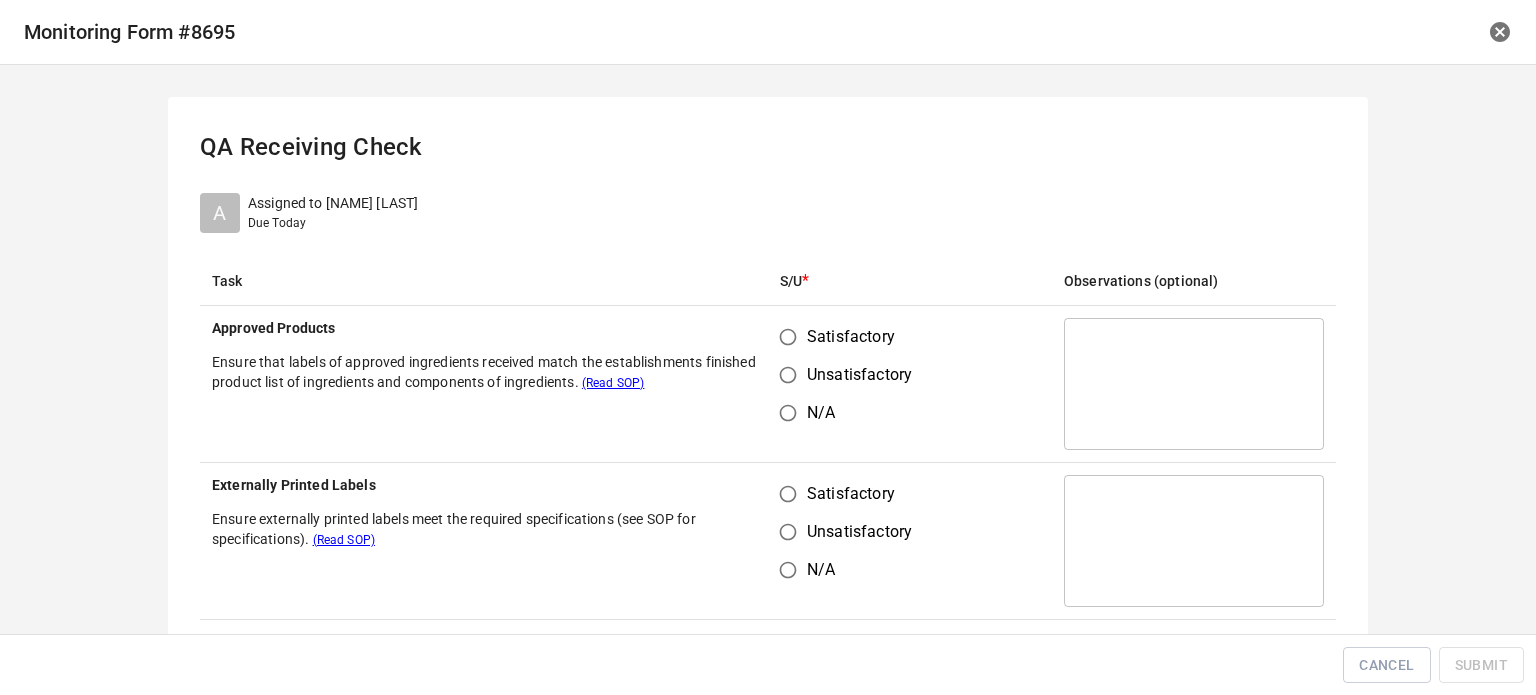click on "Satisfactory" at bounding box center (788, 337) 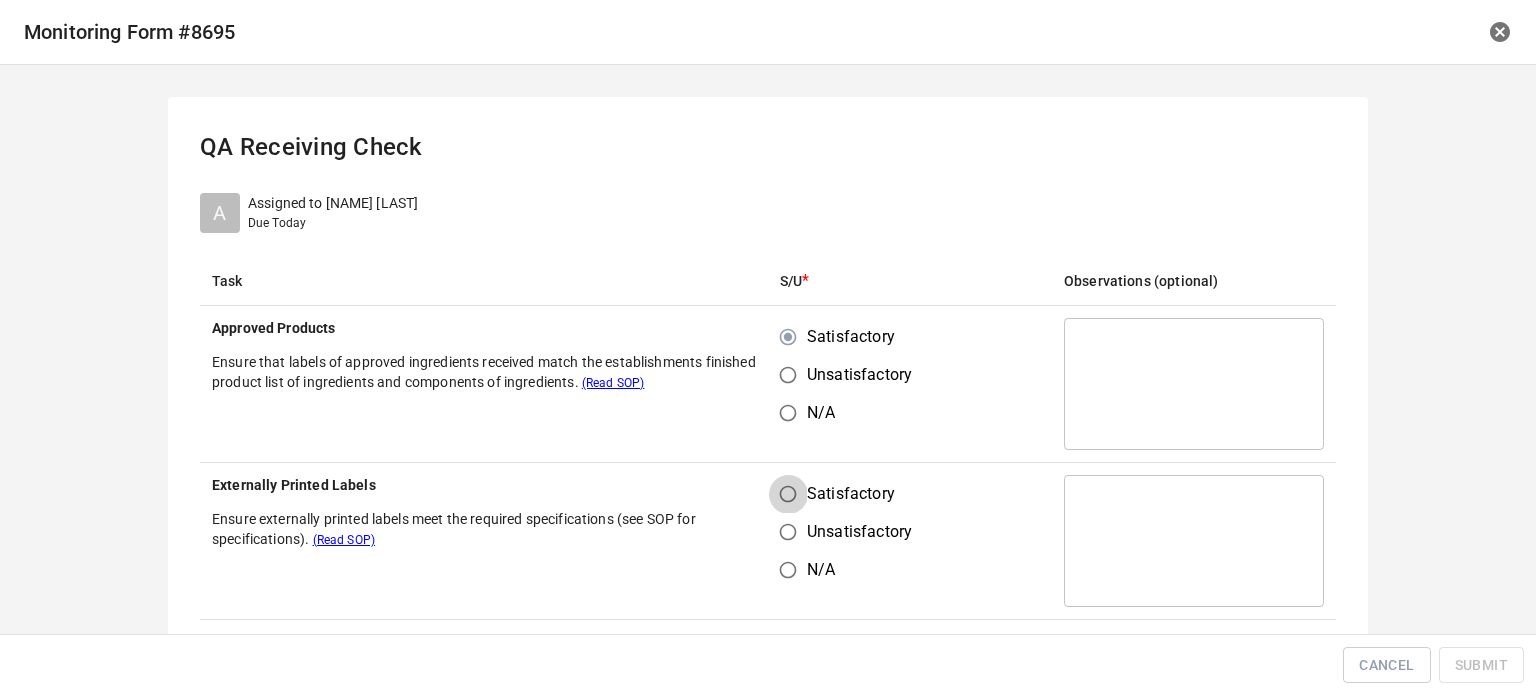click on "Satisfactory" at bounding box center [788, 494] 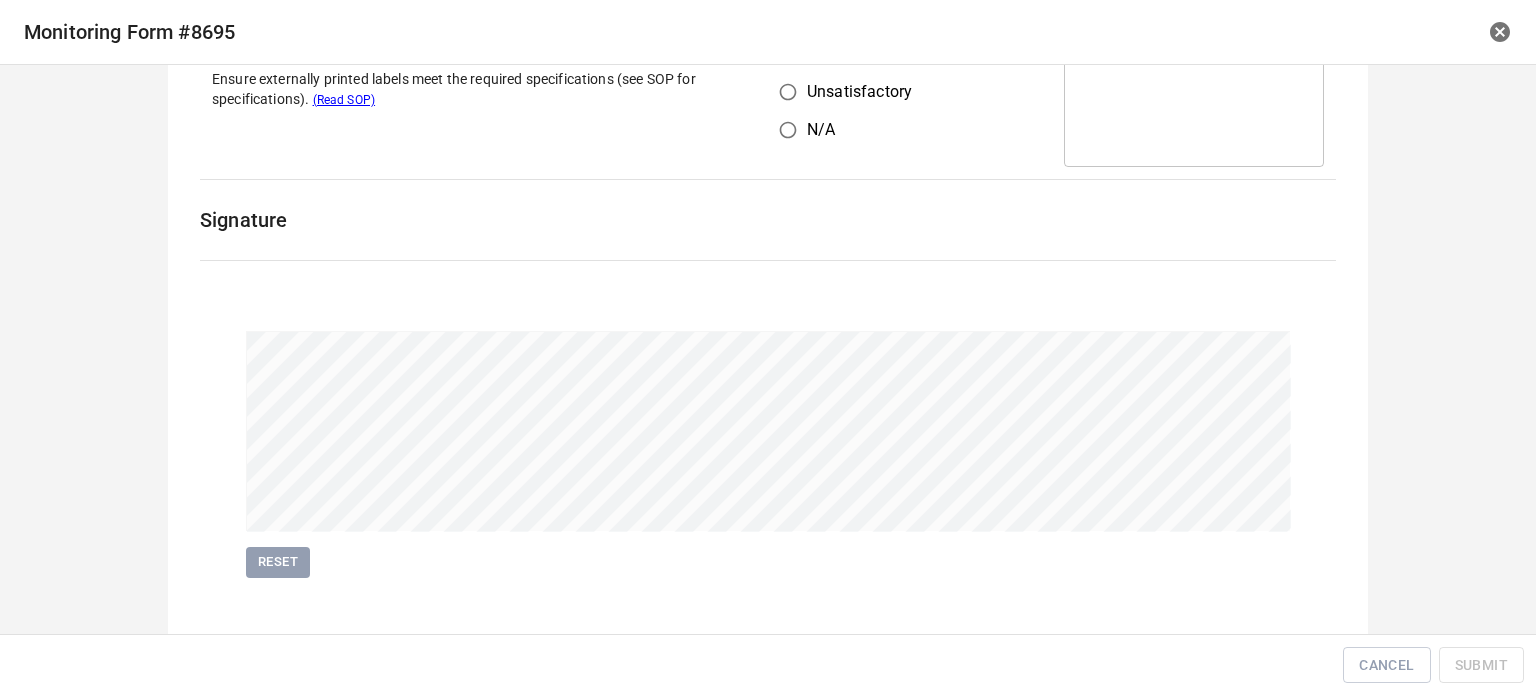 scroll, scrollTop: 461, scrollLeft: 0, axis: vertical 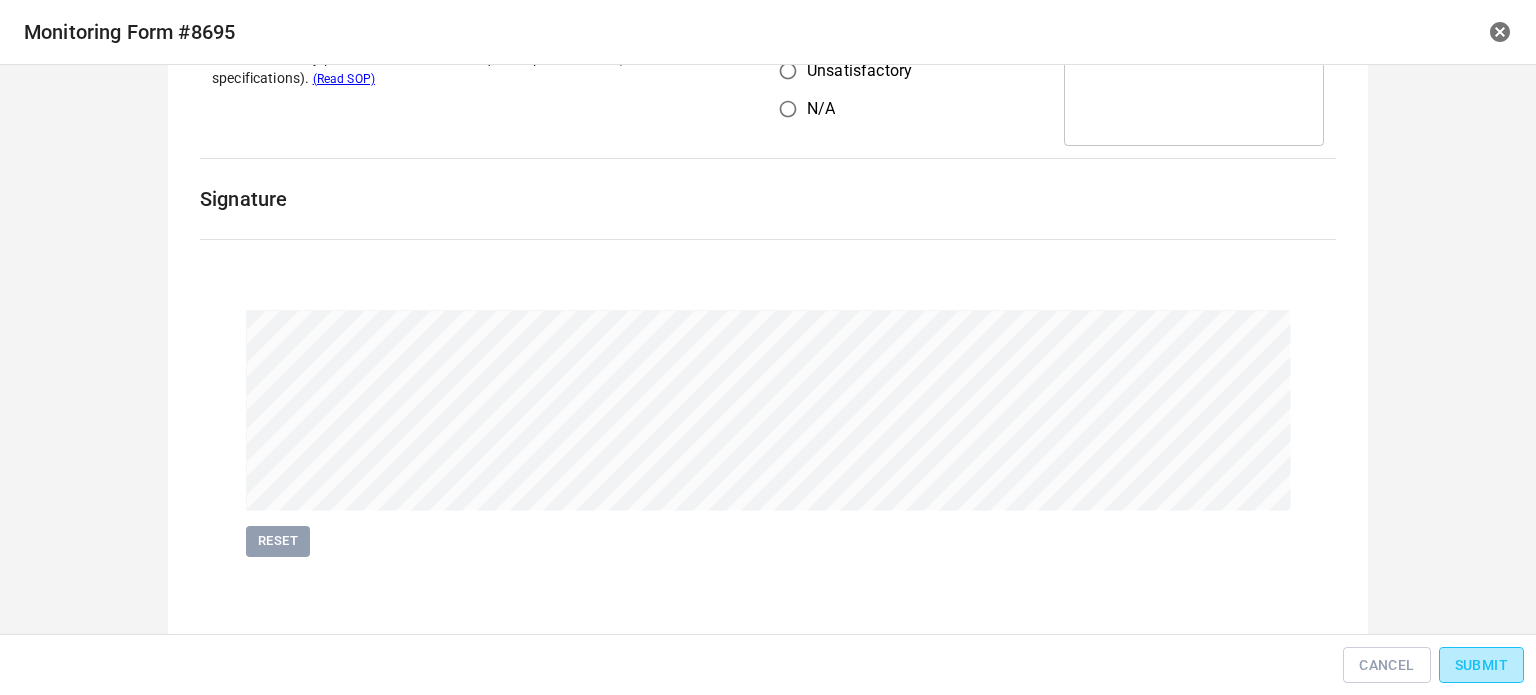 click on "Submit" at bounding box center (1481, 665) 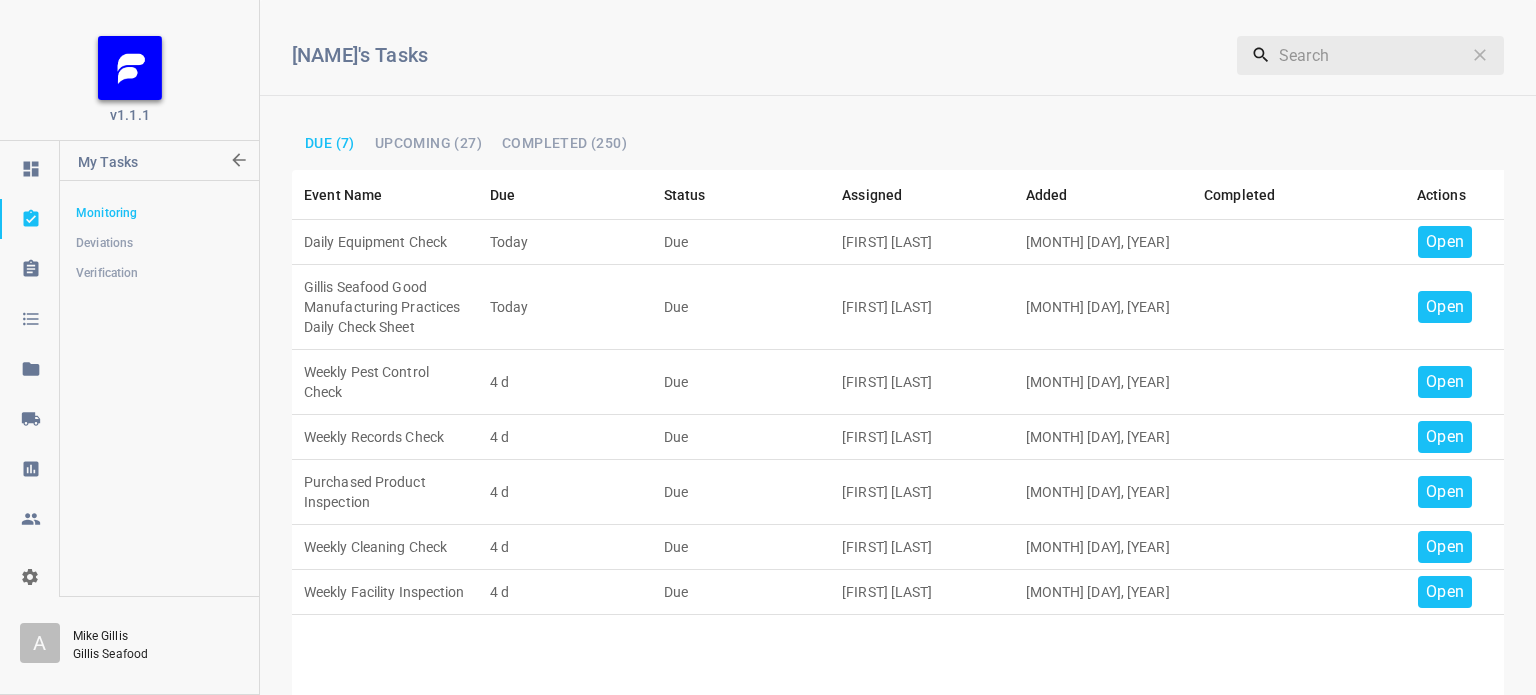 click on "Open" at bounding box center (1441, 242) 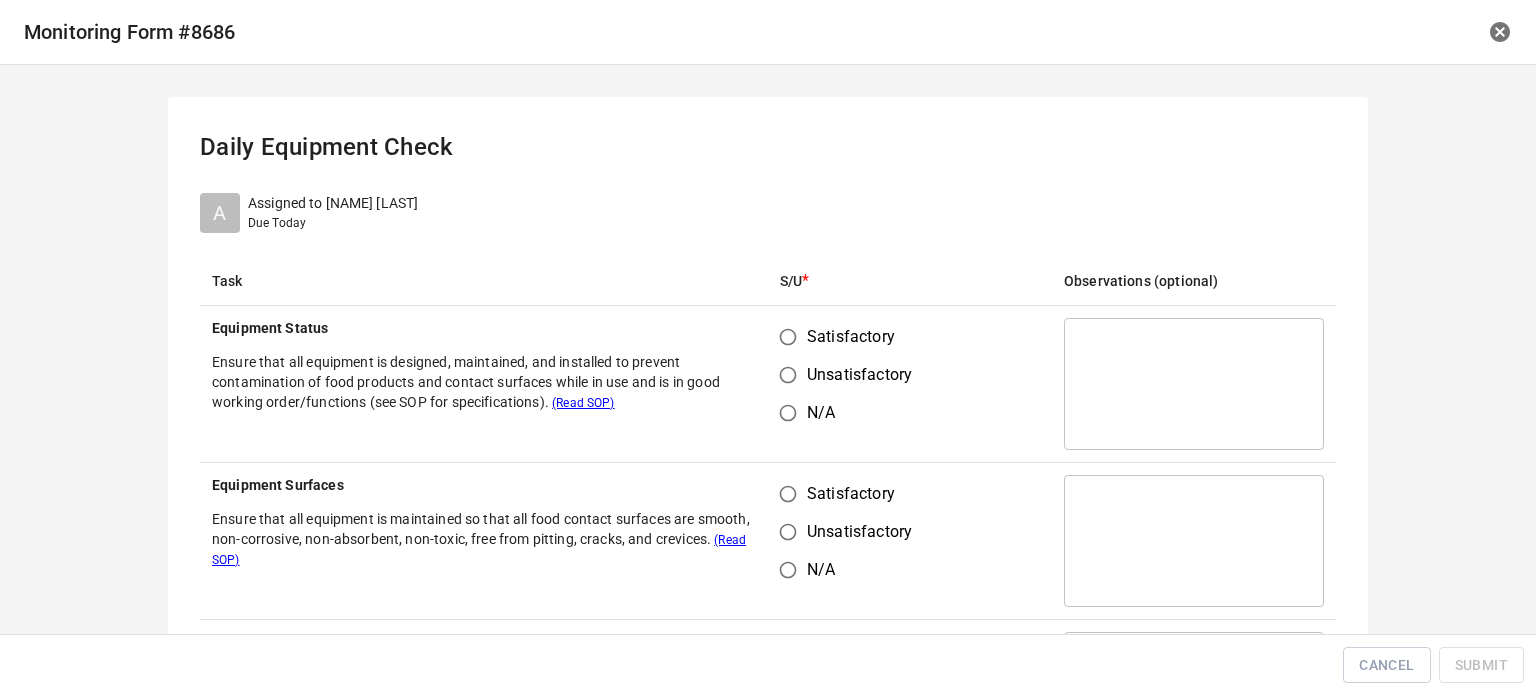 click on "Equipment Status Ensure that all equipment is designed, maintained, and installed to prevent contamination of food products and contact surfaces while in use and is in good working order/functions (see SOP for specifications).     (Read SOP)" at bounding box center (484, 384) 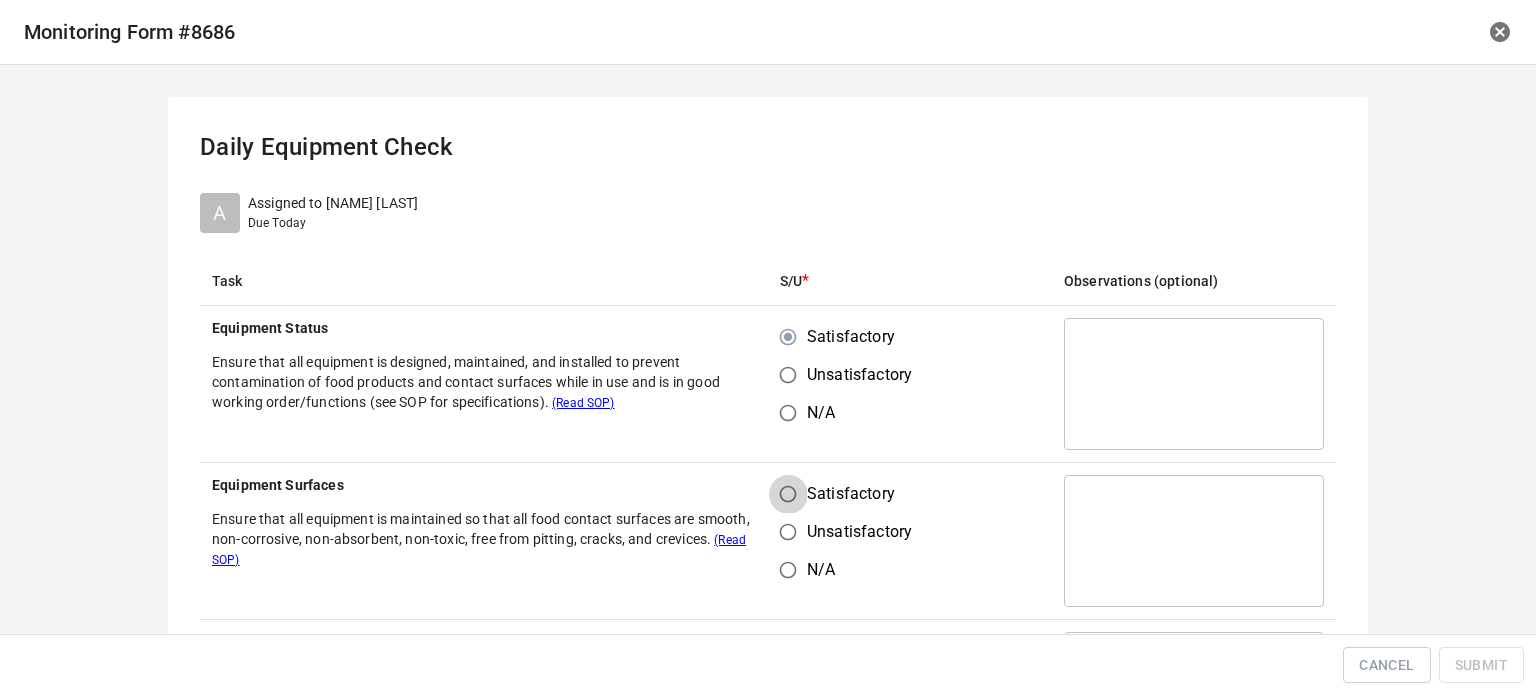 click on "Satisfactory" at bounding box center [788, 494] 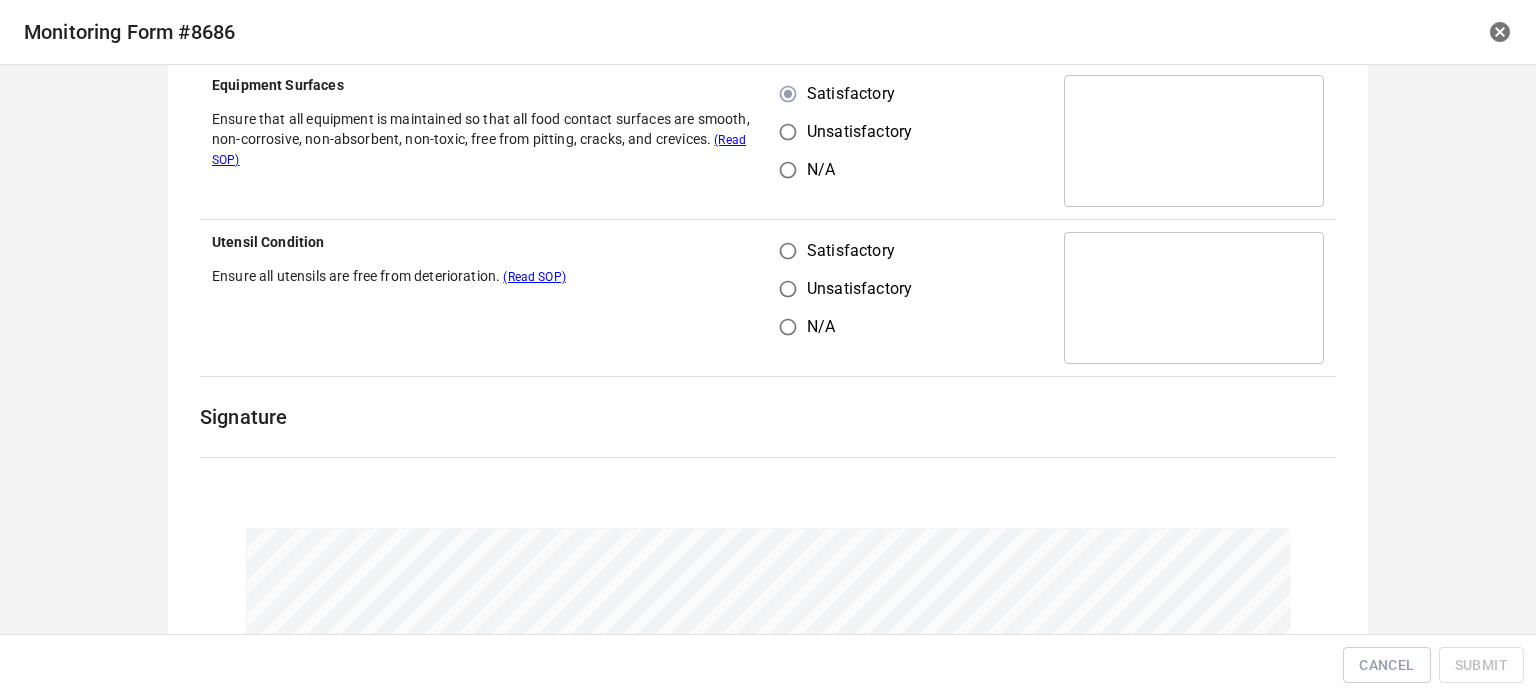 drag, startPoint x: 816, startPoint y: 215, endPoint x: 792, endPoint y: 247, distance: 40 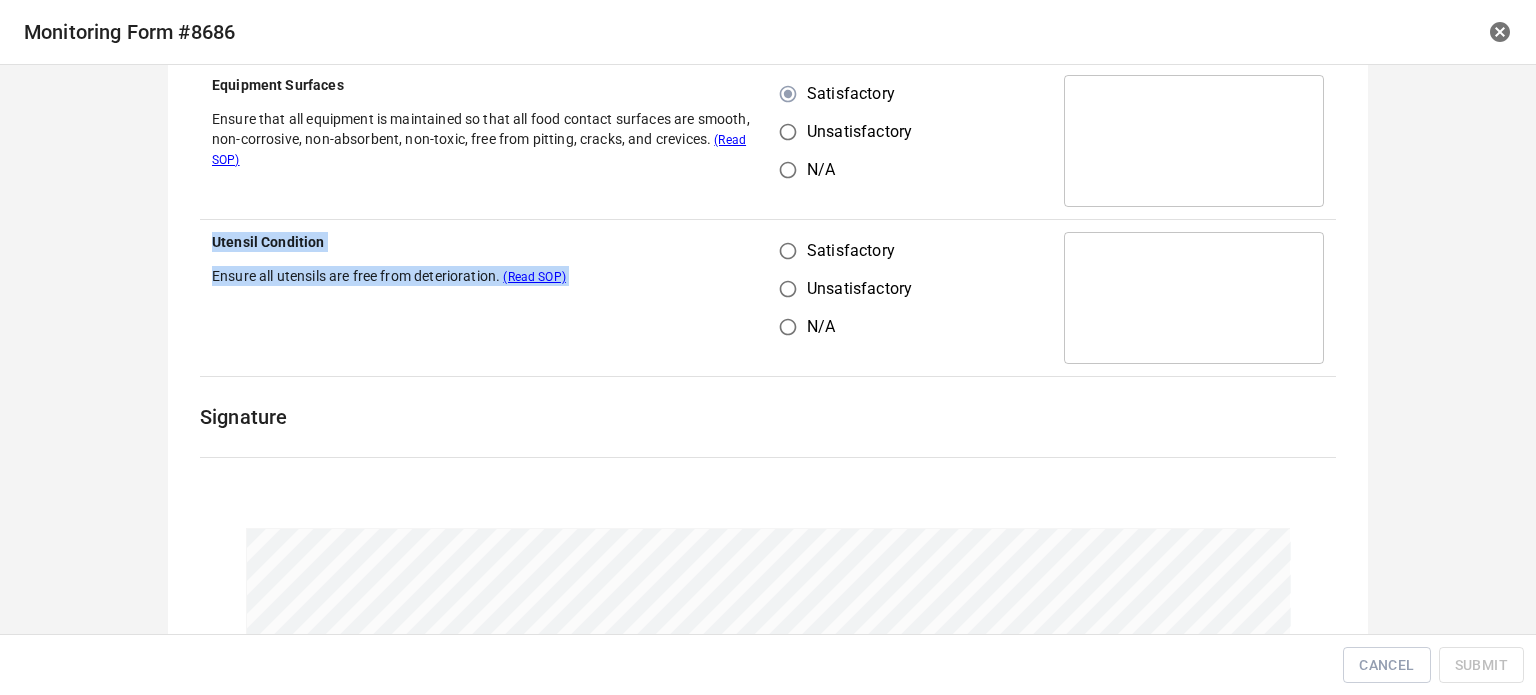 click on "Satisfactory" at bounding box center [788, 251] 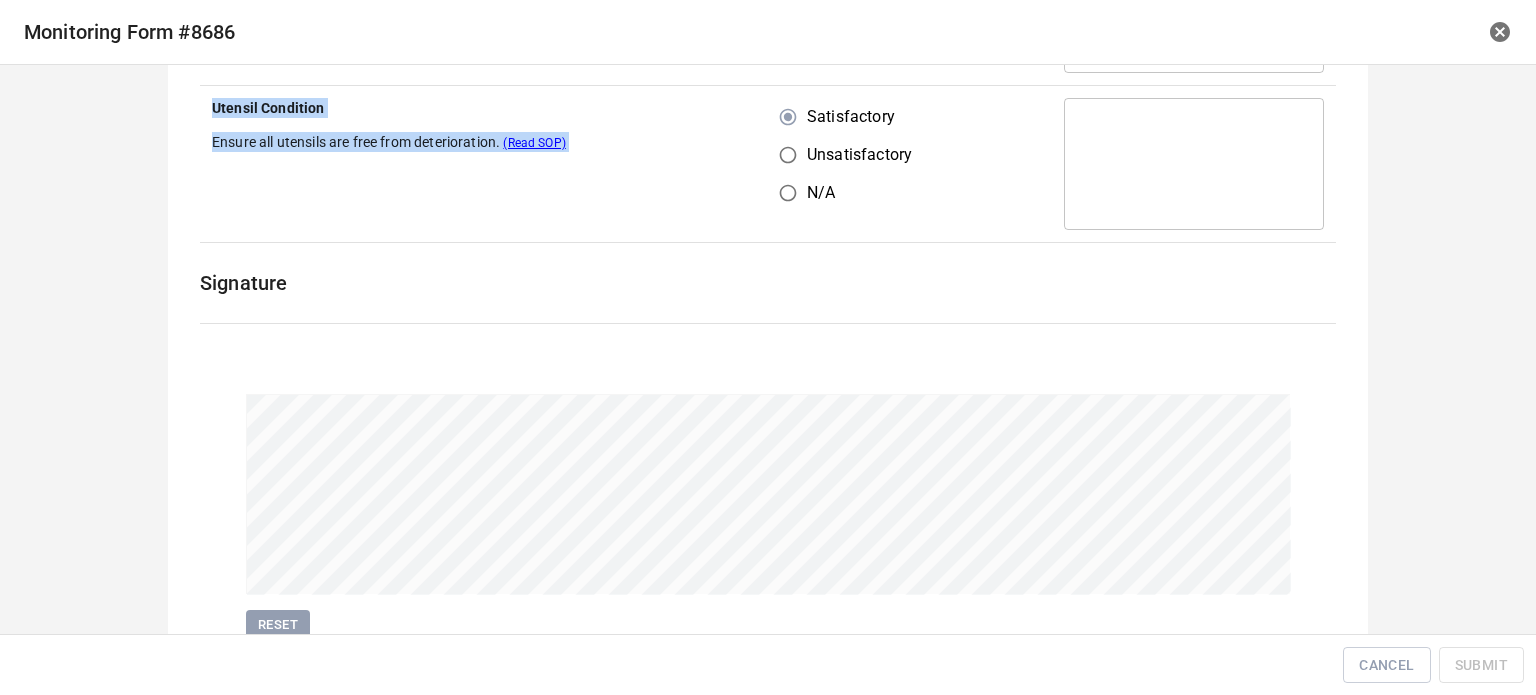 scroll, scrollTop: 618, scrollLeft: 0, axis: vertical 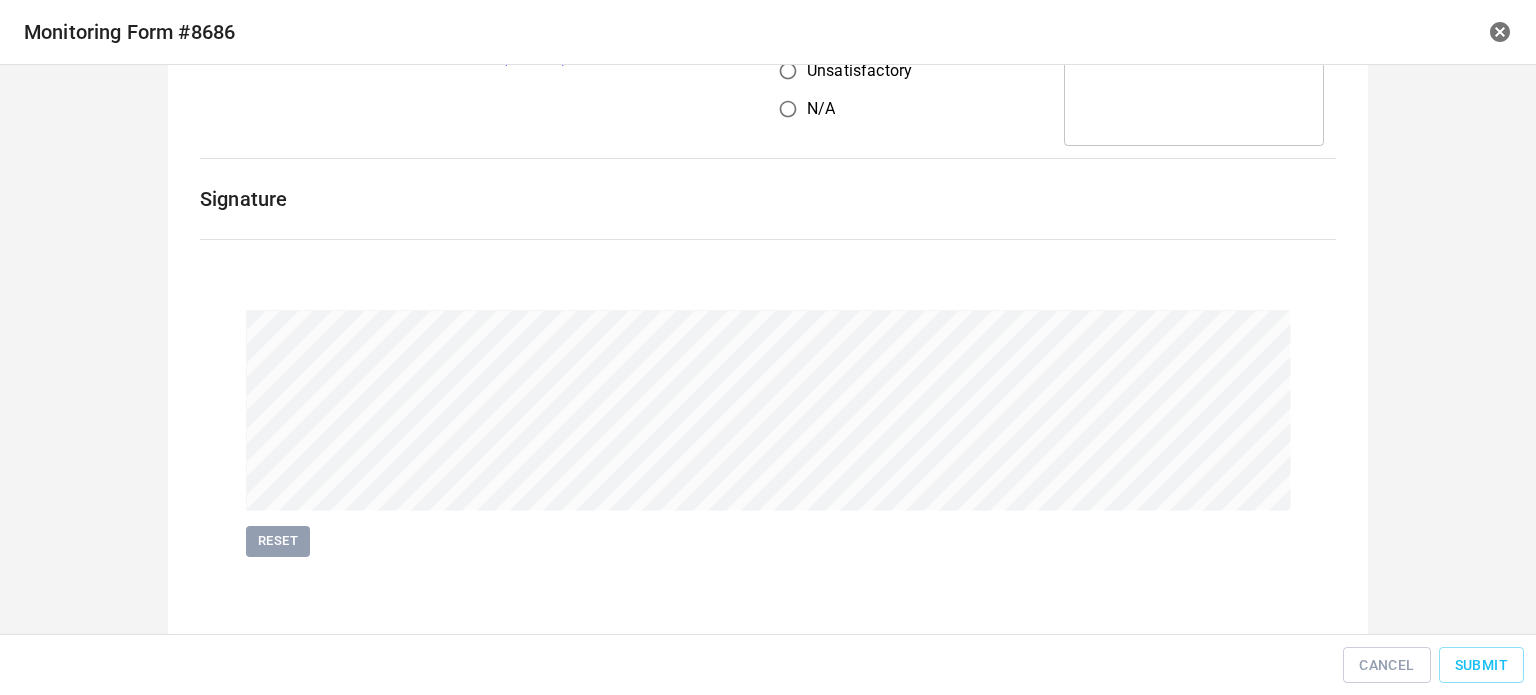 click on "Reset" at bounding box center [768, 433] 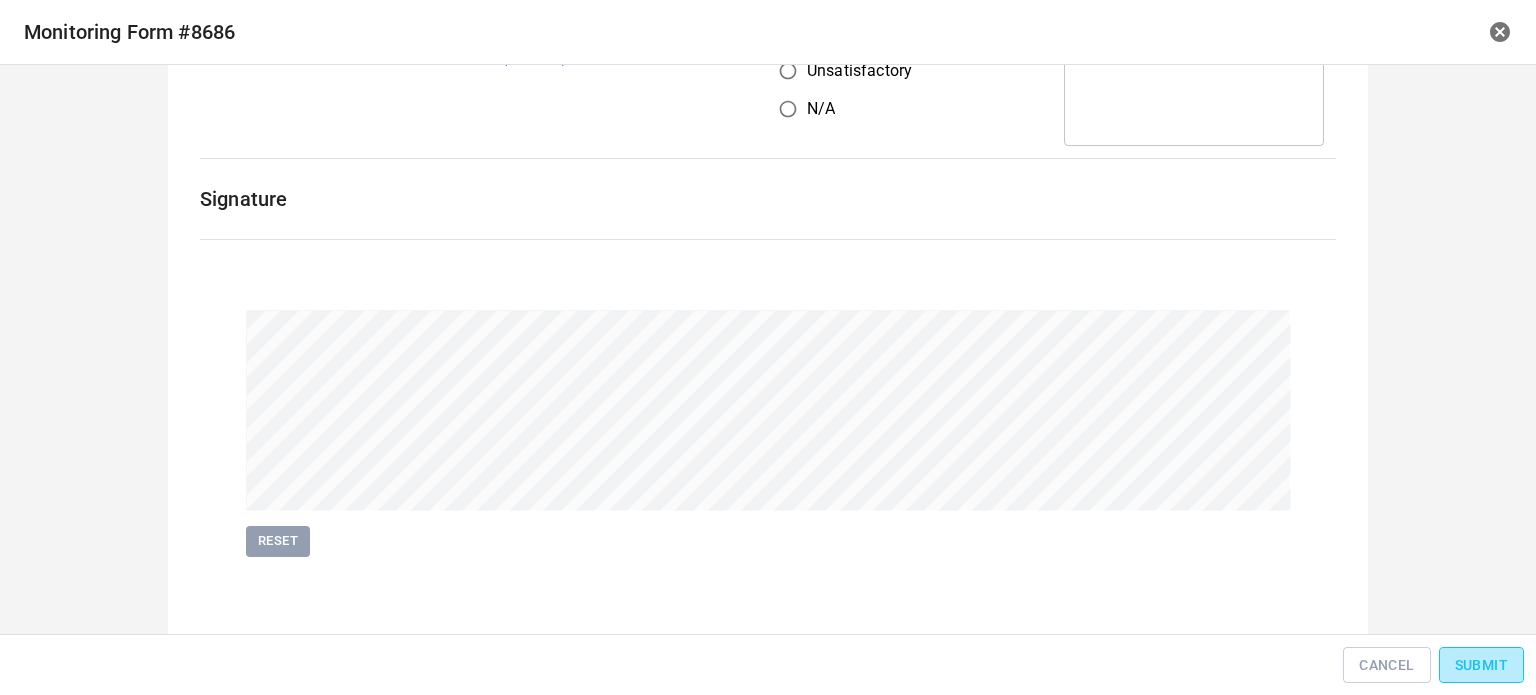 click on "Submit" at bounding box center [1481, 665] 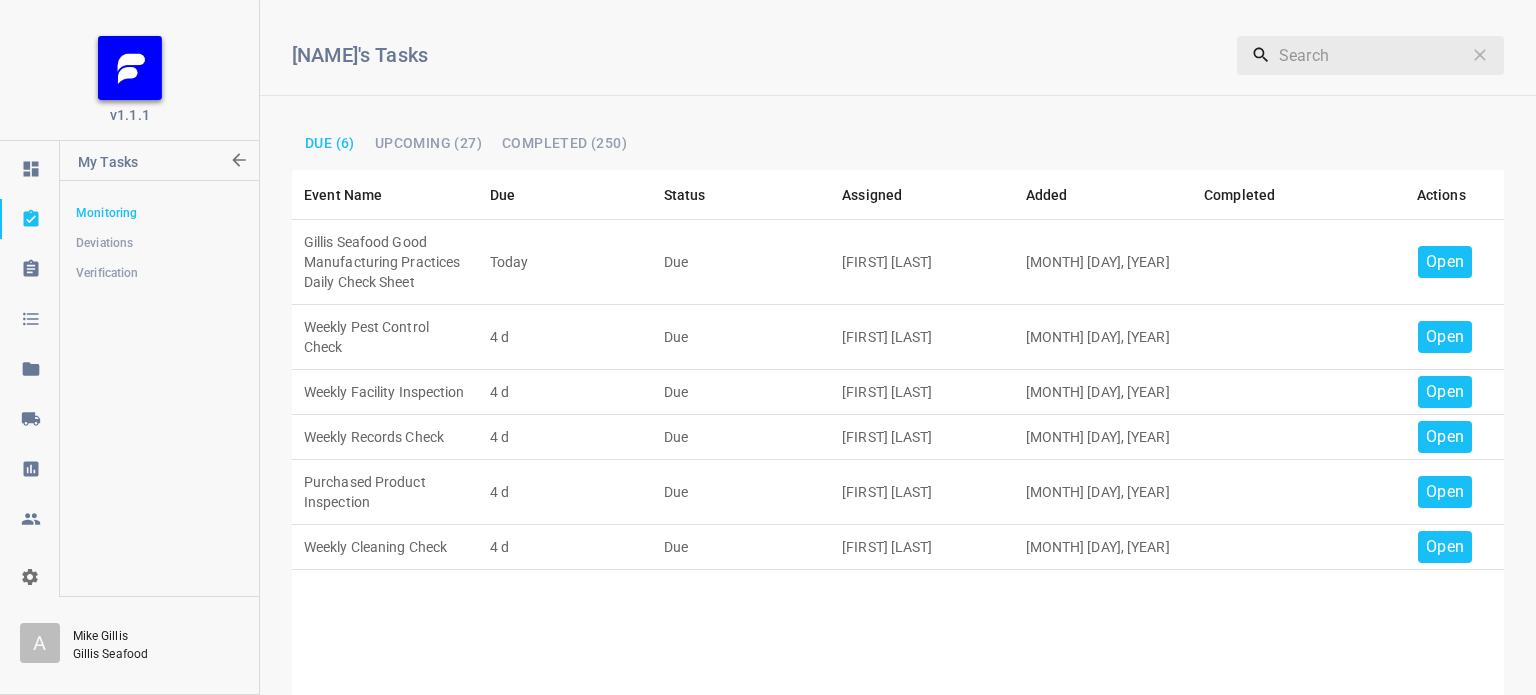click on "Open" at bounding box center (1445, 262) 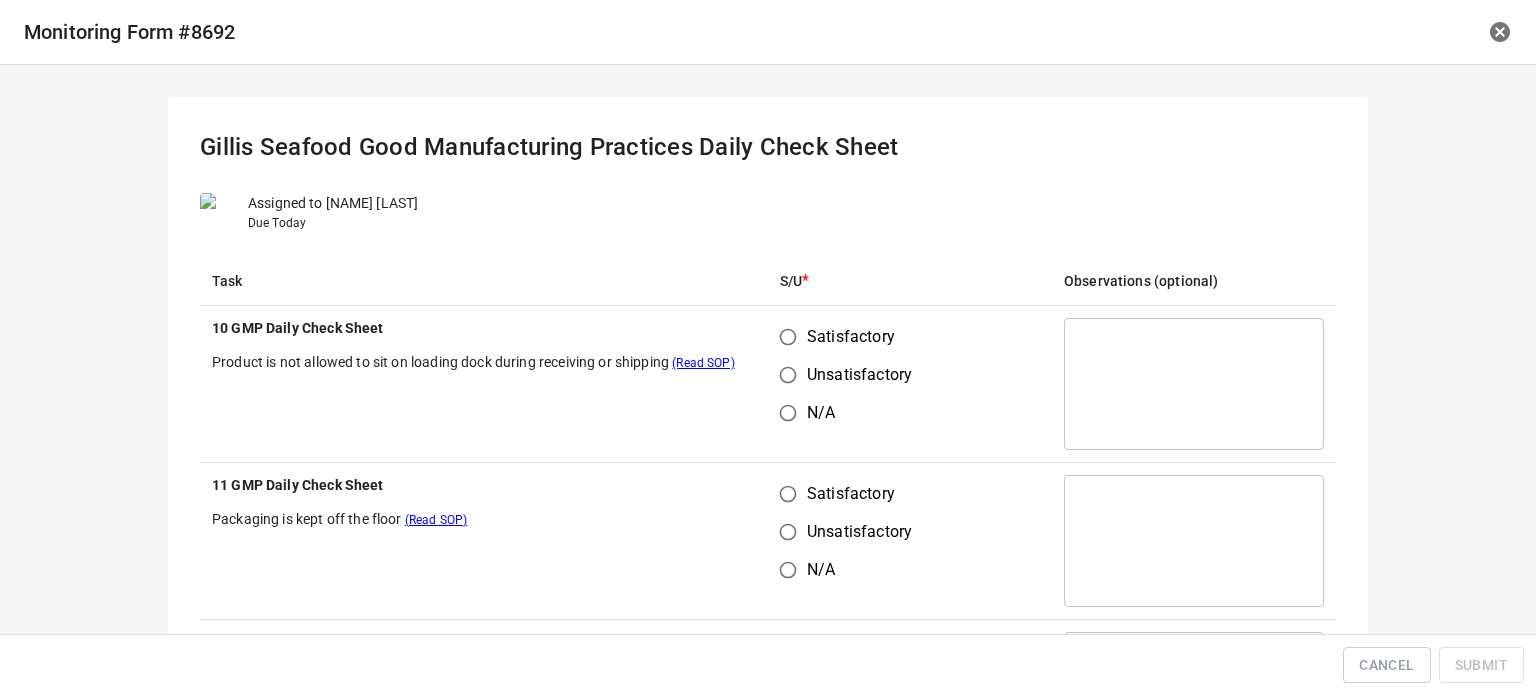 click on "Satisfactory" at bounding box center [788, 337] 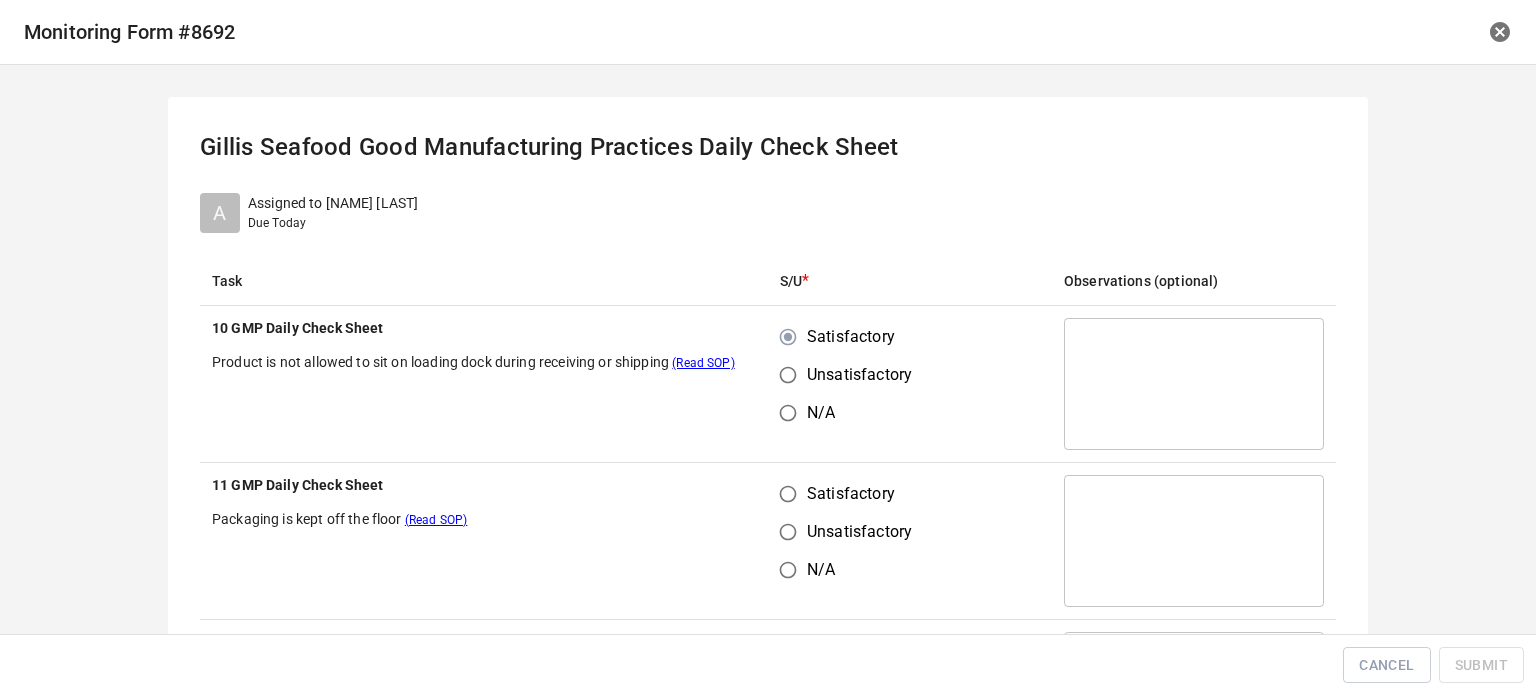 click on "Satisfactory" at bounding box center [788, 494] 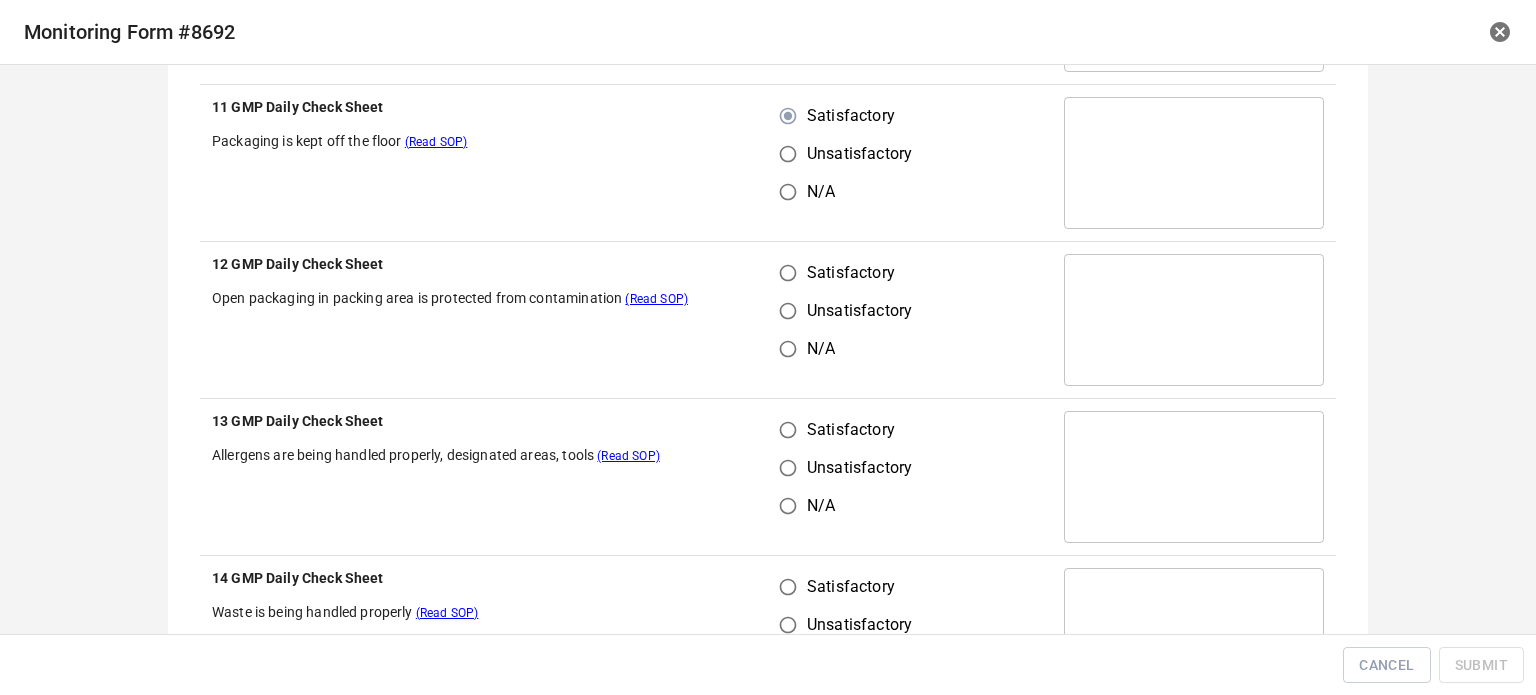 scroll, scrollTop: 400, scrollLeft: 0, axis: vertical 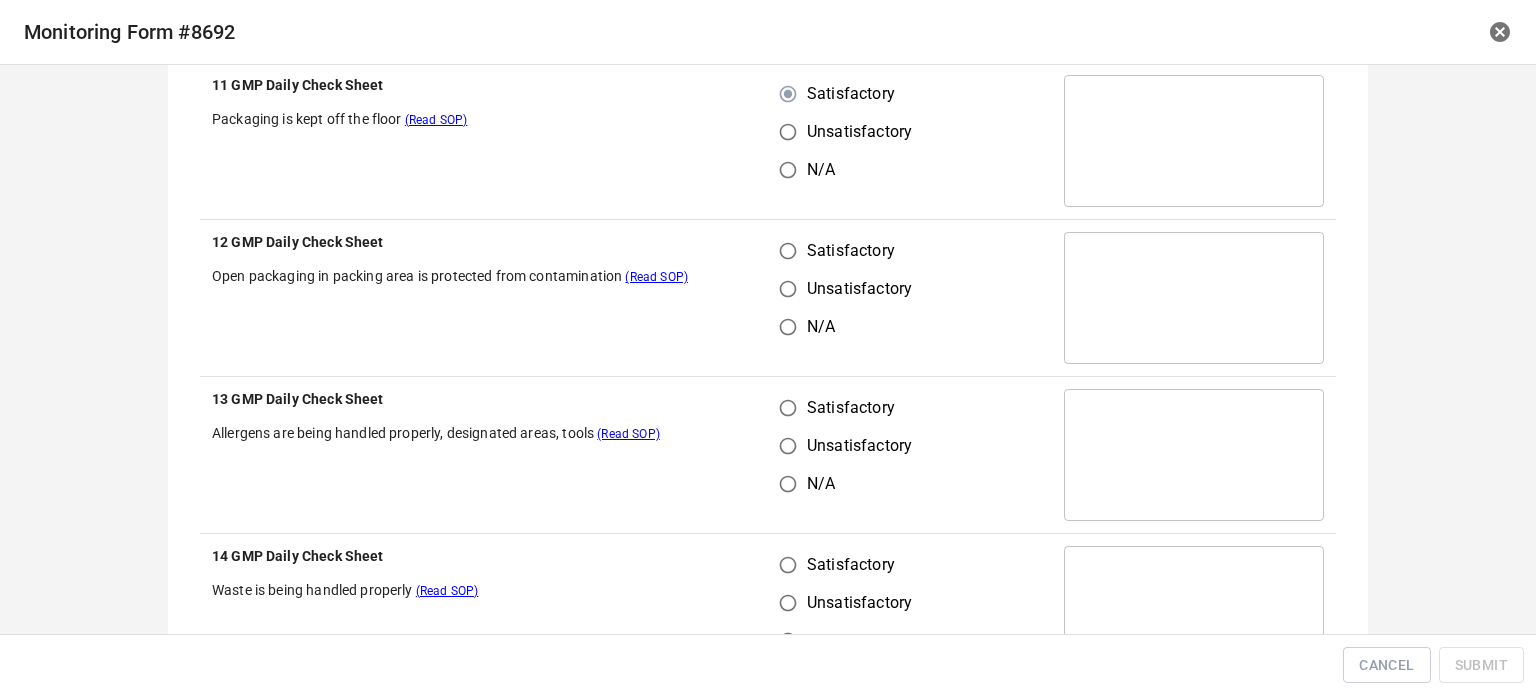 click on "Satisfactory" at bounding box center (788, 251) 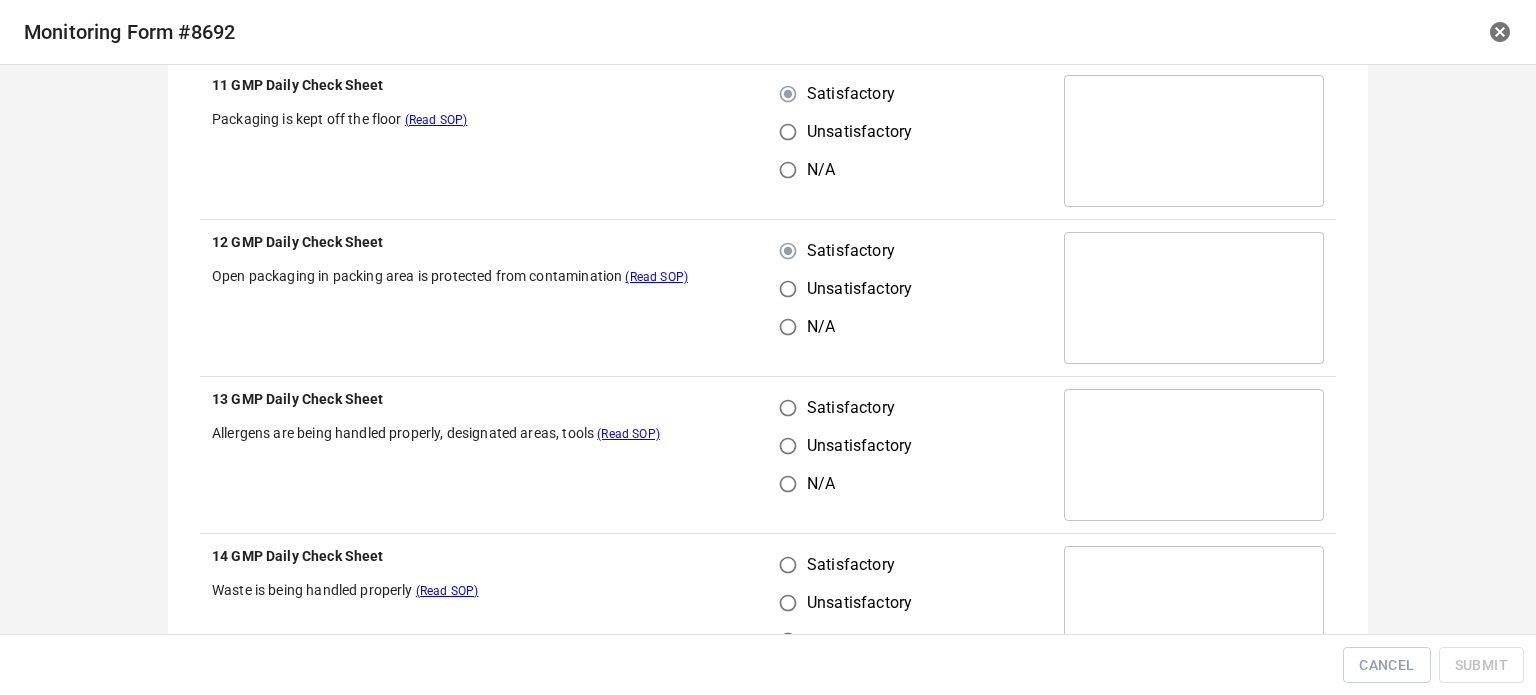 click on "Satisfactory" at bounding box center [788, 408] 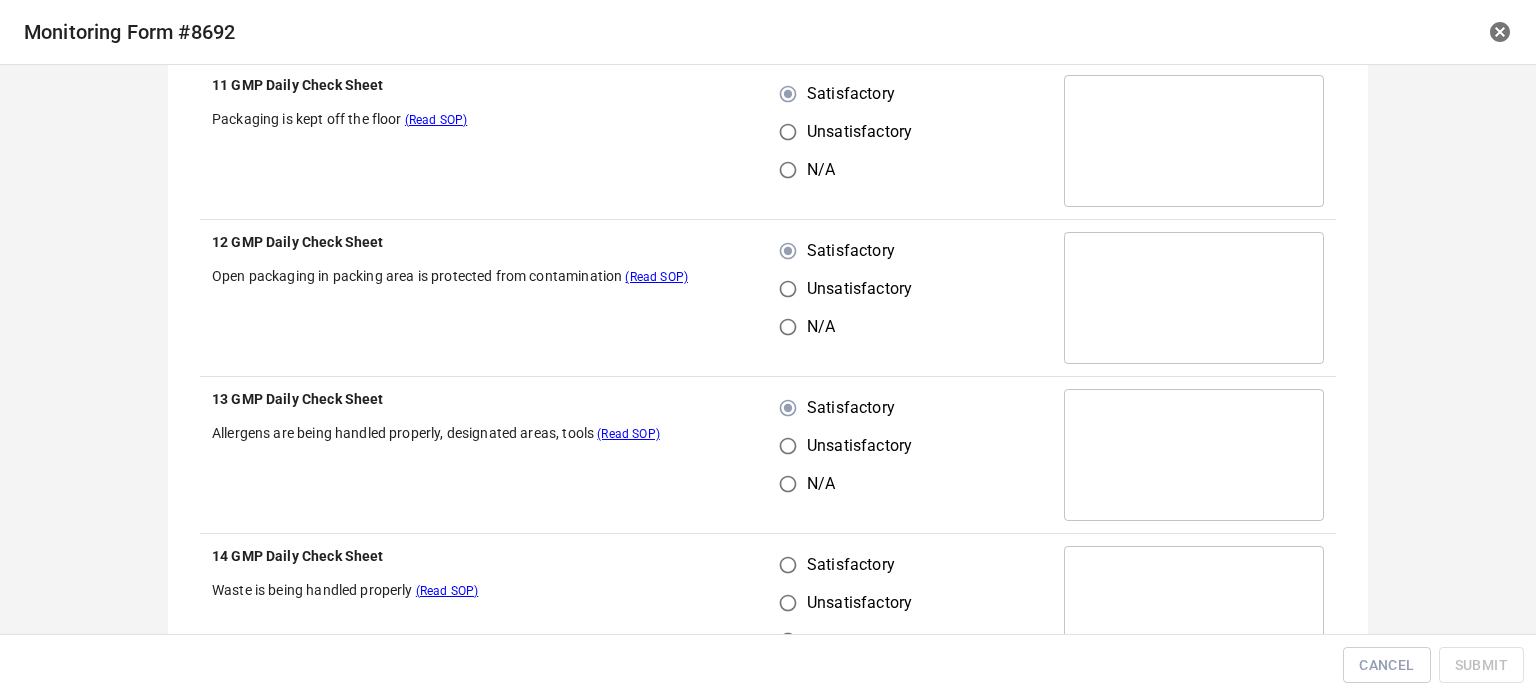 drag, startPoint x: 785, startPoint y: 549, endPoint x: 824, endPoint y: 559, distance: 40.261642 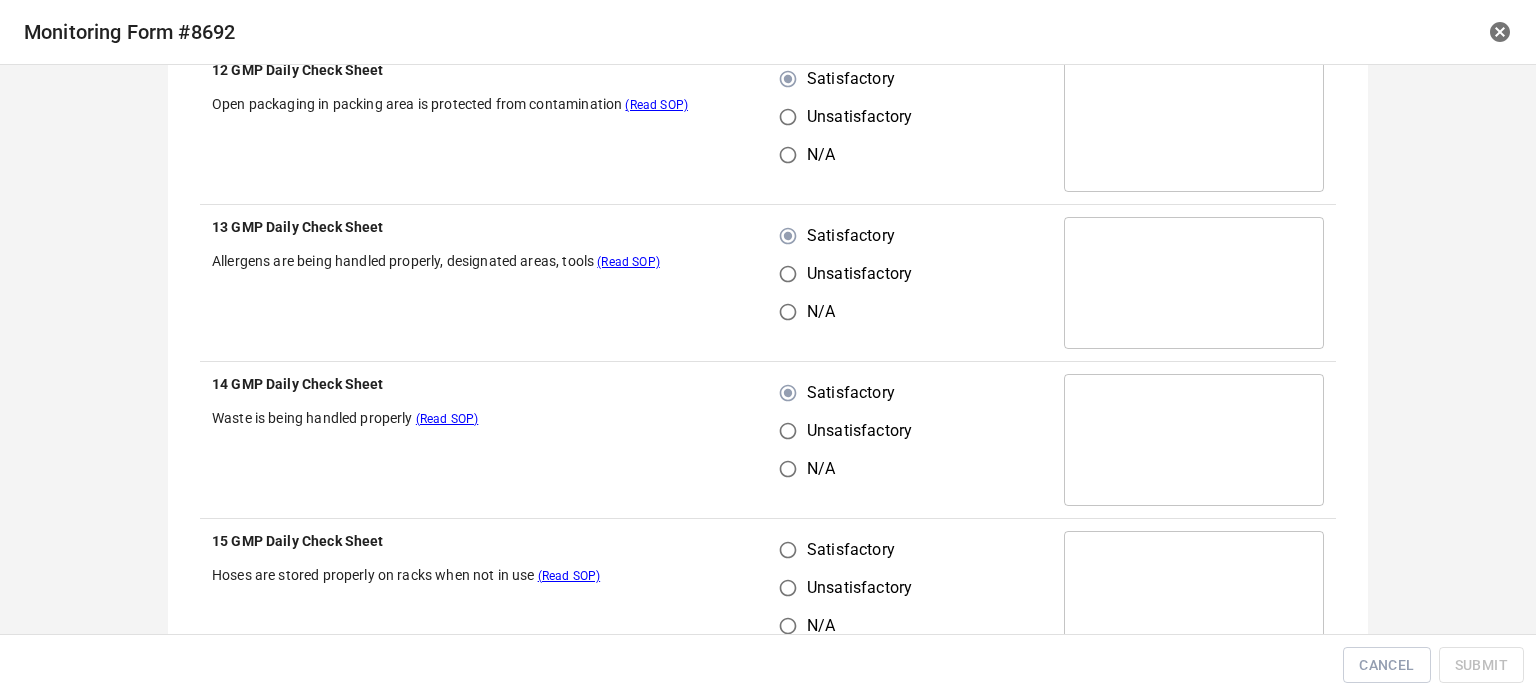 scroll, scrollTop: 800, scrollLeft: 0, axis: vertical 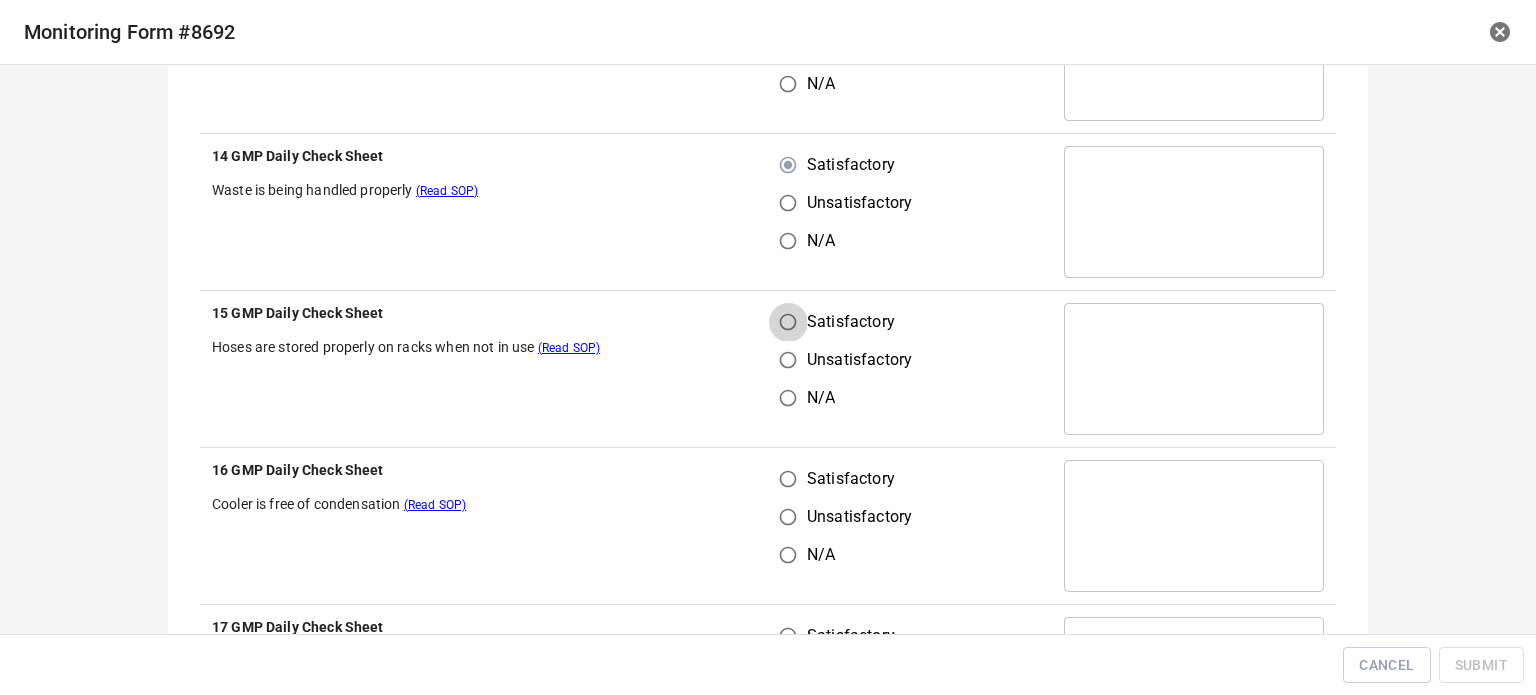 drag, startPoint x: 780, startPoint y: 319, endPoint x: 791, endPoint y: 473, distance: 154.39236 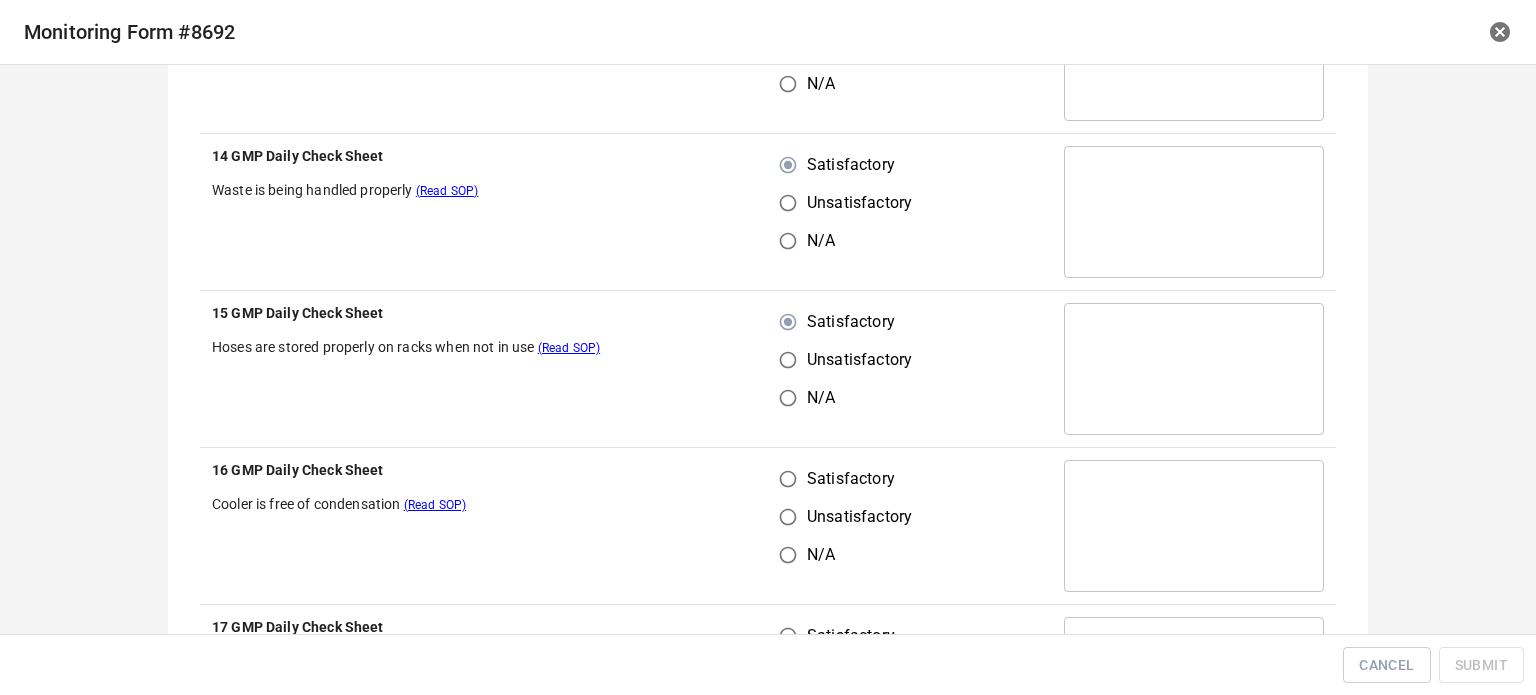 click on "Satisfactory" at bounding box center (788, 479) 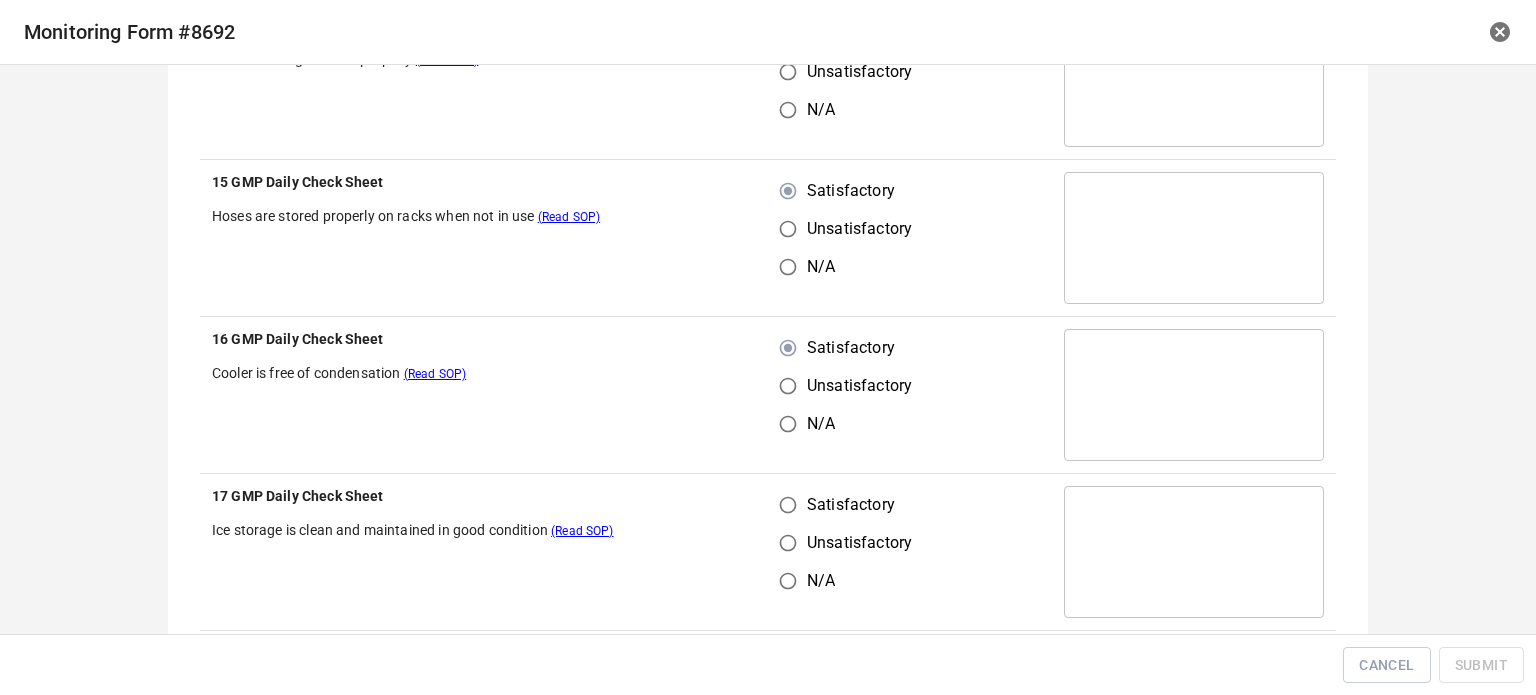 scroll, scrollTop: 1100, scrollLeft: 0, axis: vertical 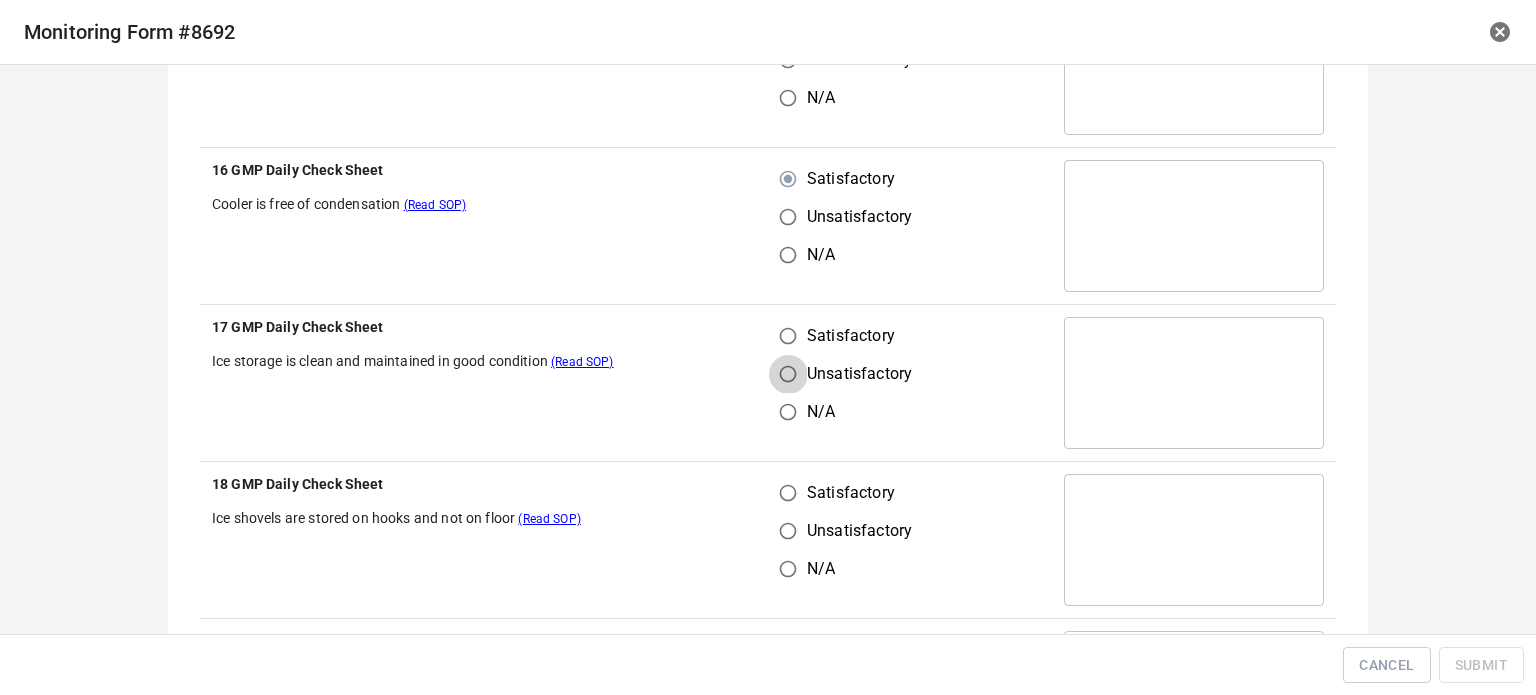 click on "Unsatisfactory" at bounding box center (788, 374) 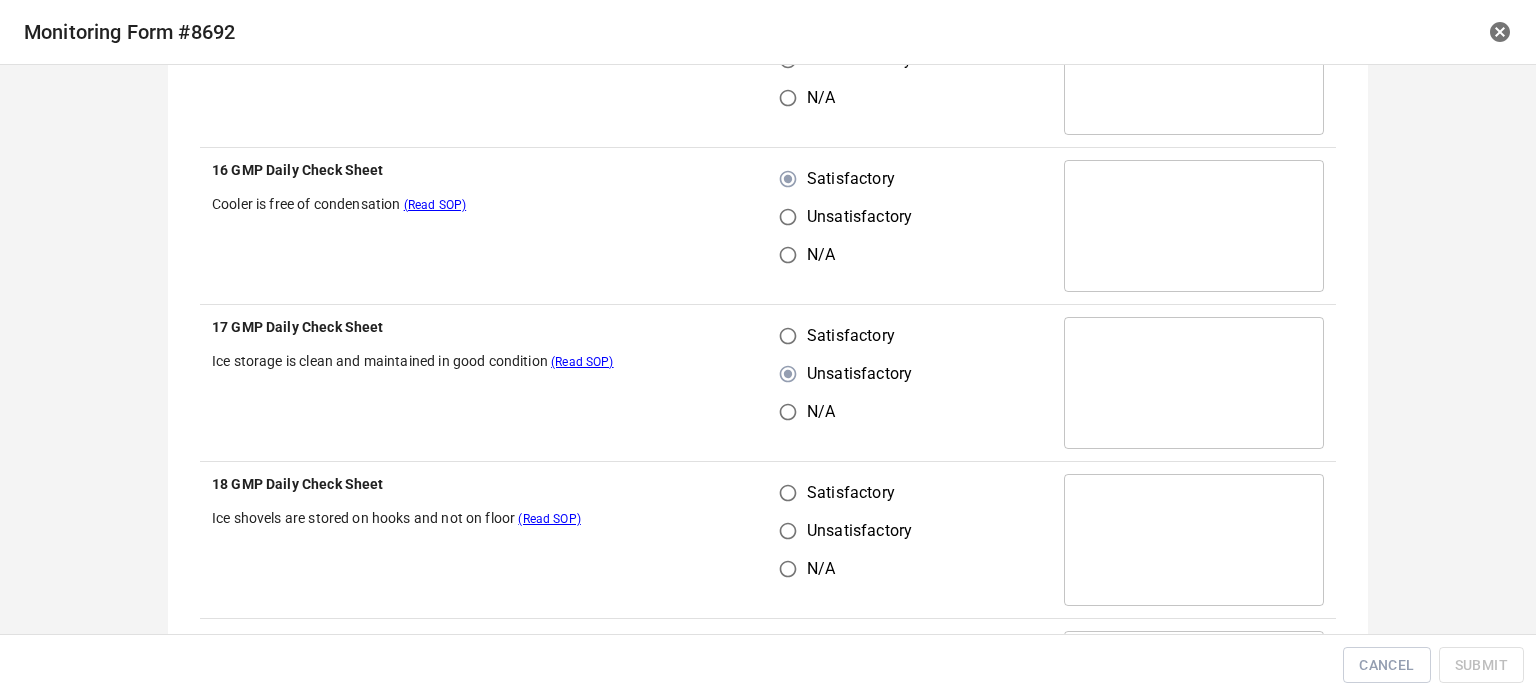 click on "Satisfactory" at bounding box center [788, 493] 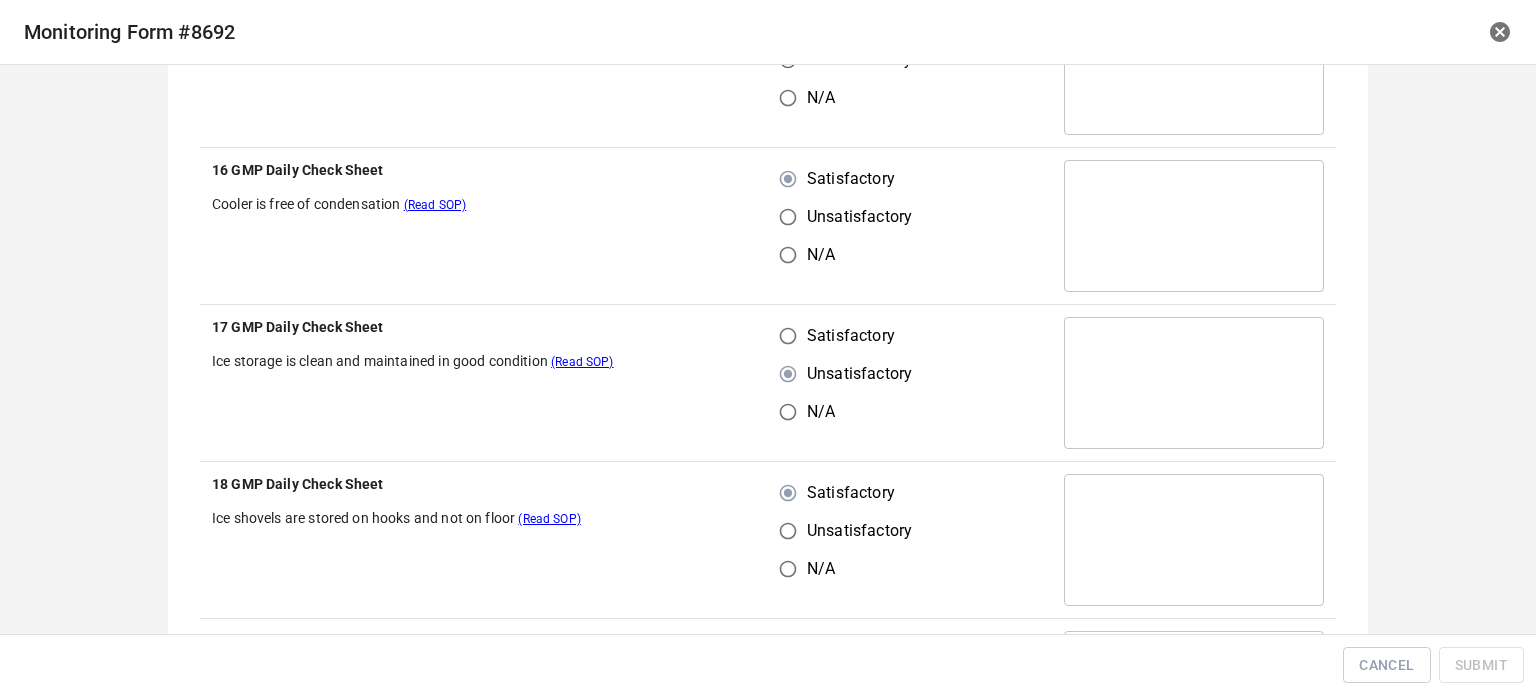 click on "Satisfactory" at bounding box center [788, 336] 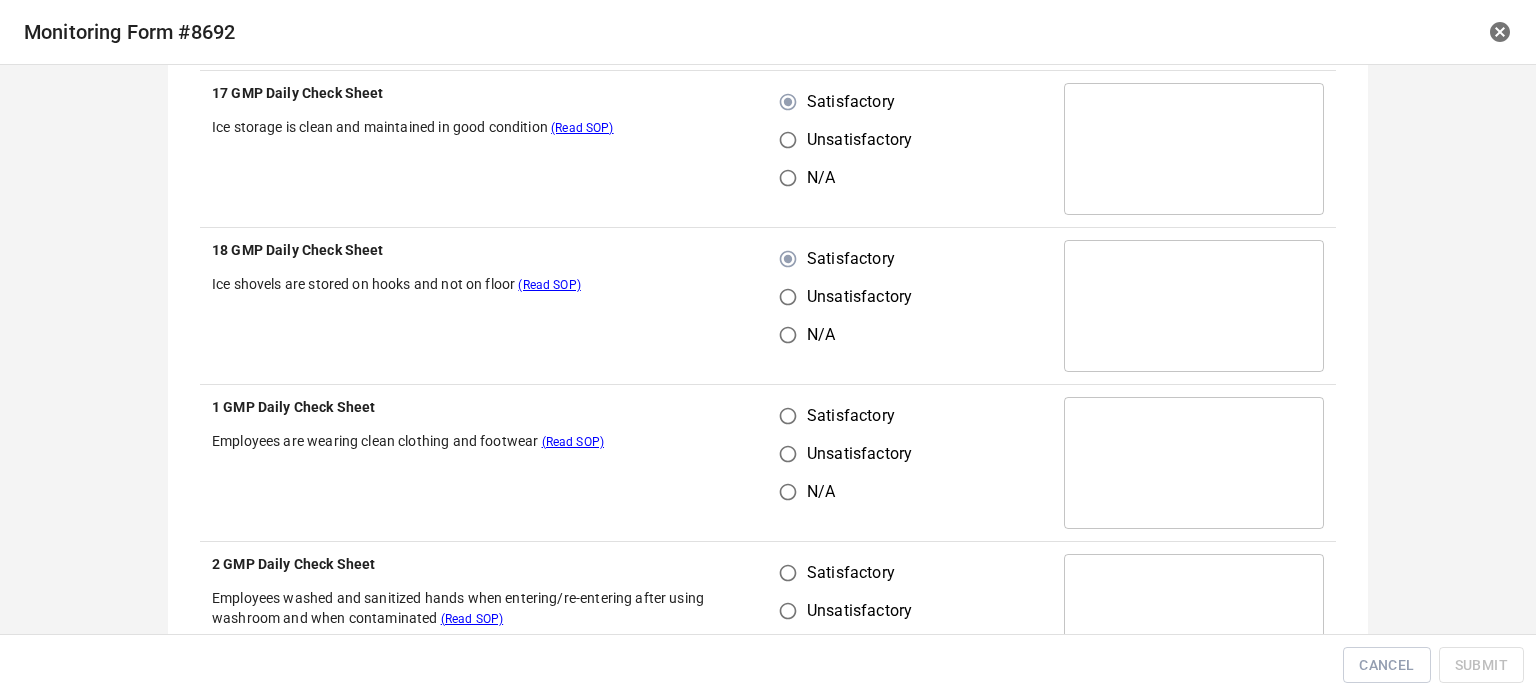 scroll, scrollTop: 1500, scrollLeft: 0, axis: vertical 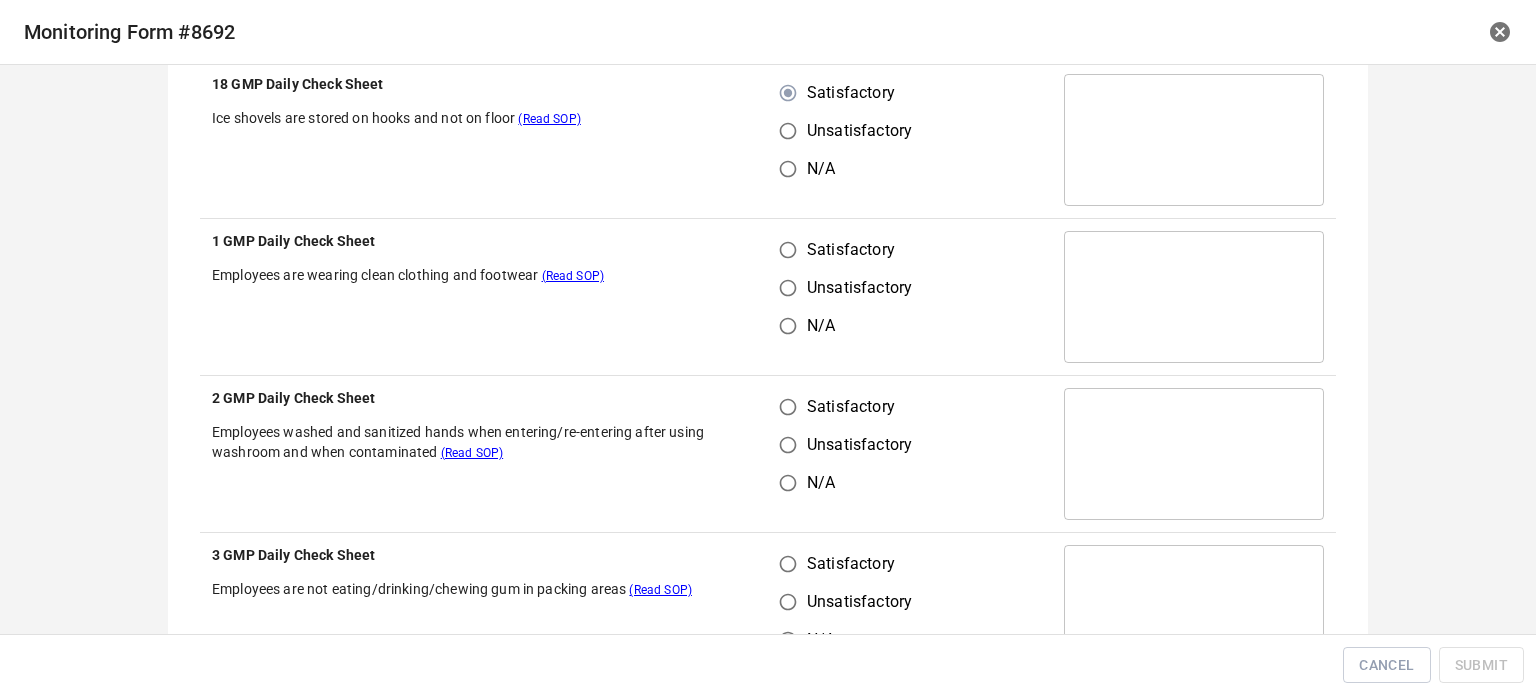 click on "Satisfactory" at bounding box center [788, 250] 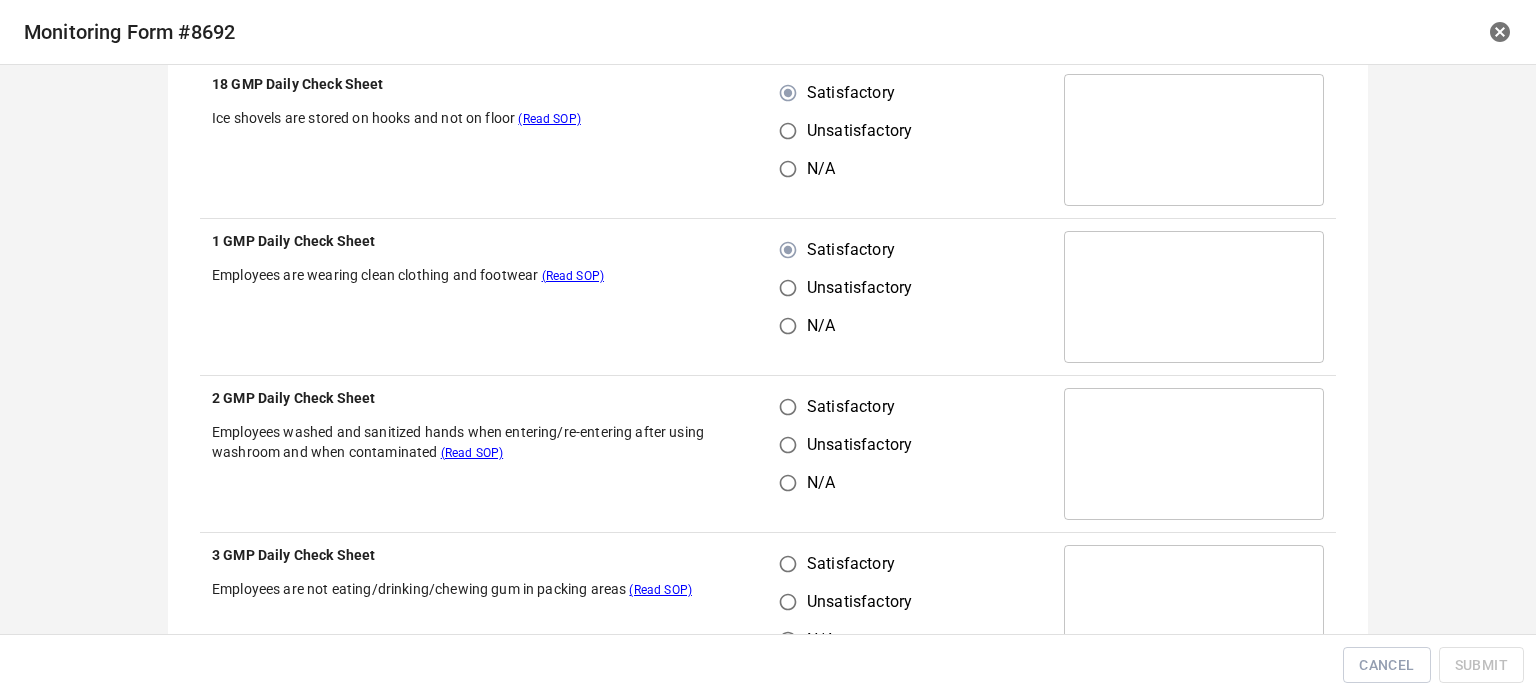 click on "Satisfactory" at bounding box center (788, 407) 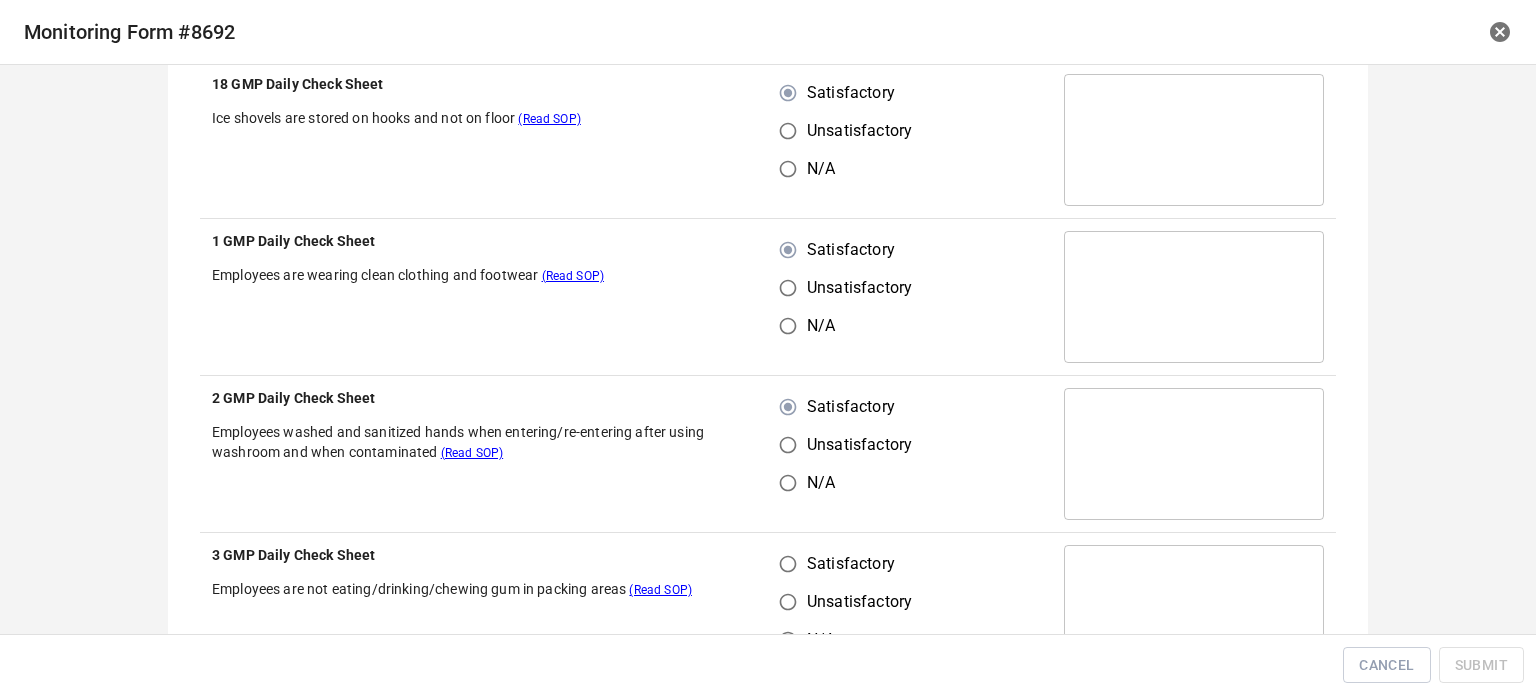 drag, startPoint x: 795, startPoint y: 564, endPoint x: 836, endPoint y: 490, distance: 84.59905 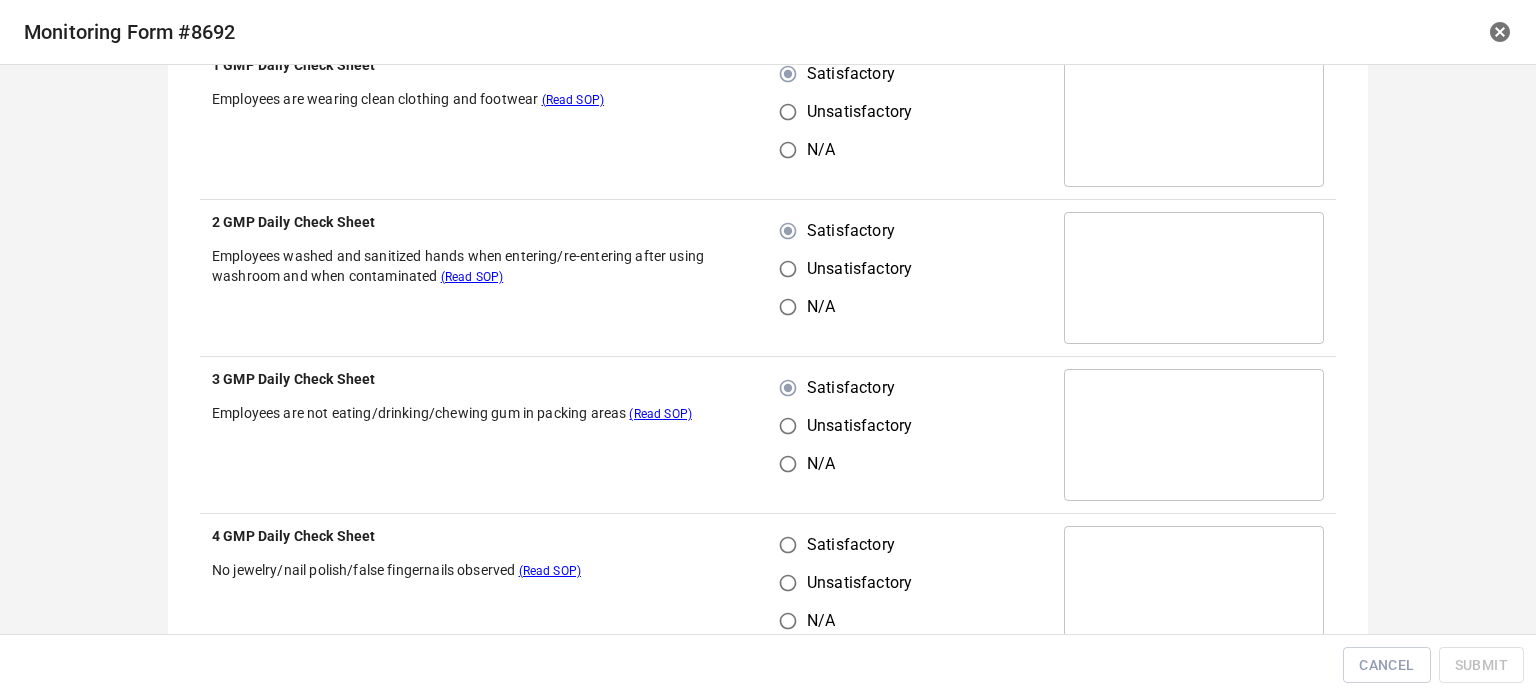 scroll, scrollTop: 1800, scrollLeft: 0, axis: vertical 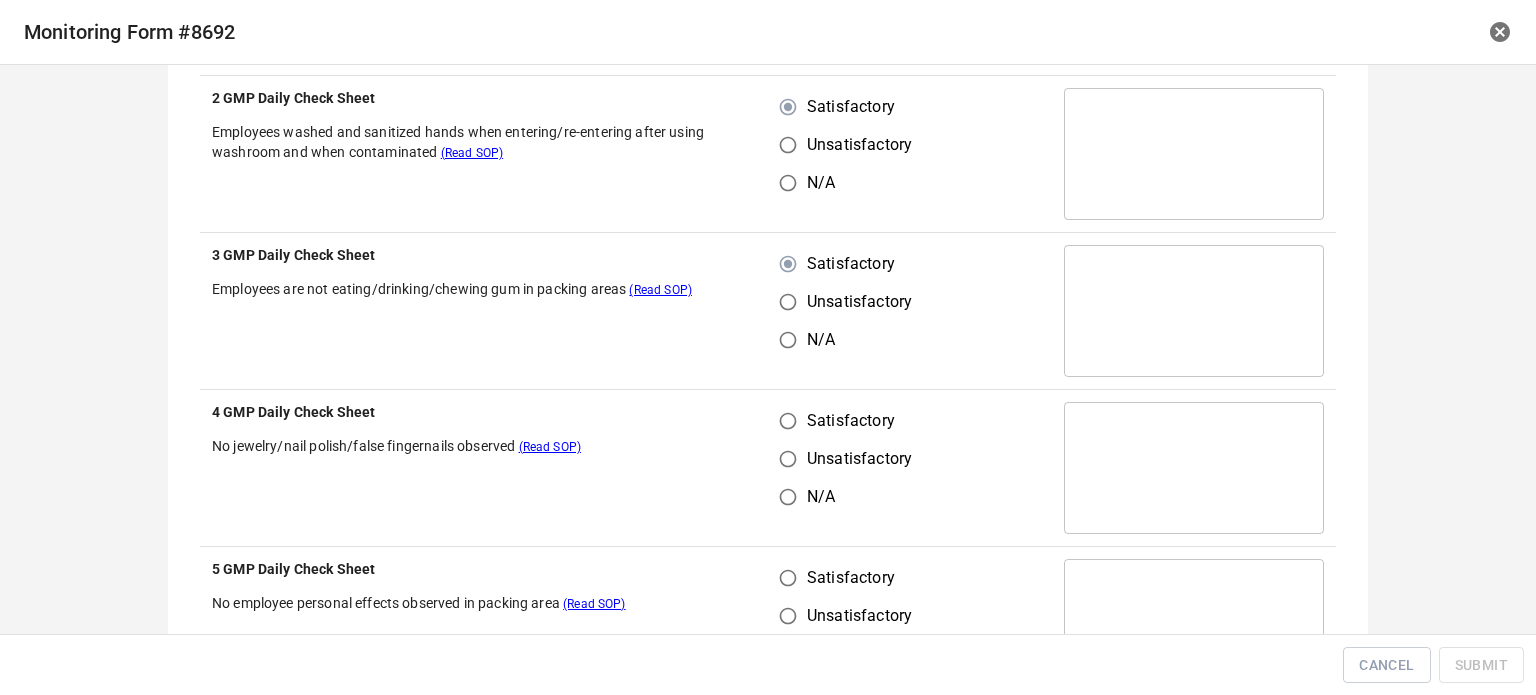 click on "Satisfactory" at bounding box center (788, 421) 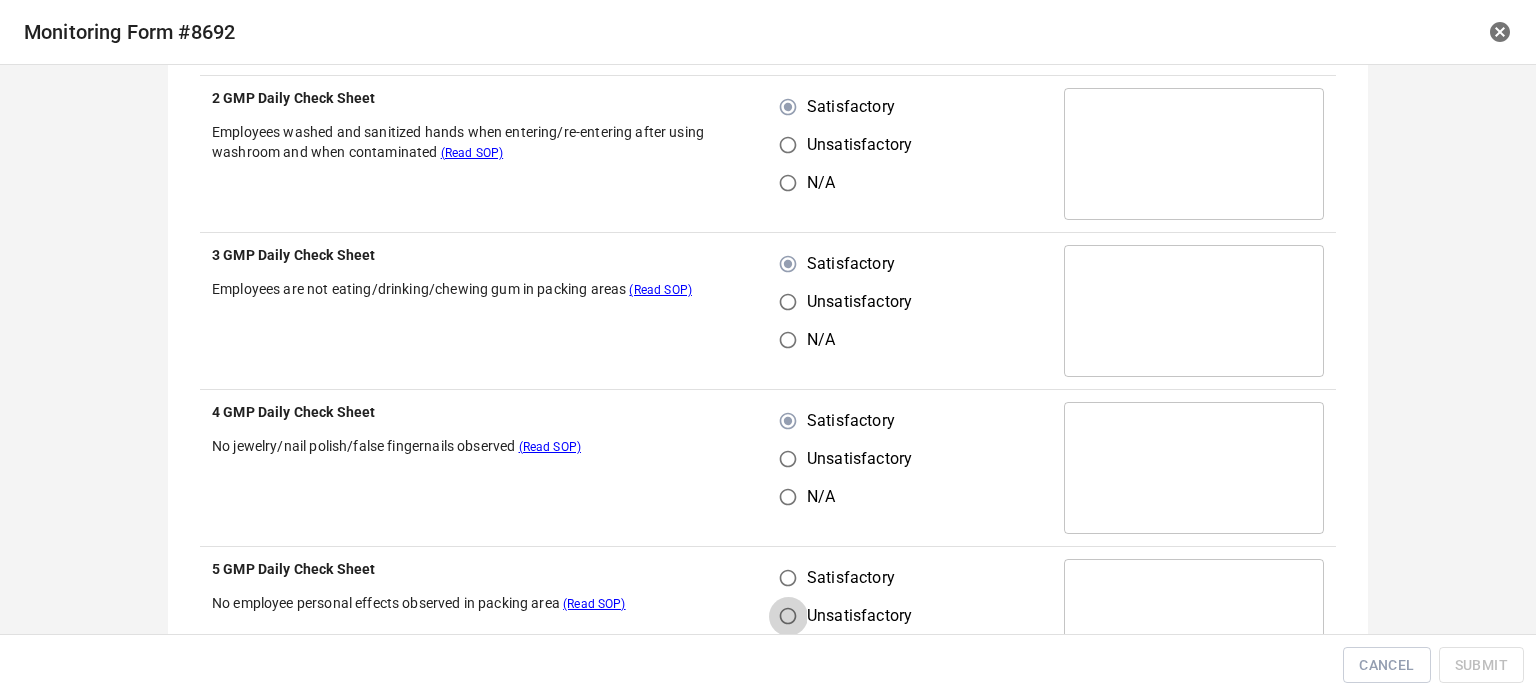 click on "Unsatisfactory" at bounding box center [788, 616] 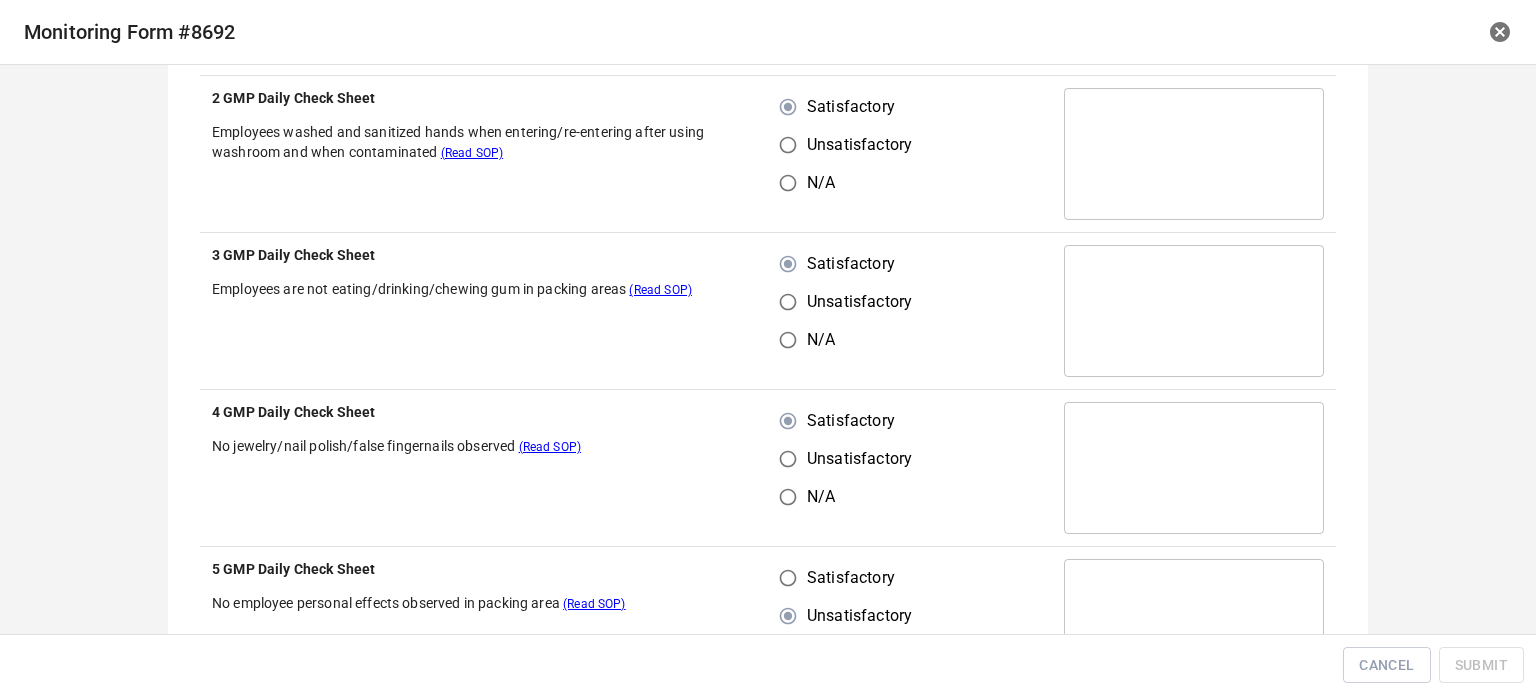 click on "Satisfactory" at bounding box center (788, 578) 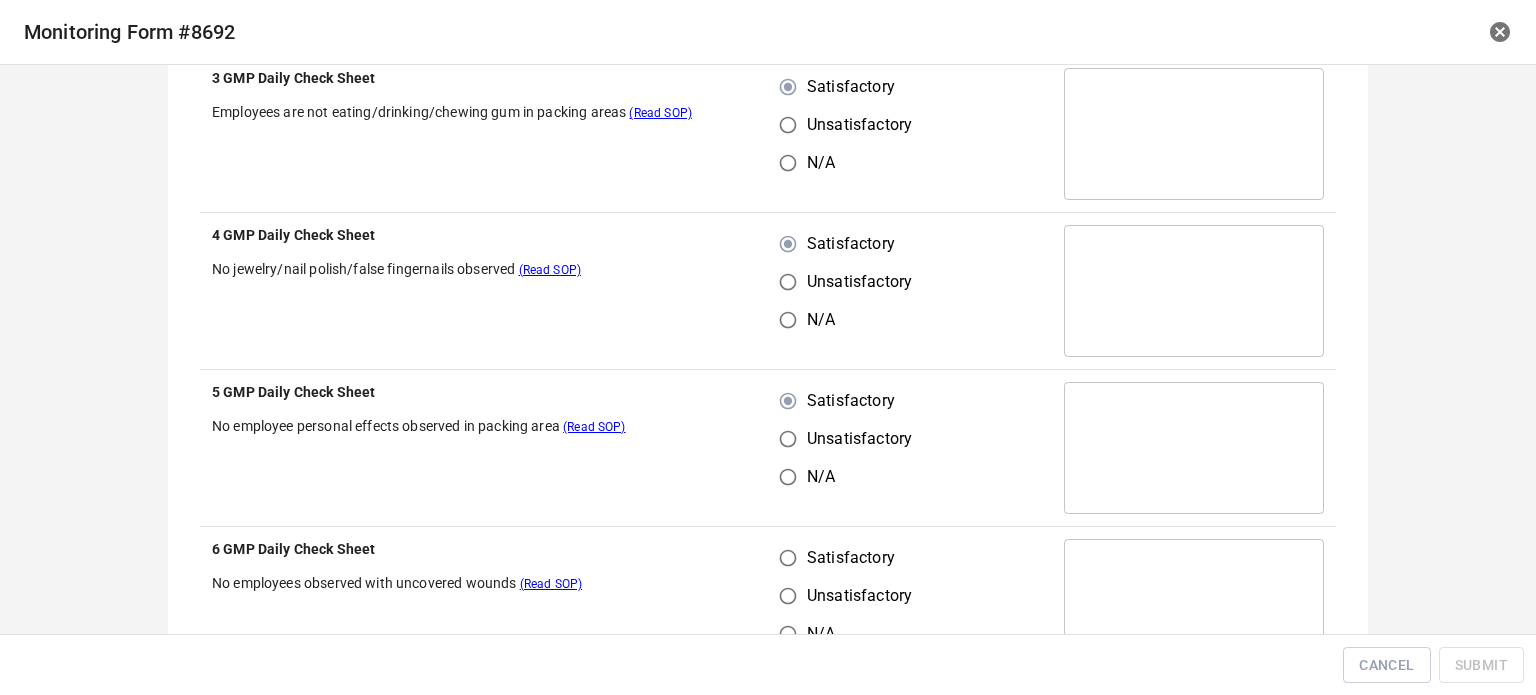 scroll, scrollTop: 2100, scrollLeft: 0, axis: vertical 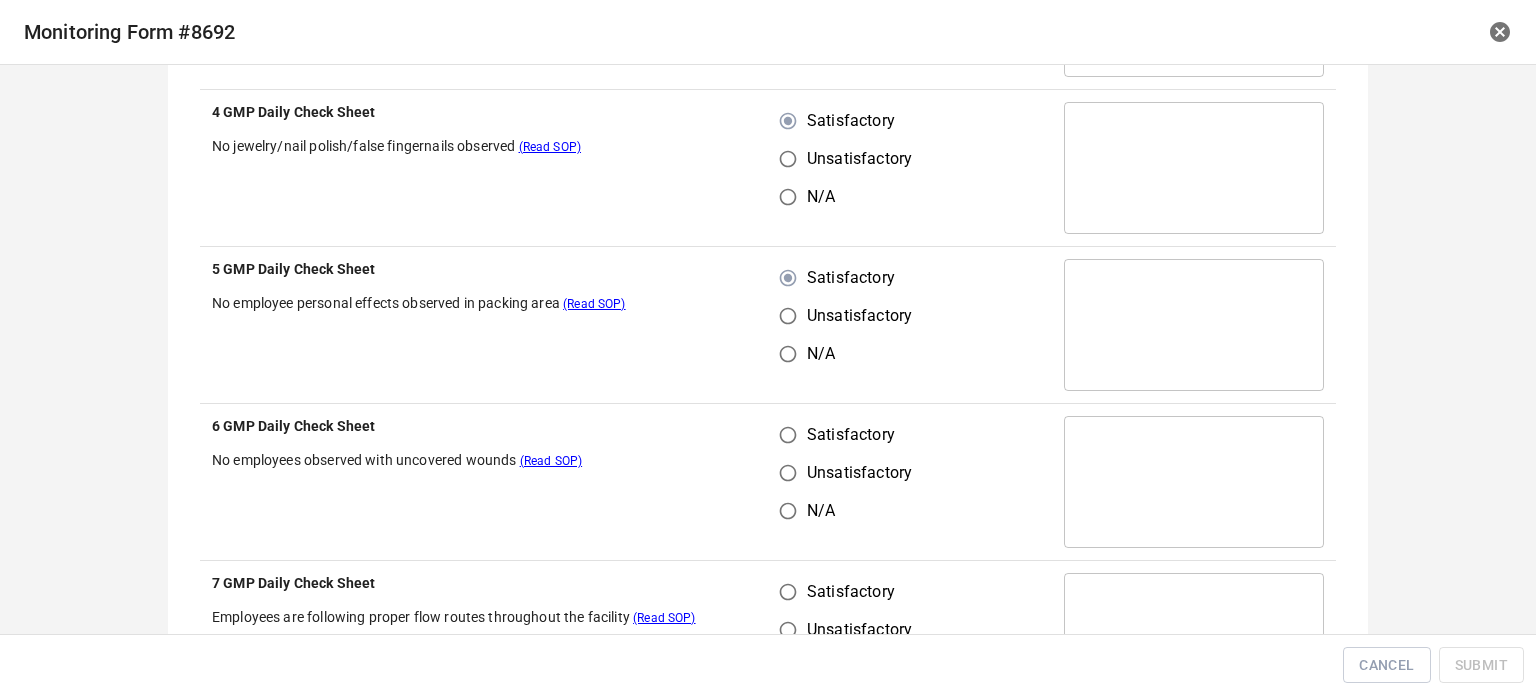 drag, startPoint x: 780, startPoint y: 413, endPoint x: 784, endPoint y: 423, distance: 10.770329 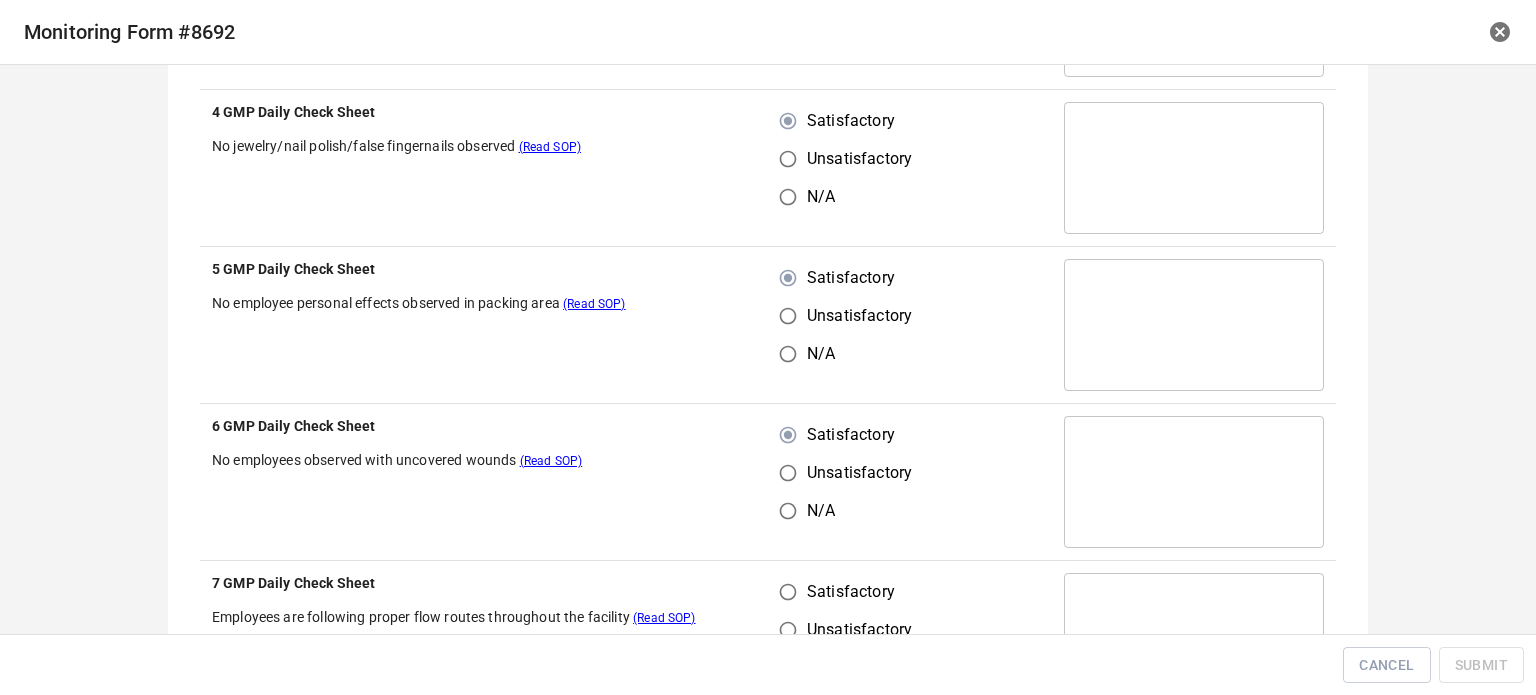 click on "Satisfactory" at bounding box center (788, 592) 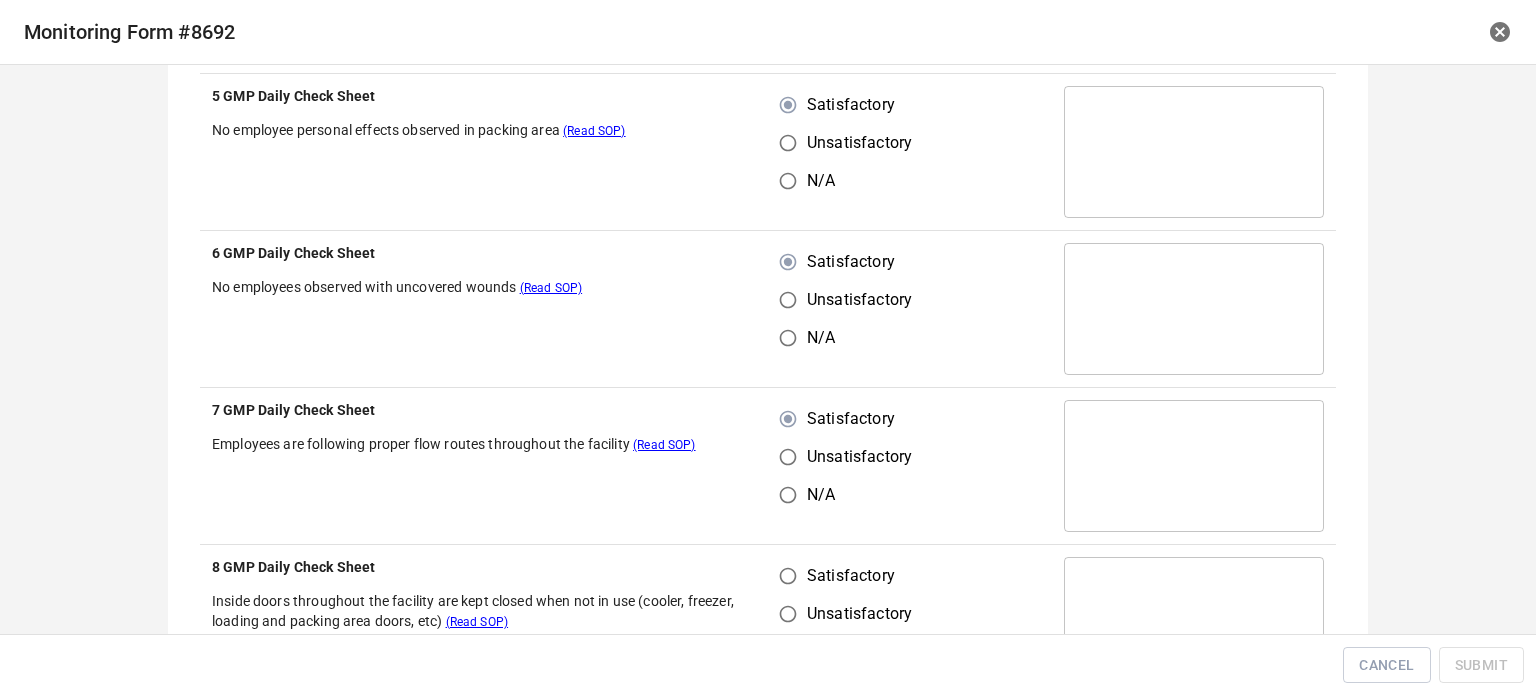 scroll, scrollTop: 2500, scrollLeft: 0, axis: vertical 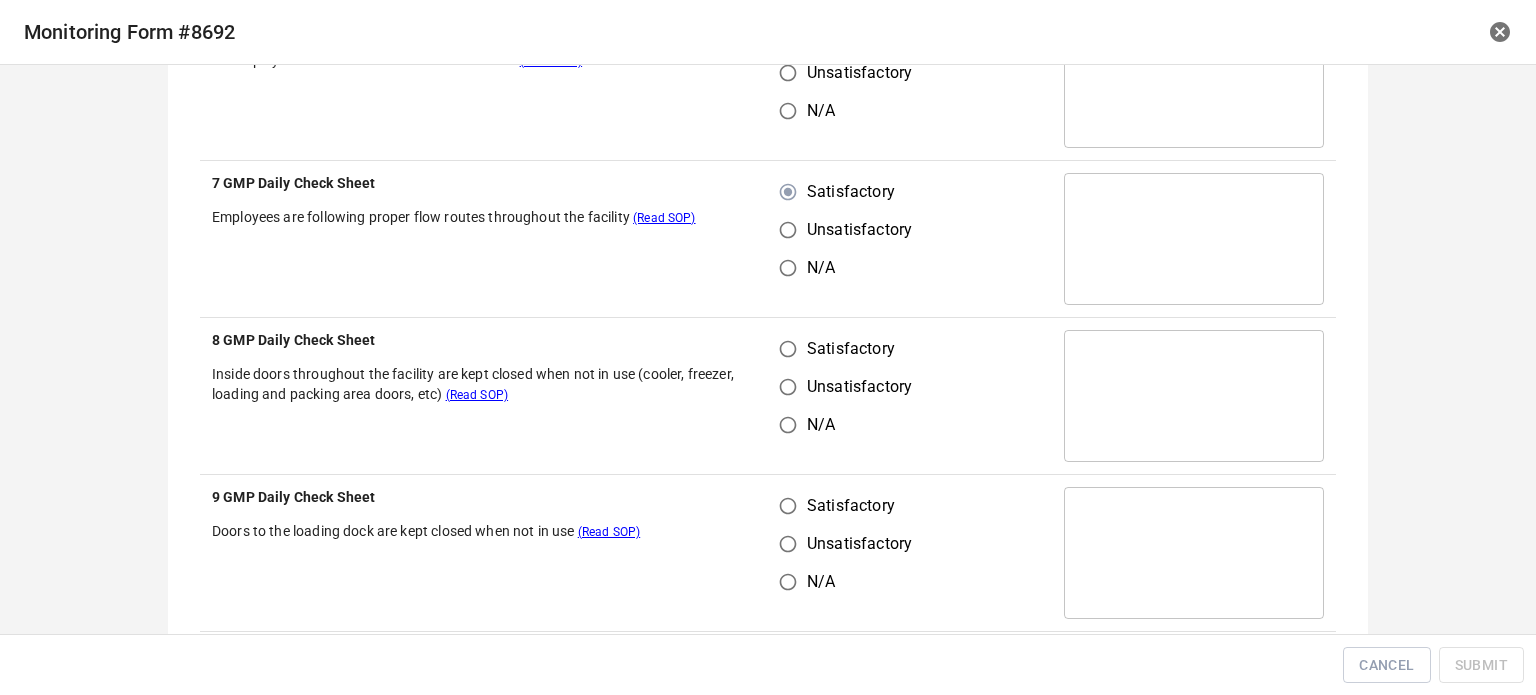 click on "Satisfactory" at bounding box center [788, 349] 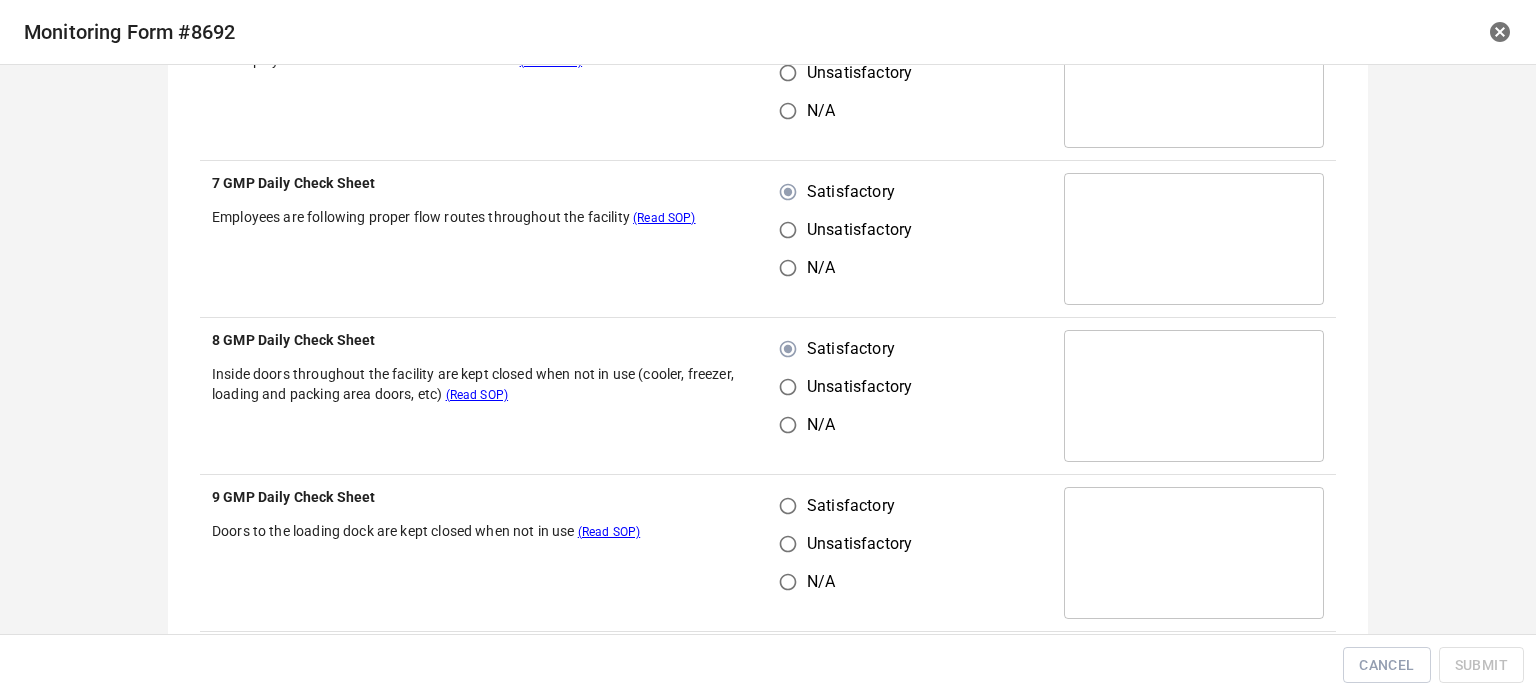 click on "Satisfactory" at bounding box center (788, 506) 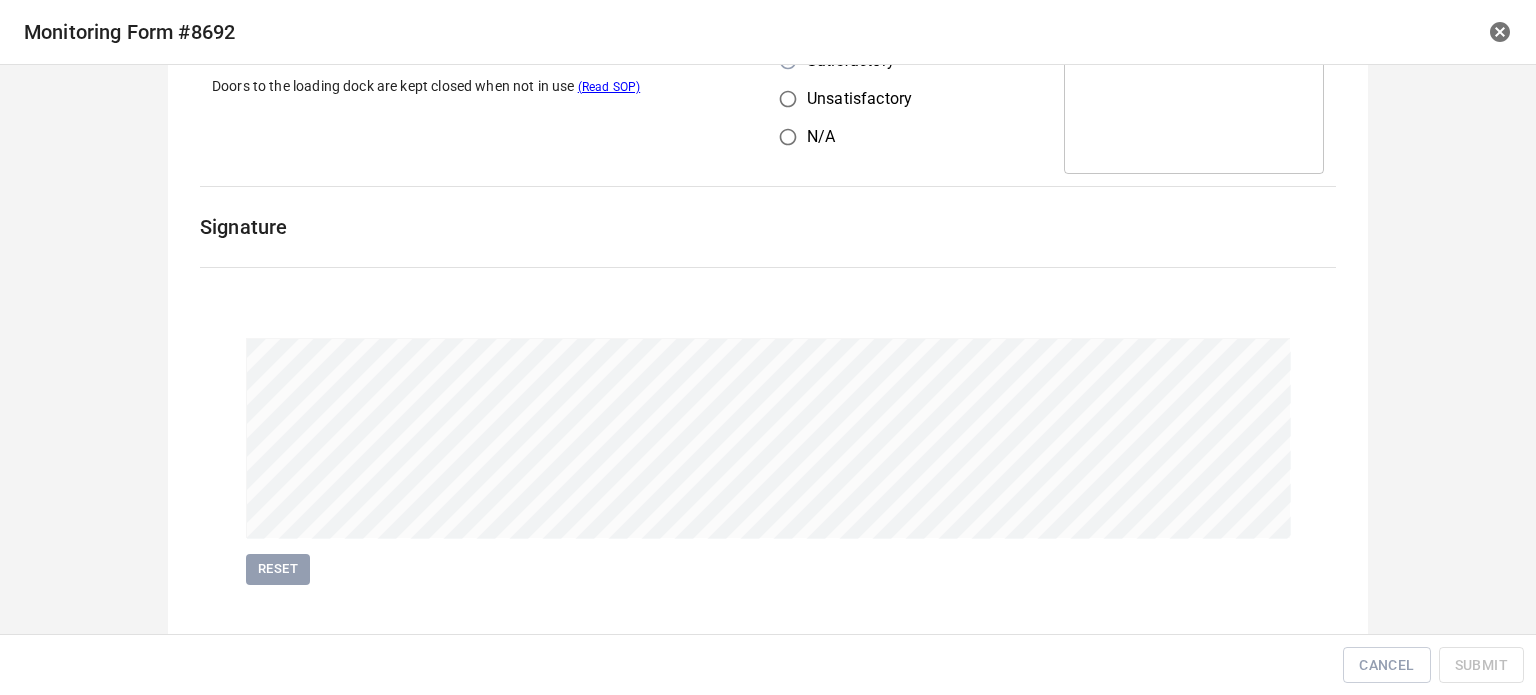 scroll, scrollTop: 2970, scrollLeft: 0, axis: vertical 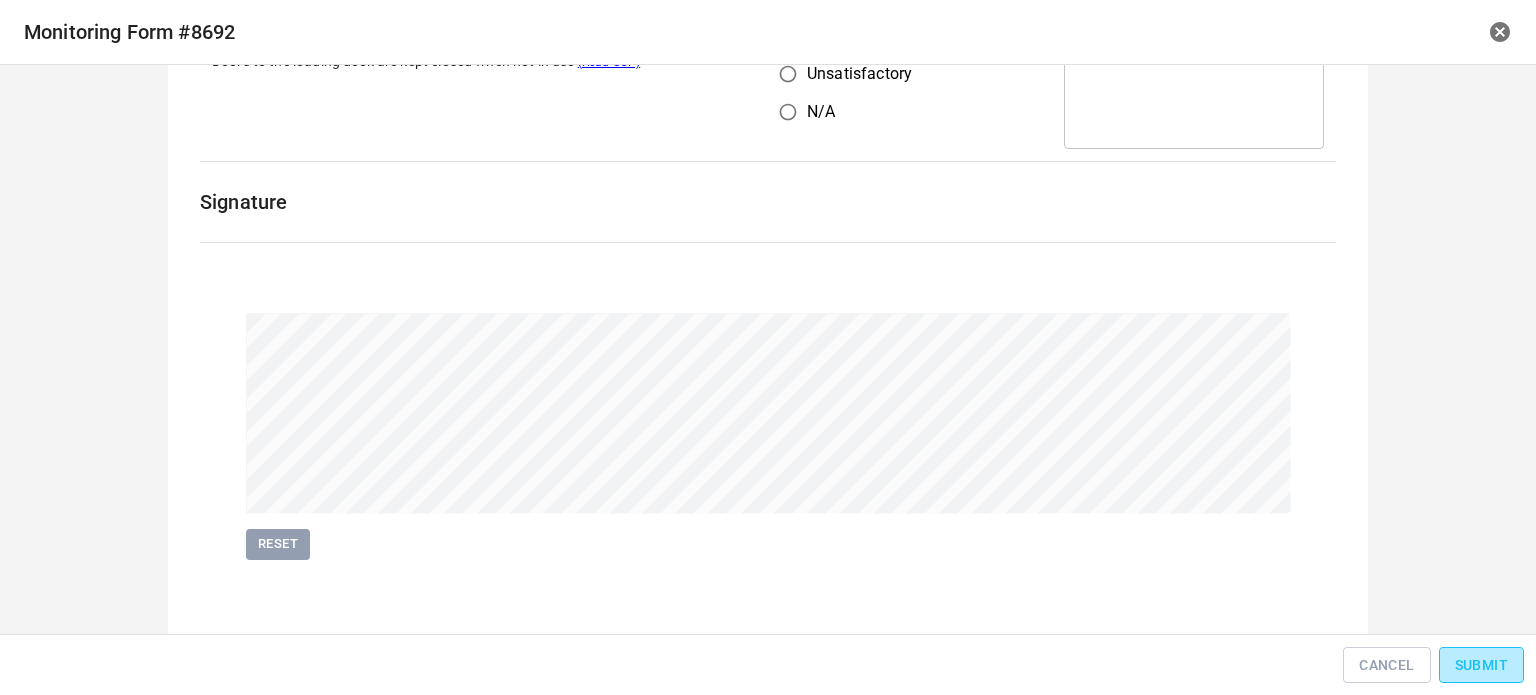 click on "Submit" at bounding box center [1481, 665] 